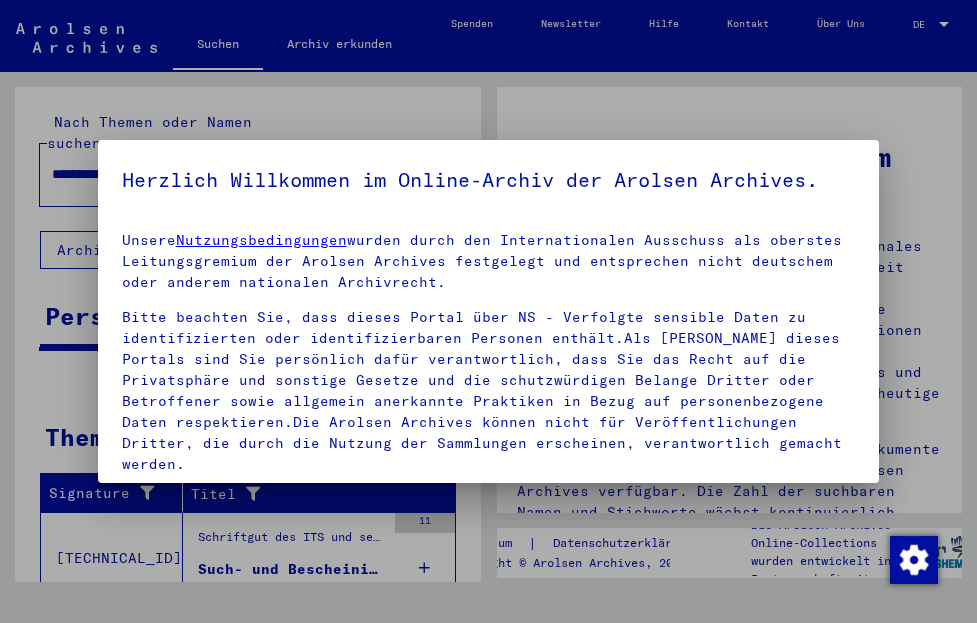 scroll, scrollTop: 0, scrollLeft: 0, axis: both 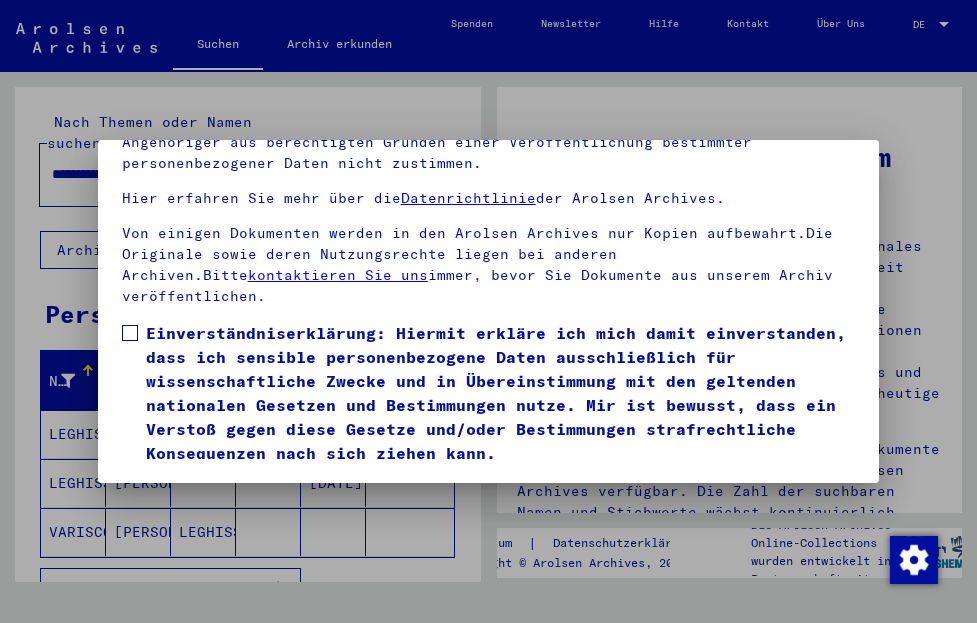 click at bounding box center [130, 333] 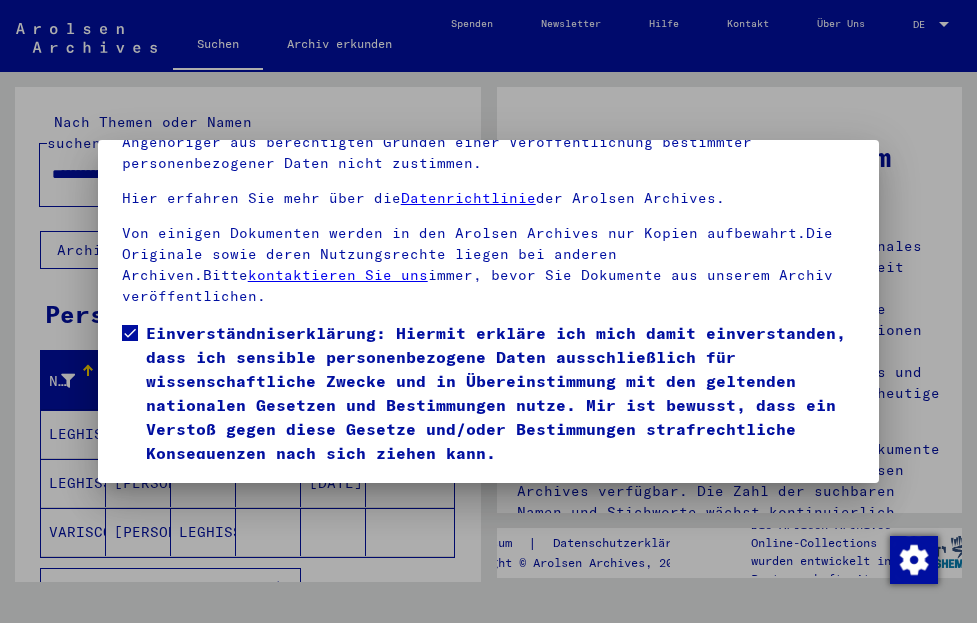 scroll, scrollTop: 270, scrollLeft: 0, axis: vertical 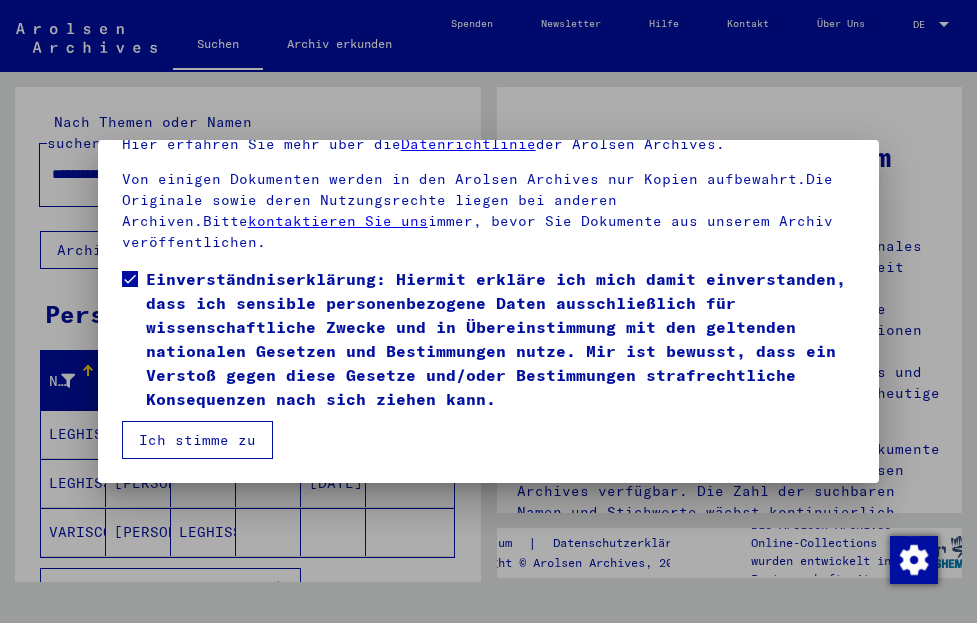 click on "Ich stimme zu" at bounding box center [197, 440] 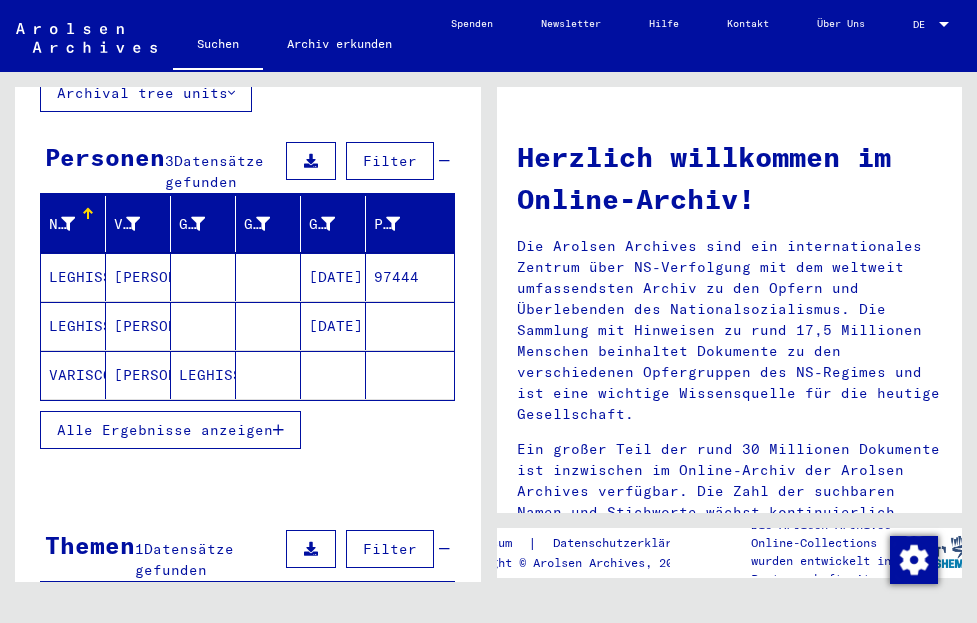scroll, scrollTop: 216, scrollLeft: 0, axis: vertical 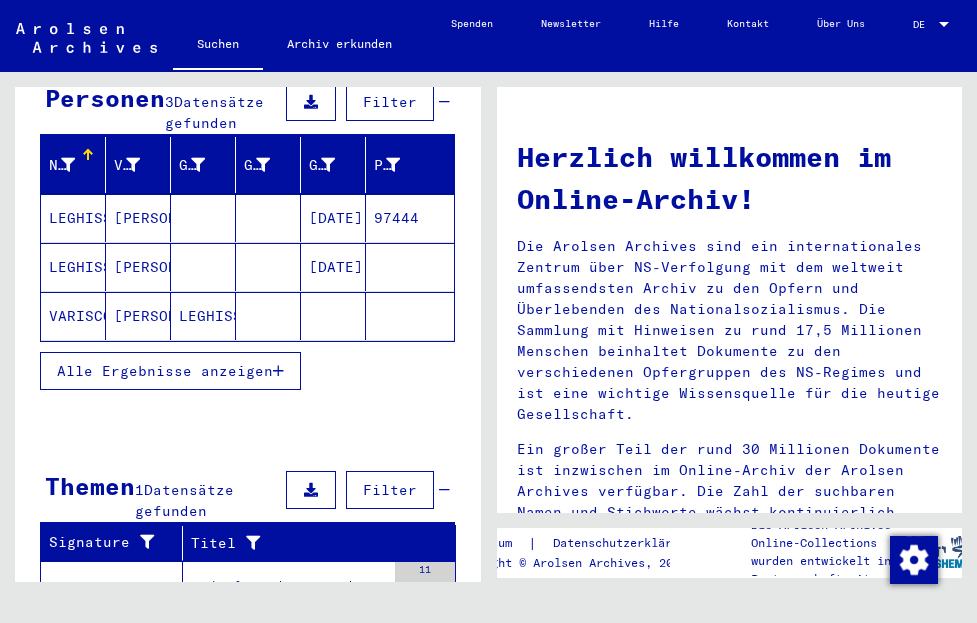 click on "Alle Ergebnisse anzeigen" at bounding box center [165, 371] 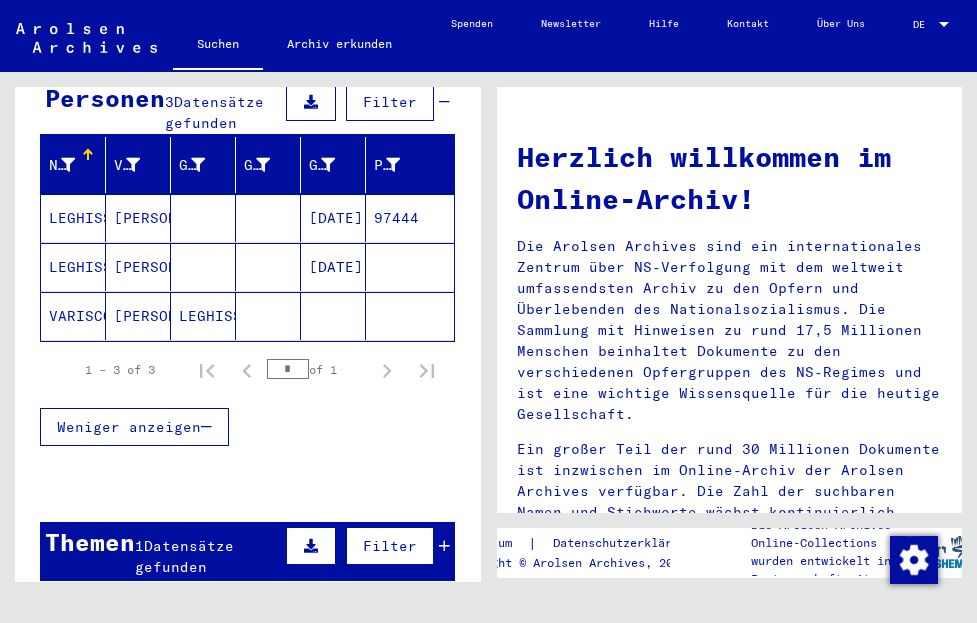 click on "LEGHISSA" at bounding box center [73, 267] 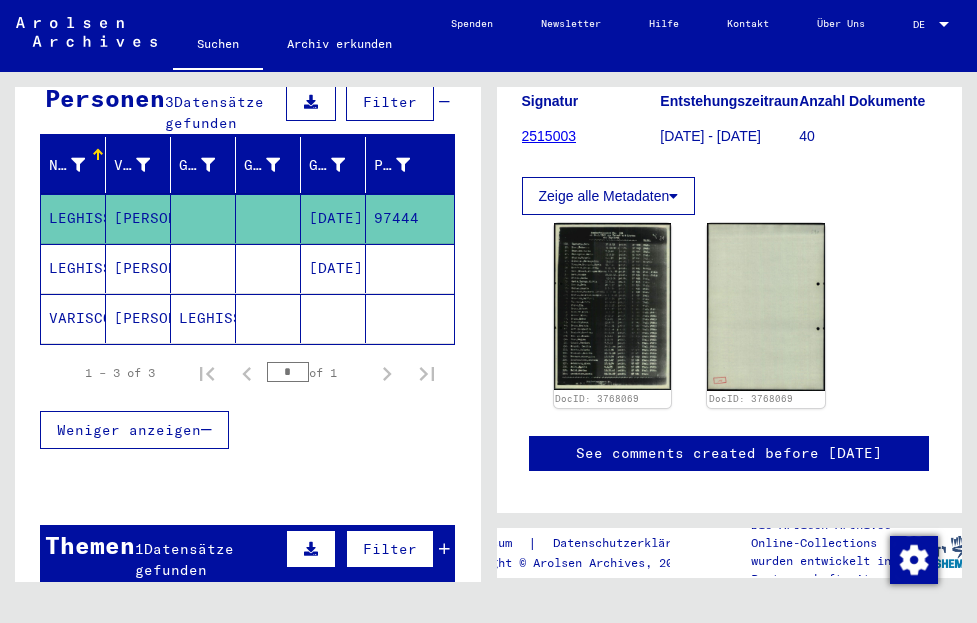 scroll, scrollTop: 288, scrollLeft: 0, axis: vertical 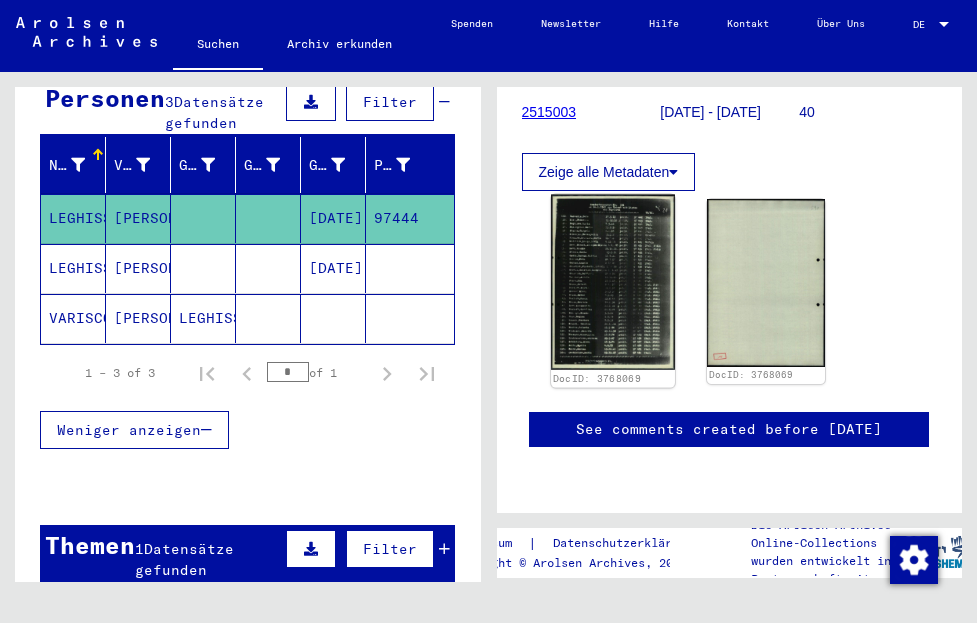 click 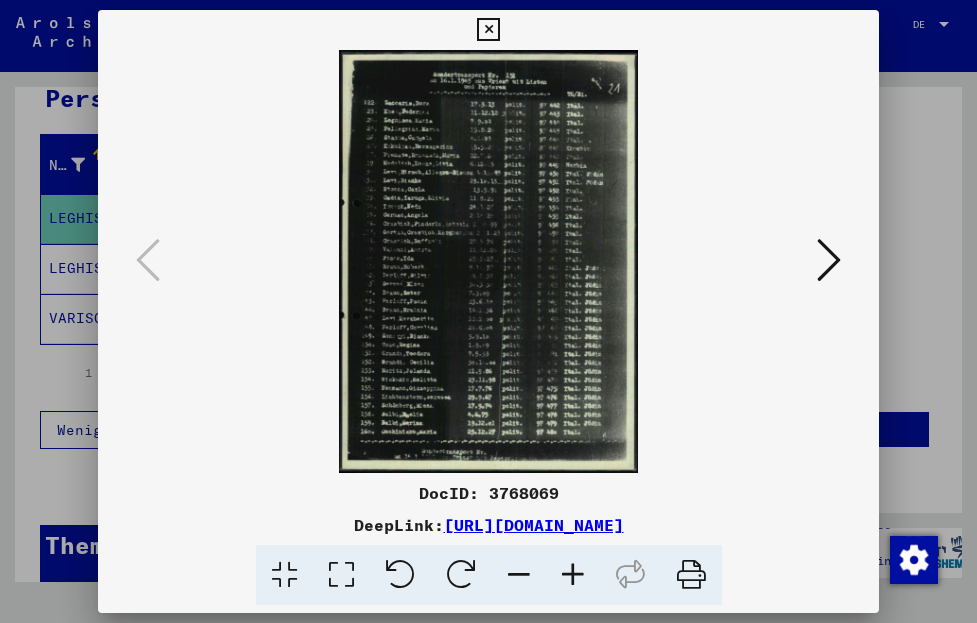 click at bounding box center [573, 575] 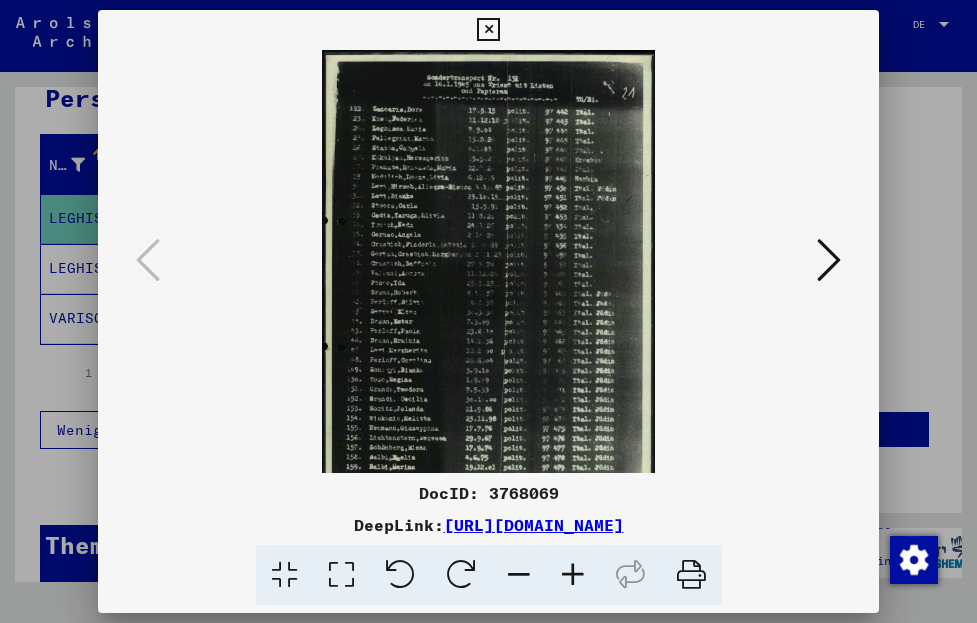 click at bounding box center [573, 575] 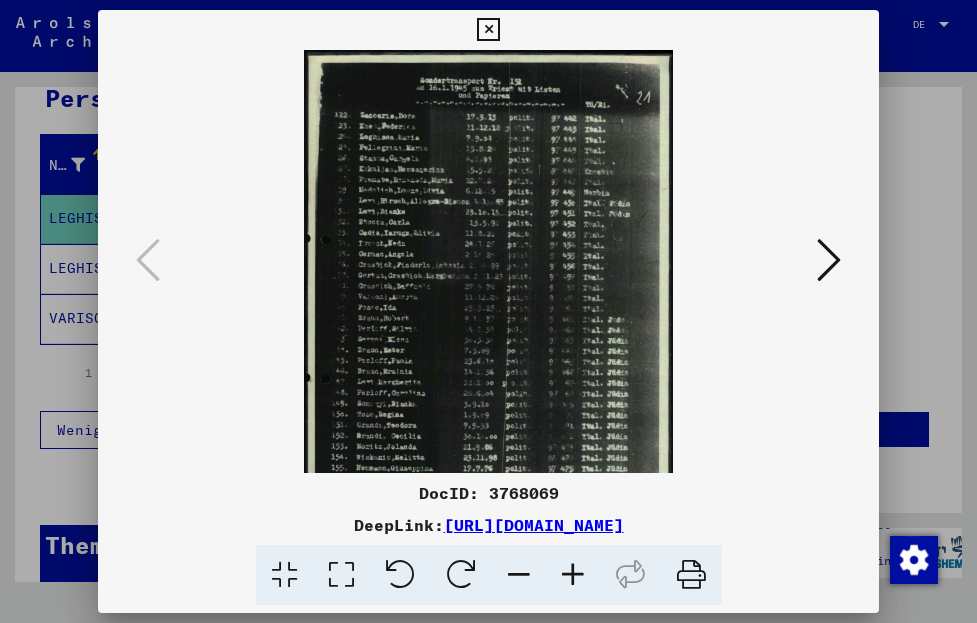 click at bounding box center (573, 575) 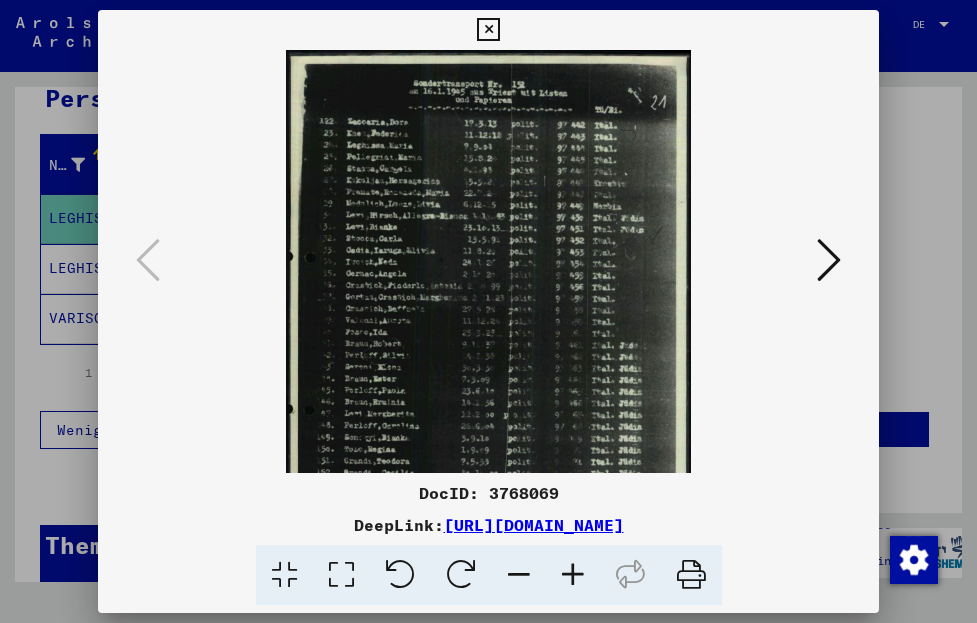 click at bounding box center [573, 575] 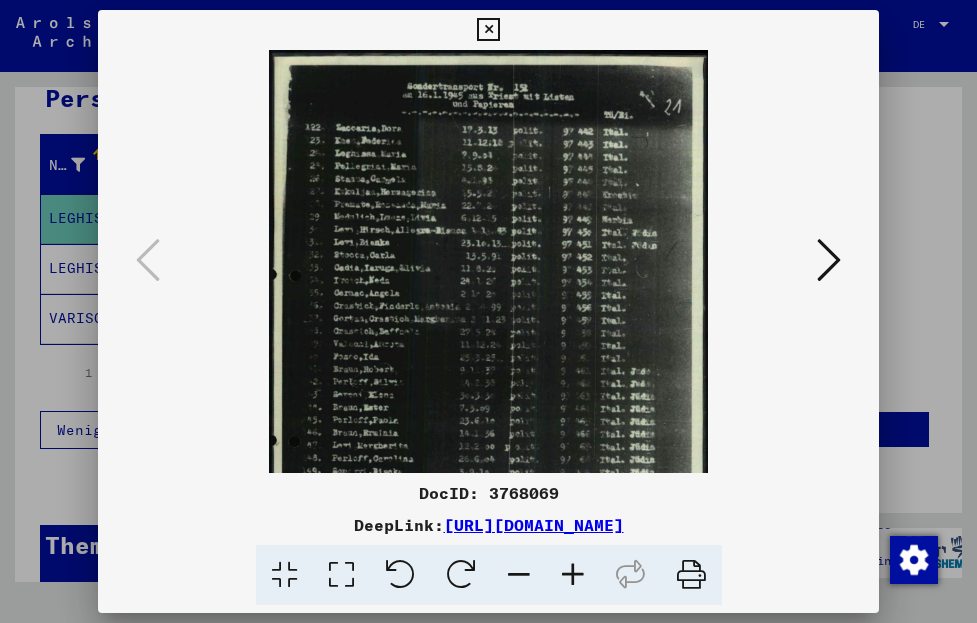 click at bounding box center [573, 575] 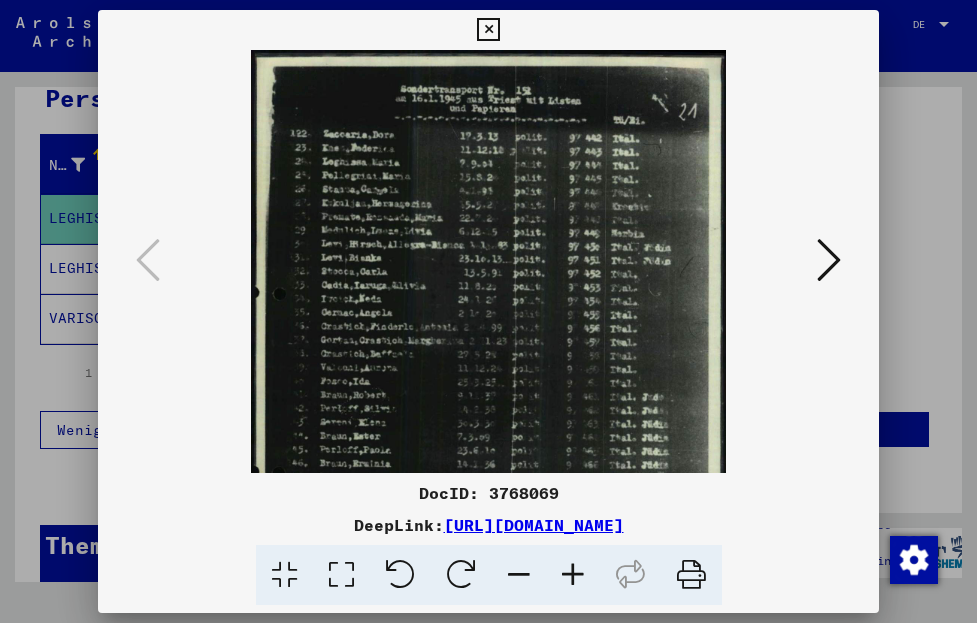 click at bounding box center (573, 575) 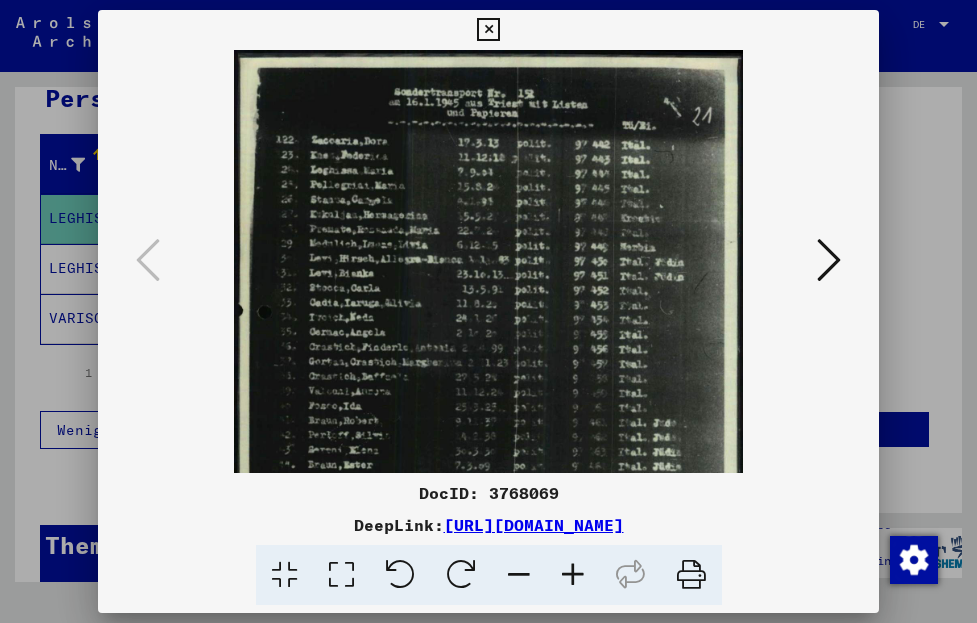 click at bounding box center (573, 575) 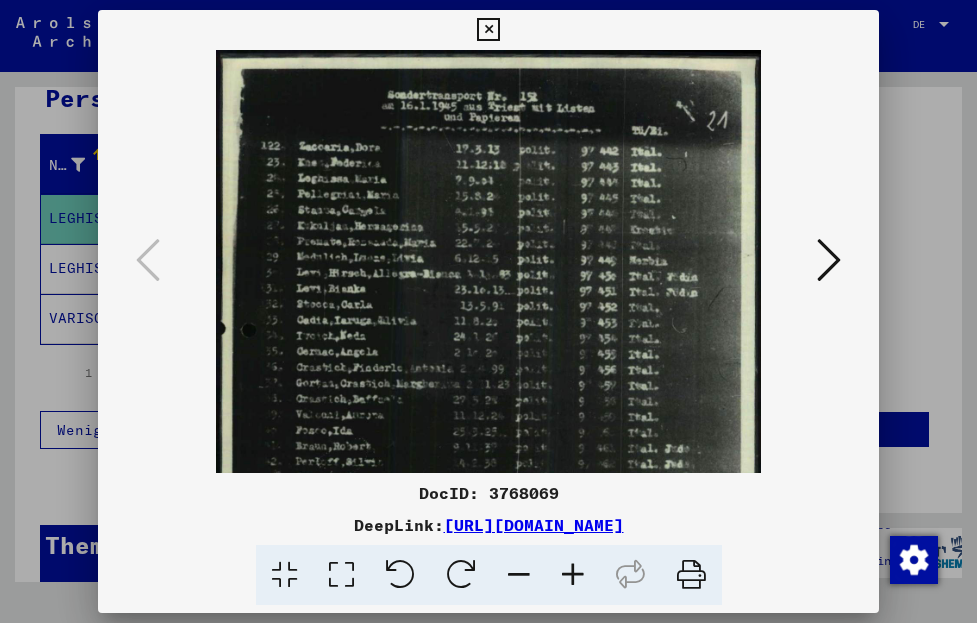 click at bounding box center [573, 575] 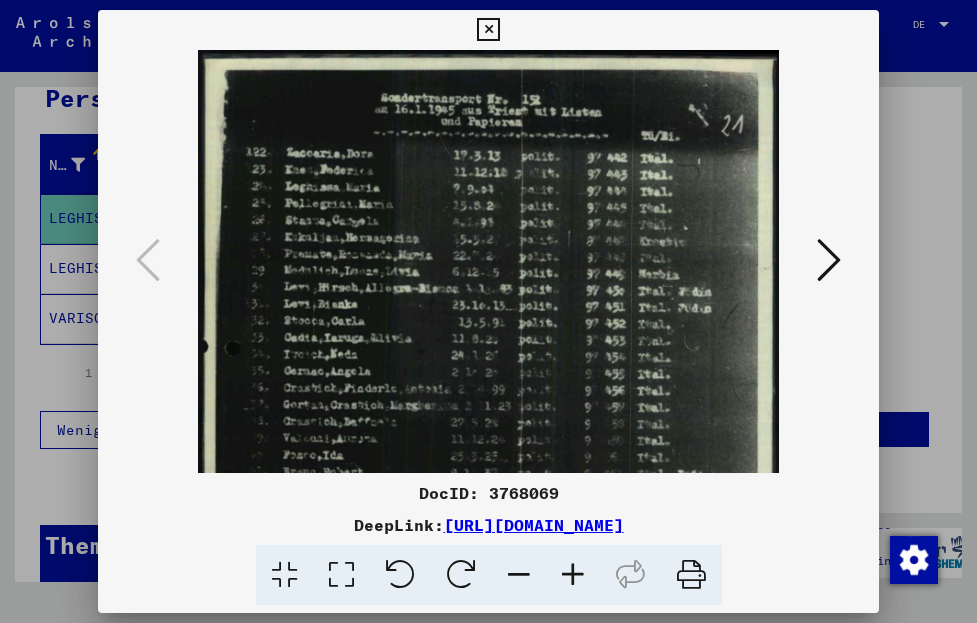 click at bounding box center [488, 30] 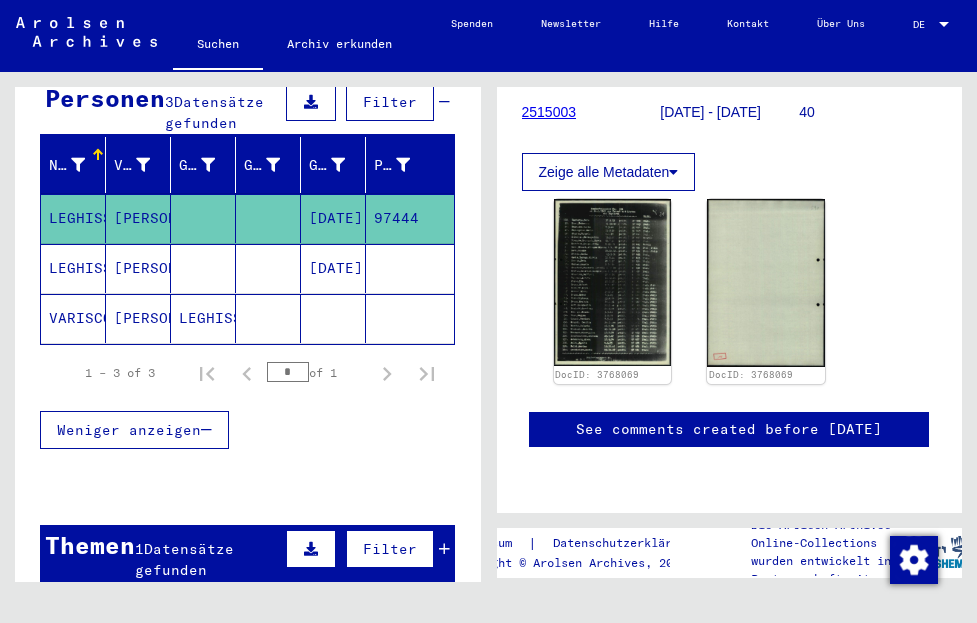 click on "LEGHISSA" at bounding box center [73, 318] 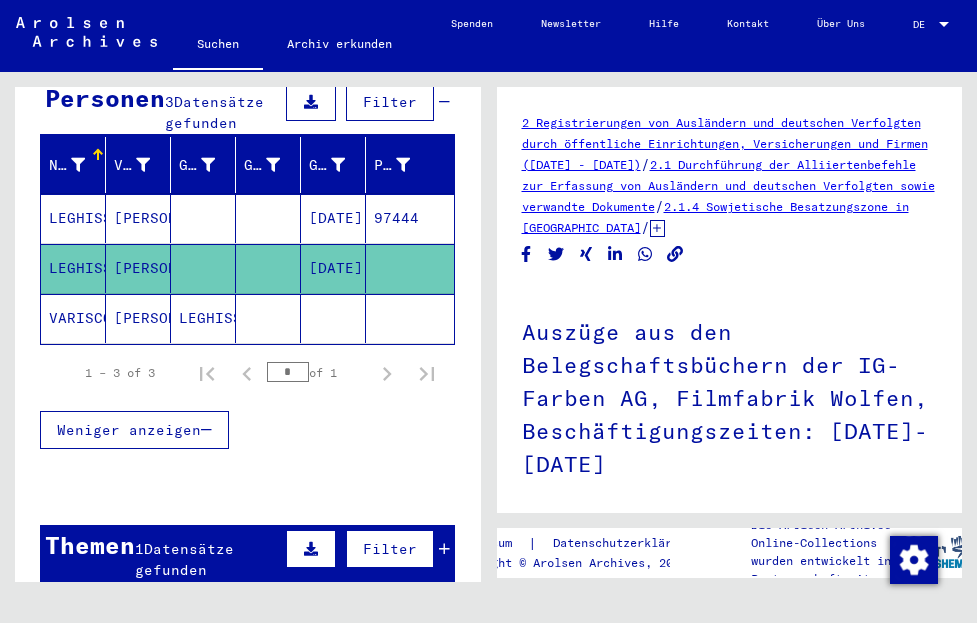 scroll, scrollTop: 108, scrollLeft: 0, axis: vertical 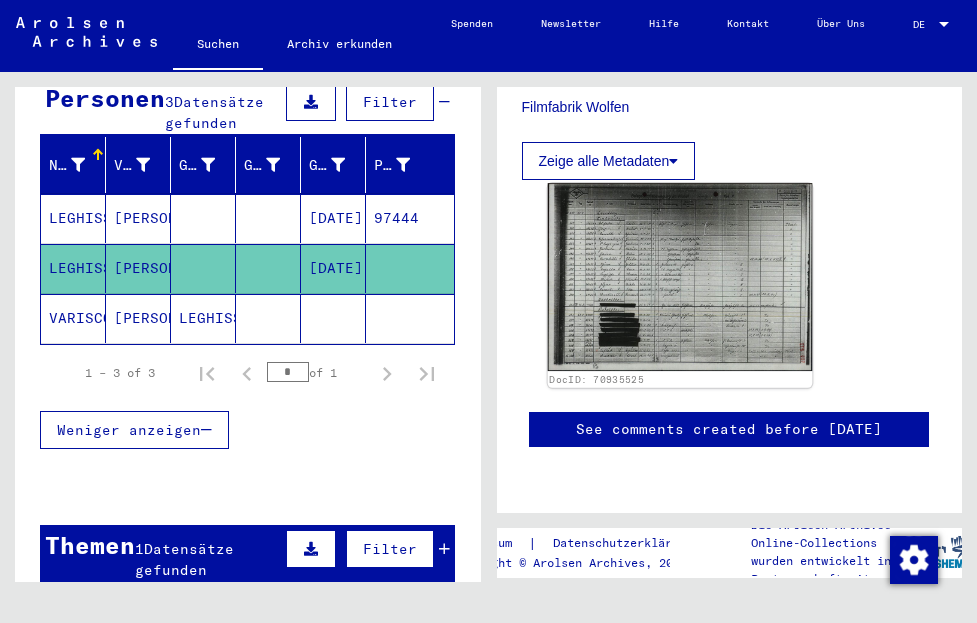 click 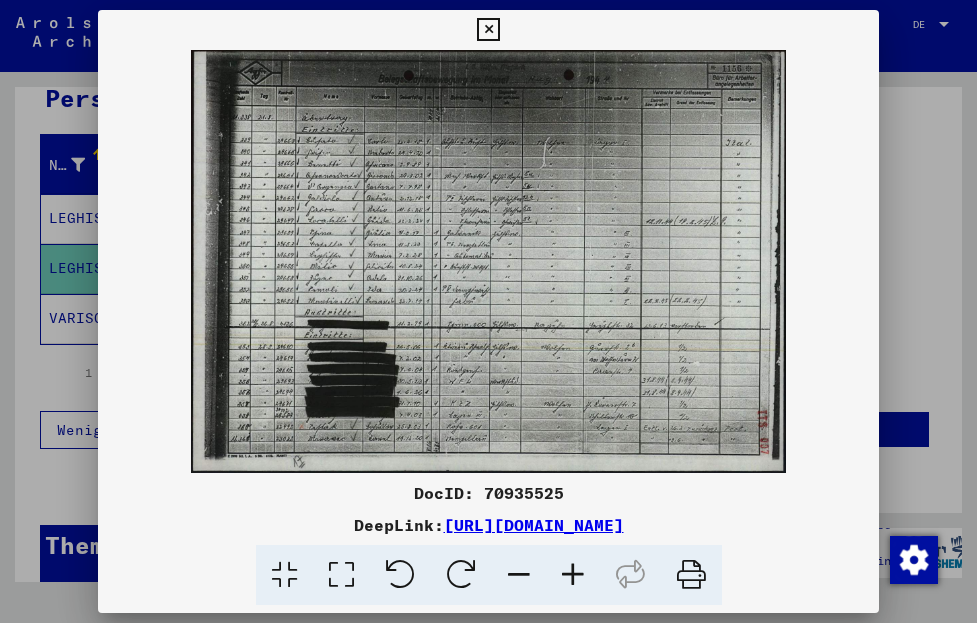 click at bounding box center [573, 575] 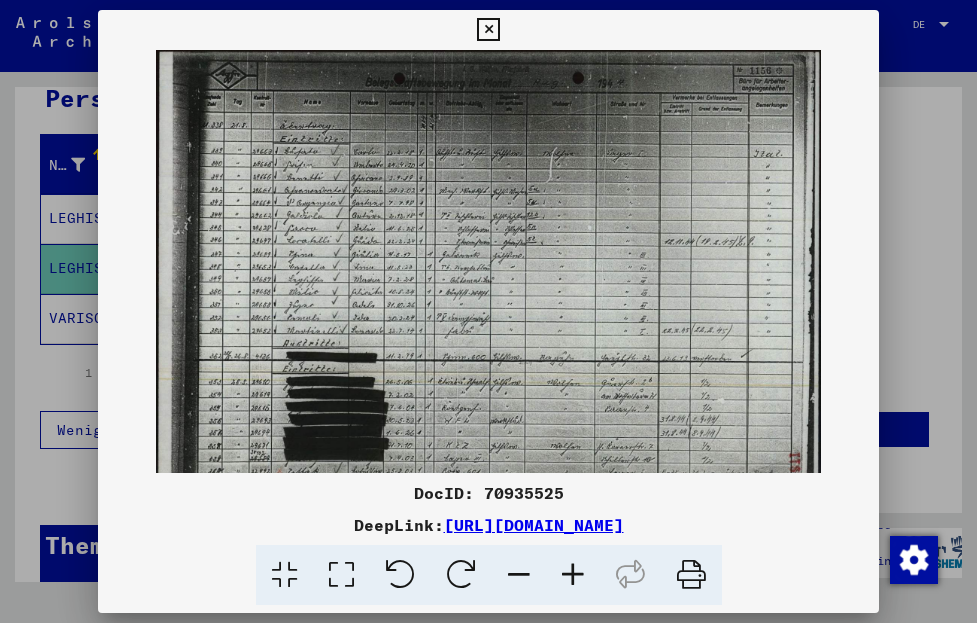 click at bounding box center (573, 575) 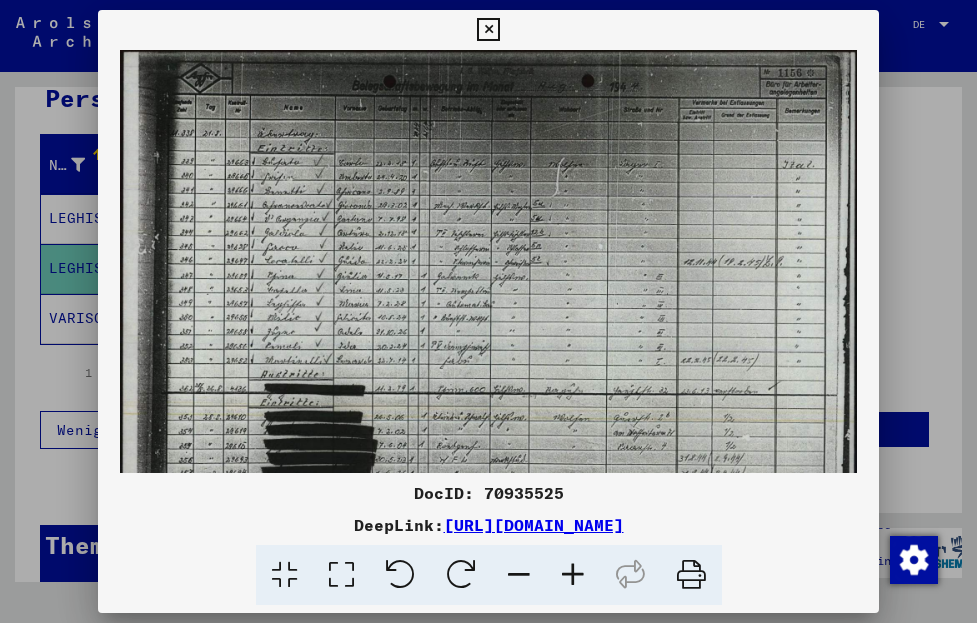 click at bounding box center [573, 575] 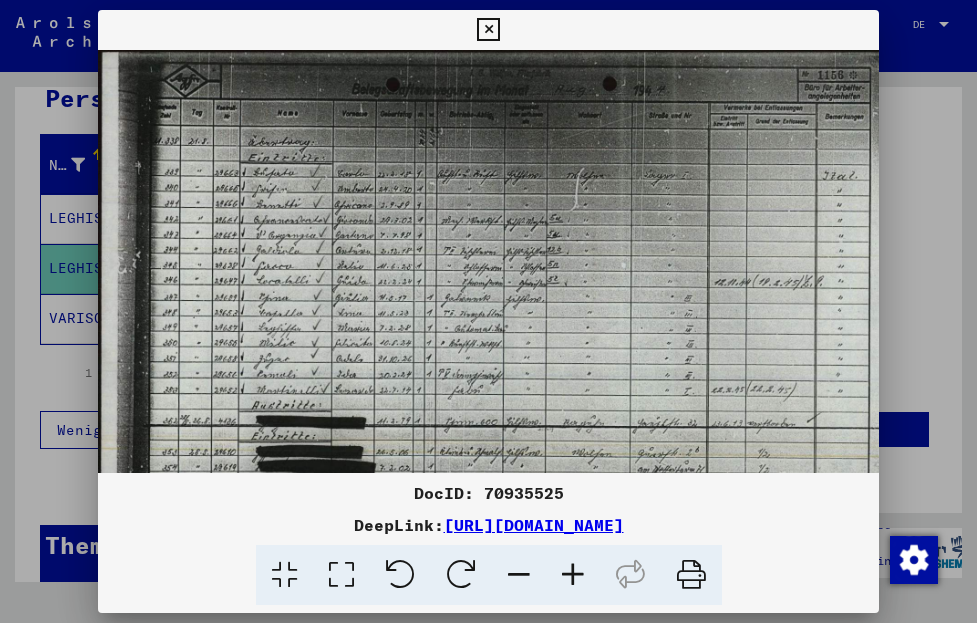 click at bounding box center (573, 575) 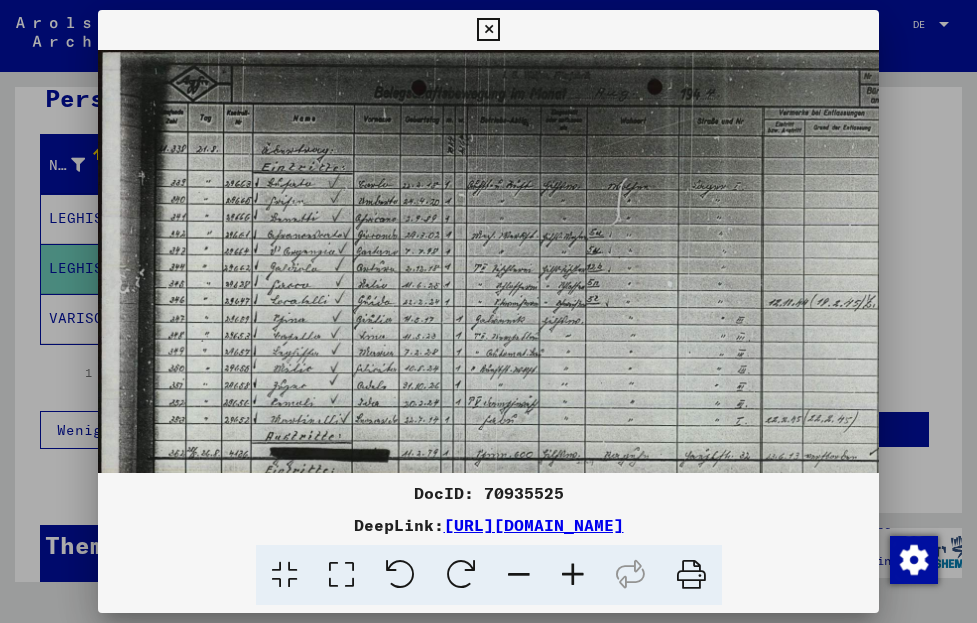 click at bounding box center [573, 575] 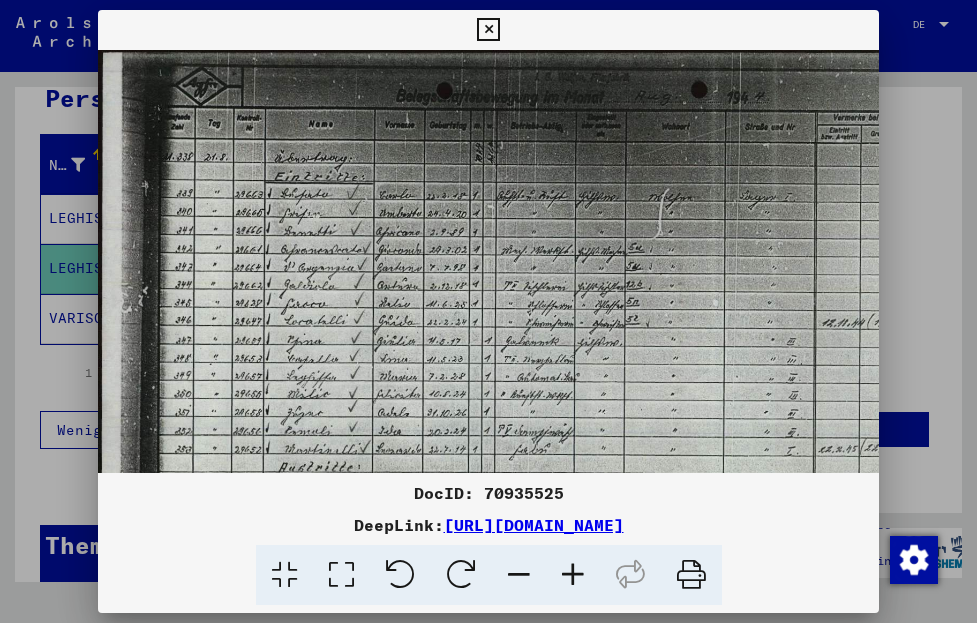 click at bounding box center [573, 575] 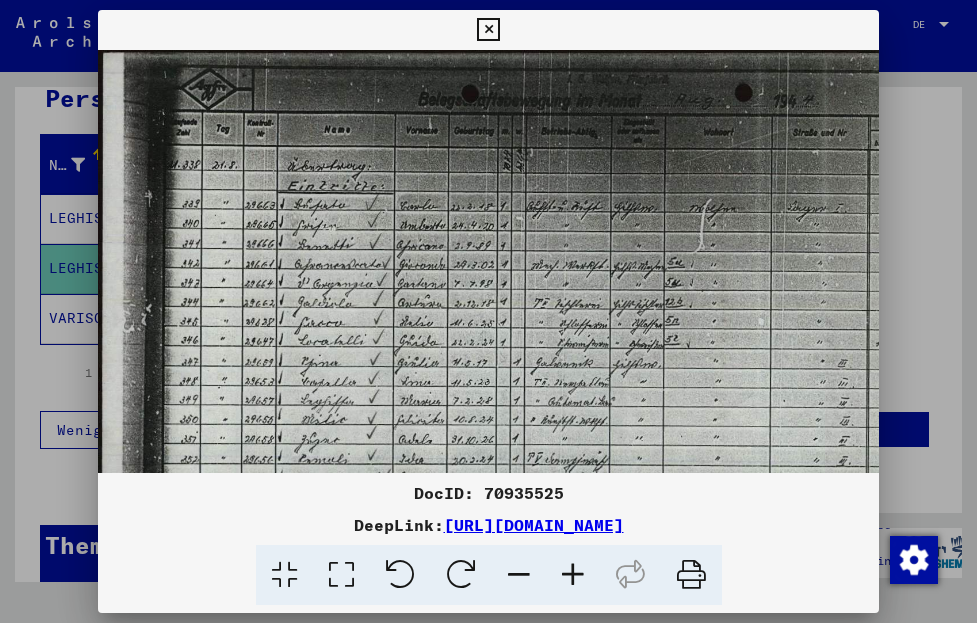 click at bounding box center [573, 575] 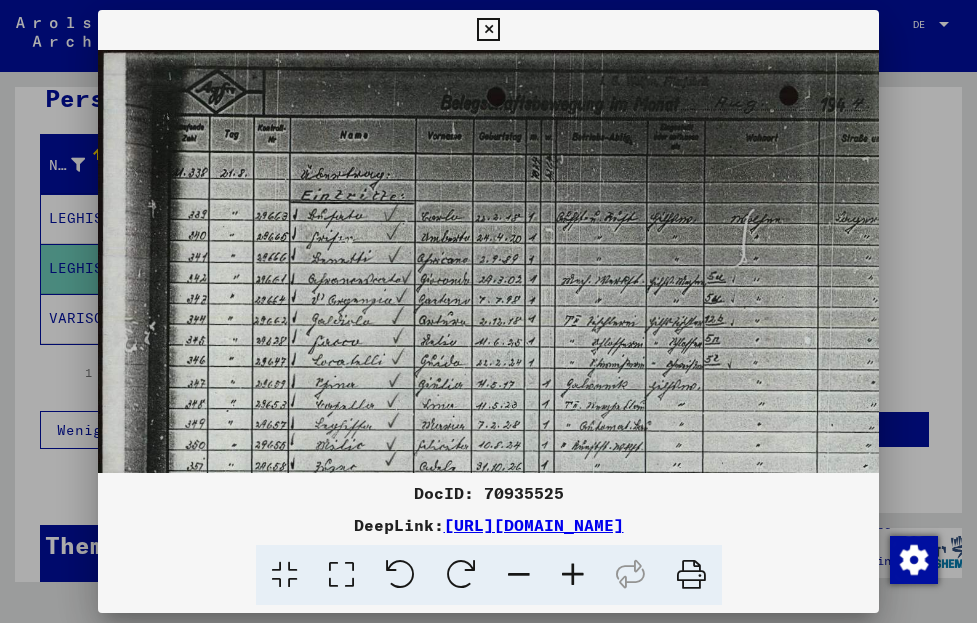 click at bounding box center [573, 575] 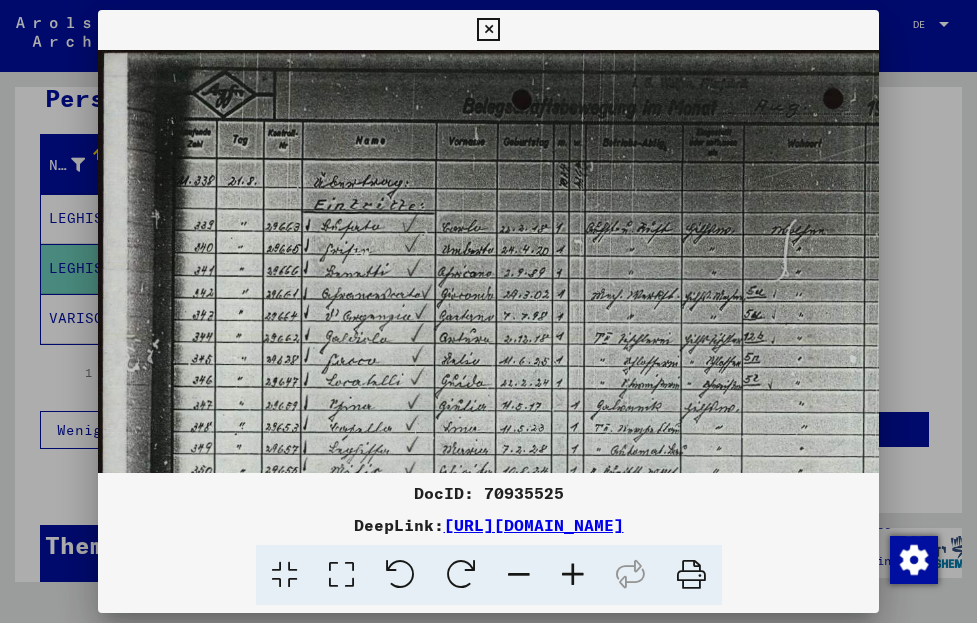 click at bounding box center (573, 575) 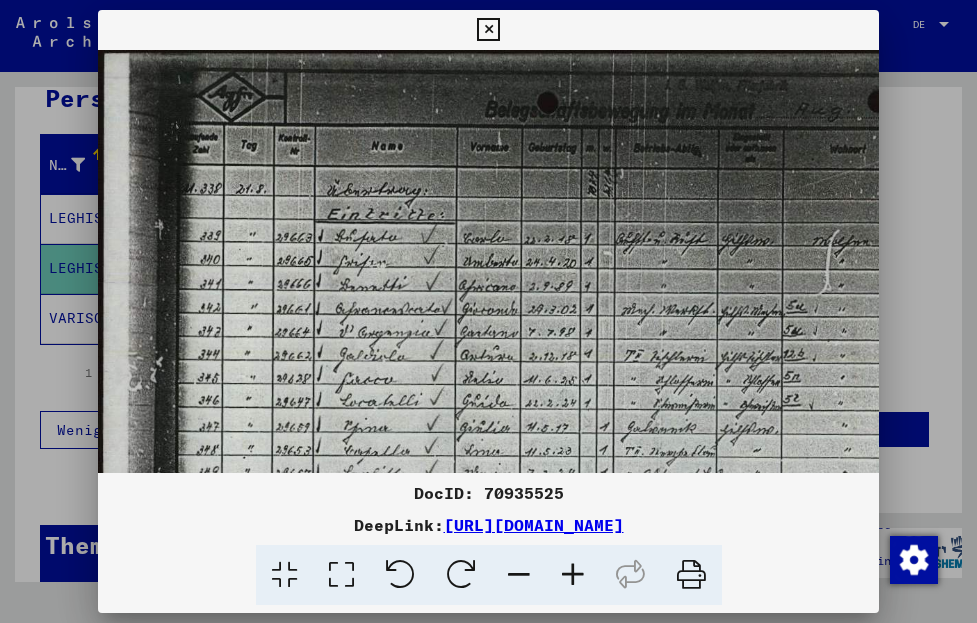 click at bounding box center (573, 575) 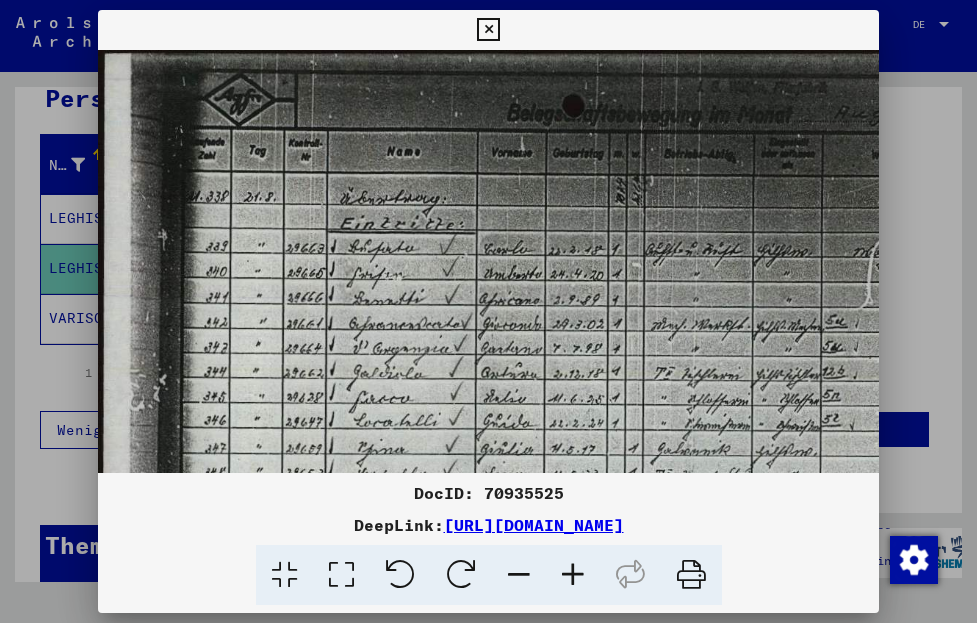 click at bounding box center [573, 575] 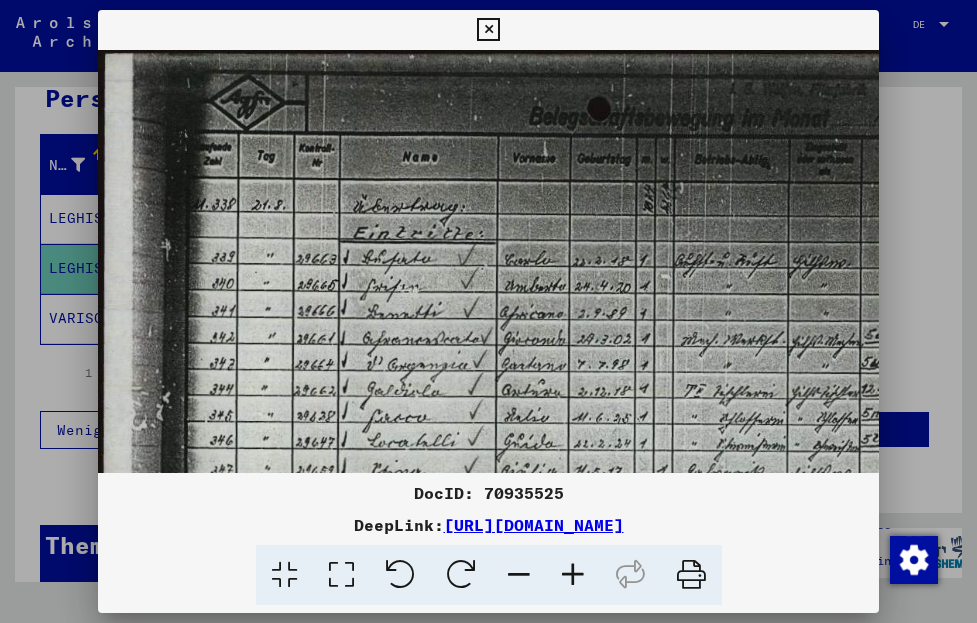 click at bounding box center [573, 575] 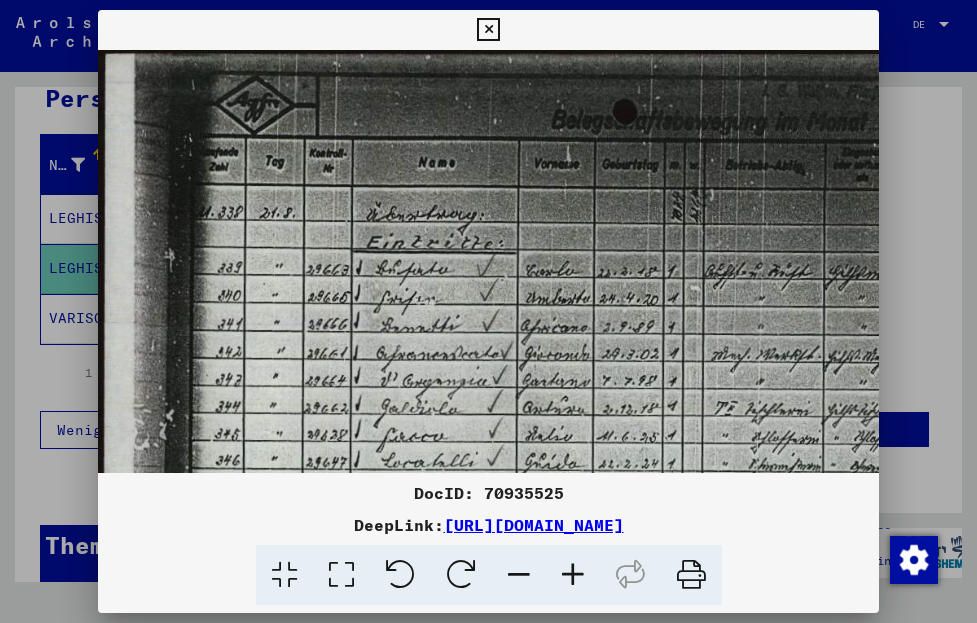 click at bounding box center [573, 575] 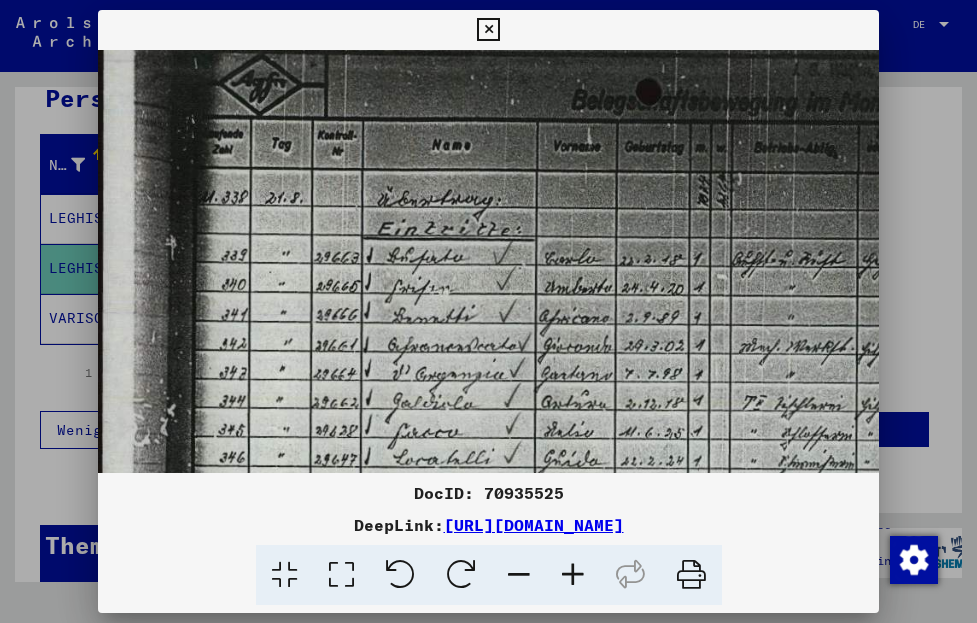 scroll, scrollTop: 37, scrollLeft: 1, axis: both 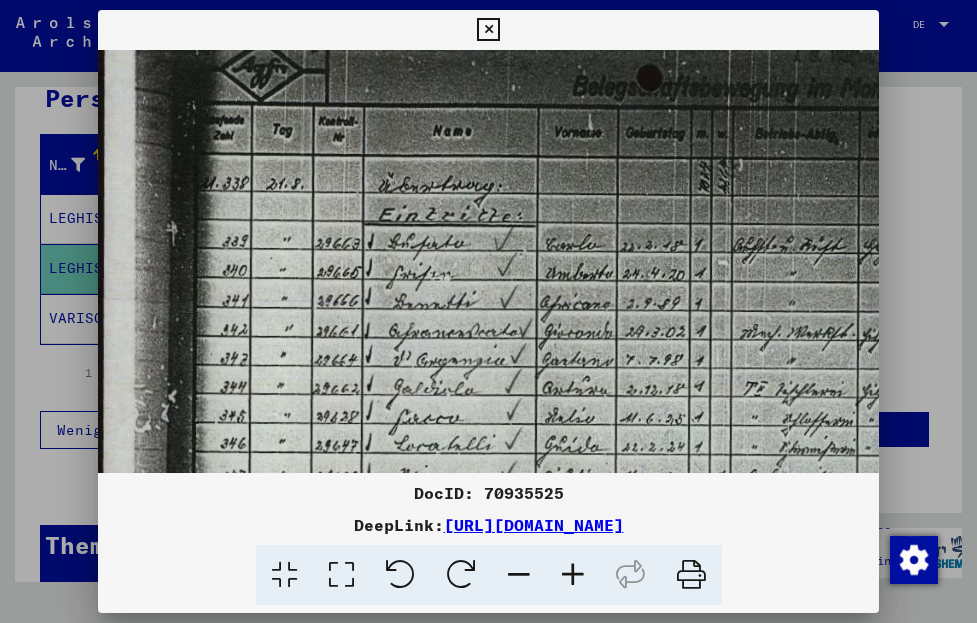 drag, startPoint x: 531, startPoint y: 292, endPoint x: 532, endPoint y: 252, distance: 40.012497 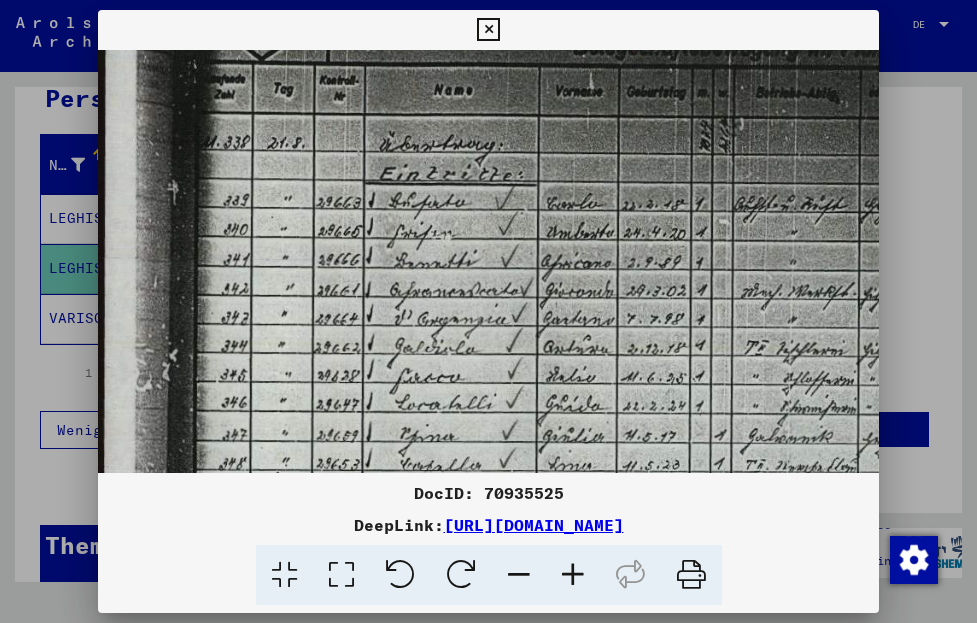 drag, startPoint x: 534, startPoint y: 325, endPoint x: 537, endPoint y: 283, distance: 42.107006 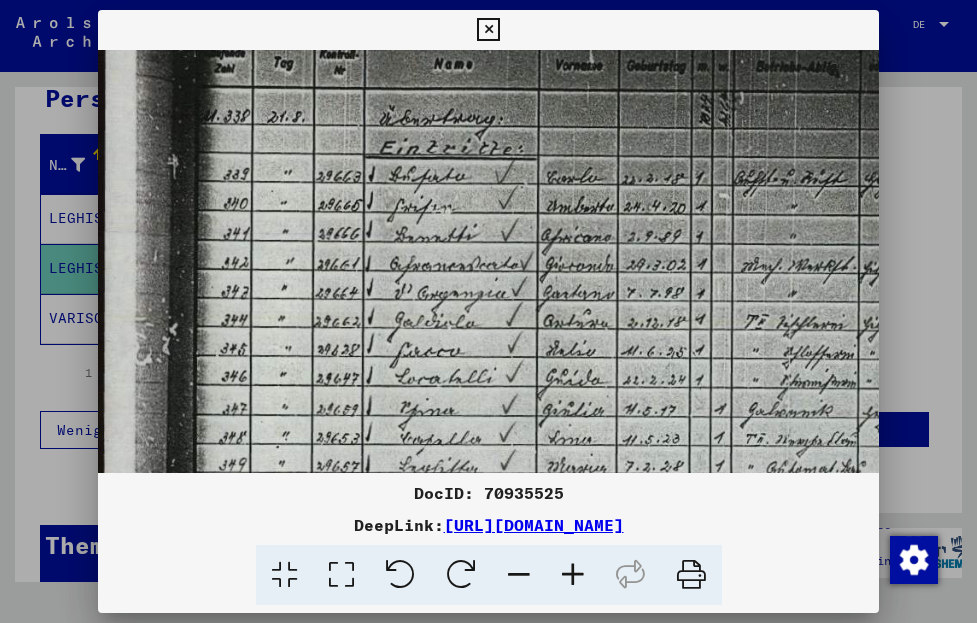 drag, startPoint x: 524, startPoint y: 310, endPoint x: 532, endPoint y: 288, distance: 23.409399 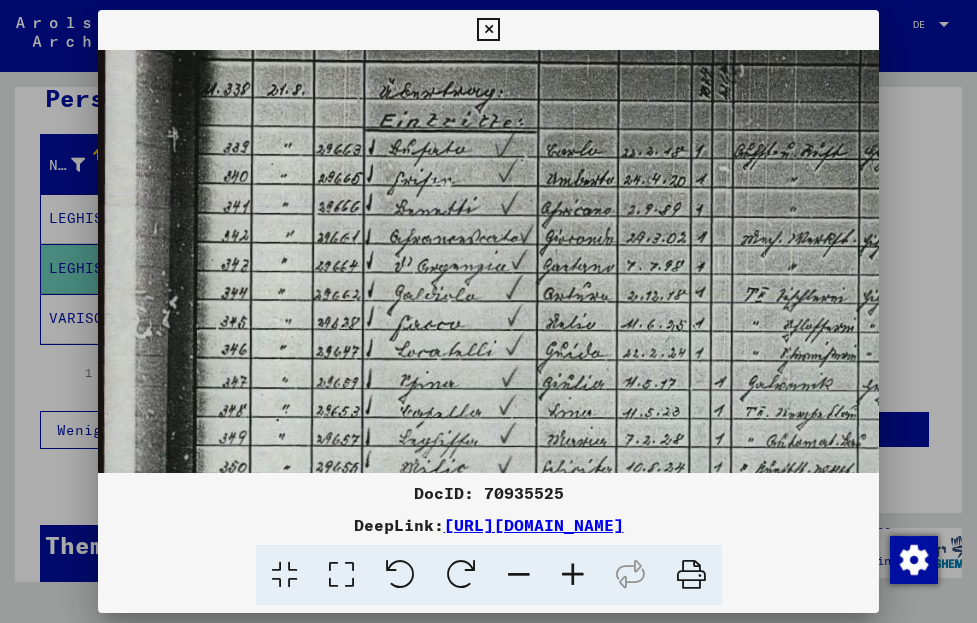 drag, startPoint x: 503, startPoint y: 327, endPoint x: 520, endPoint y: 286, distance: 44.38468 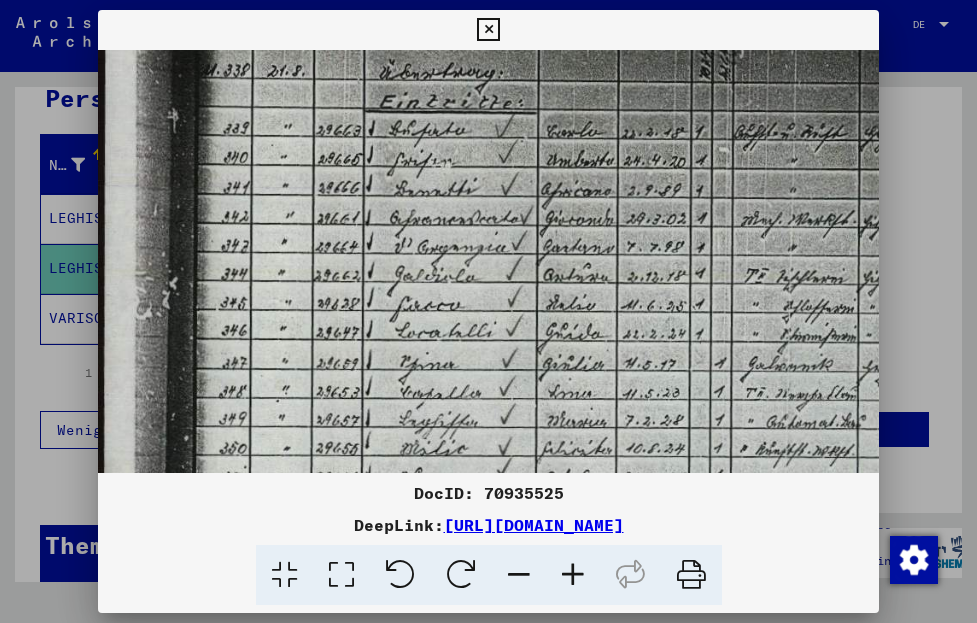 drag, startPoint x: 492, startPoint y: 349, endPoint x: 504, endPoint y: 309, distance: 41.761227 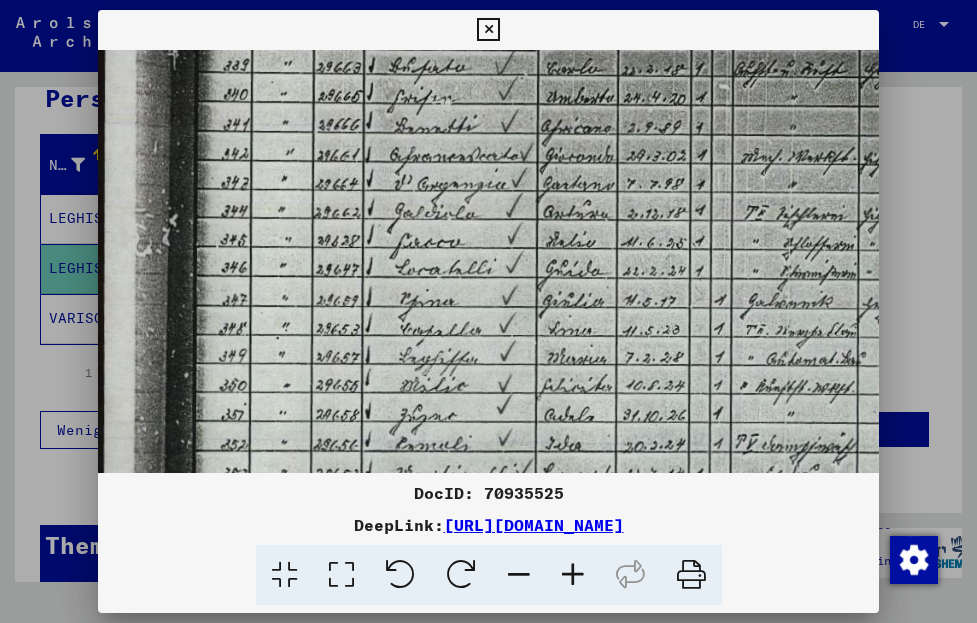 drag, startPoint x: 501, startPoint y: 330, endPoint x: 507, endPoint y: 301, distance: 29.614185 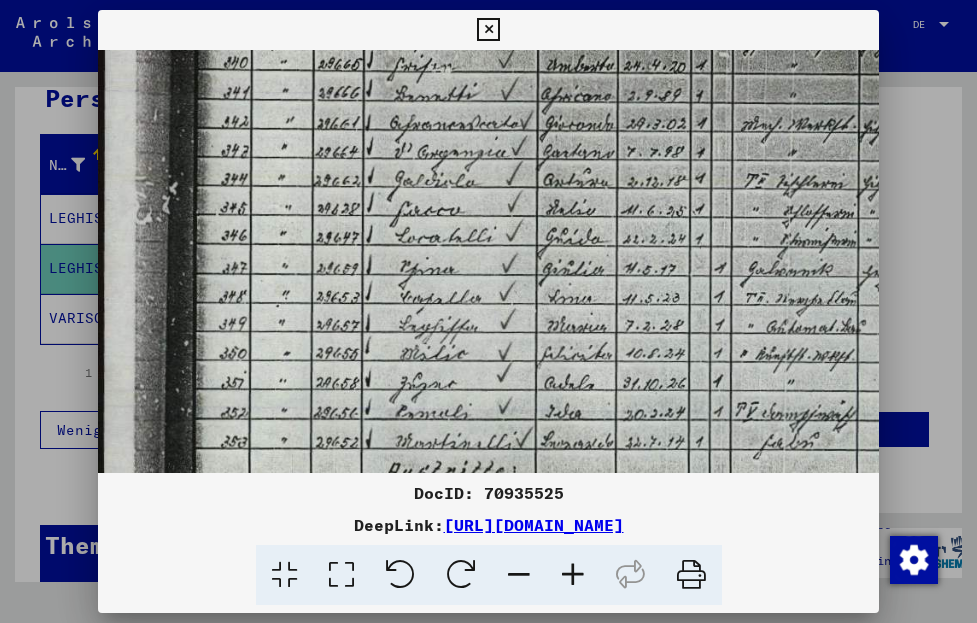 drag, startPoint x: 500, startPoint y: 324, endPoint x: 510, endPoint y: 291, distance: 34.48188 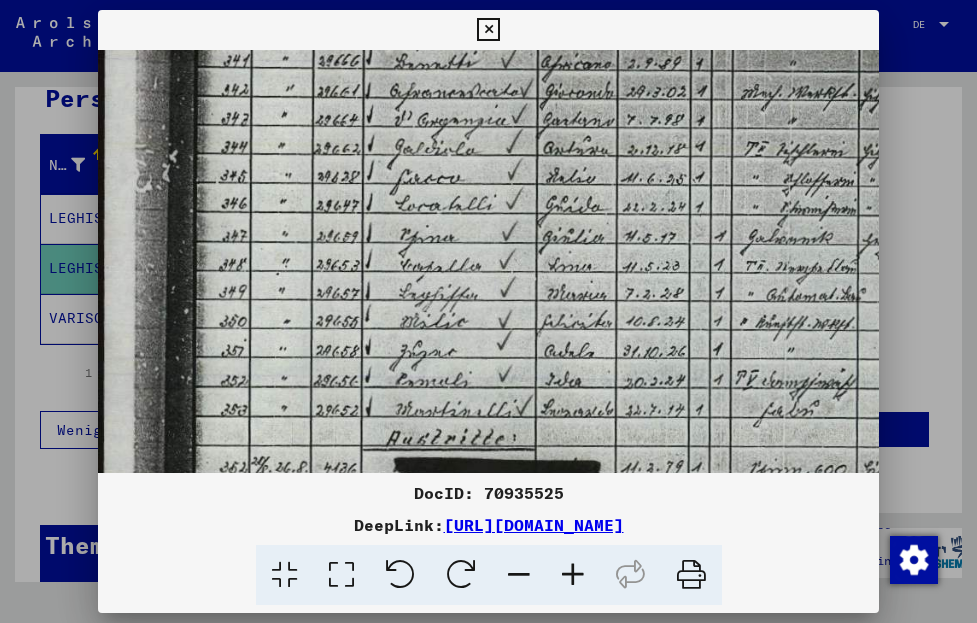 drag, startPoint x: 499, startPoint y: 327, endPoint x: 501, endPoint y: 295, distance: 32.06244 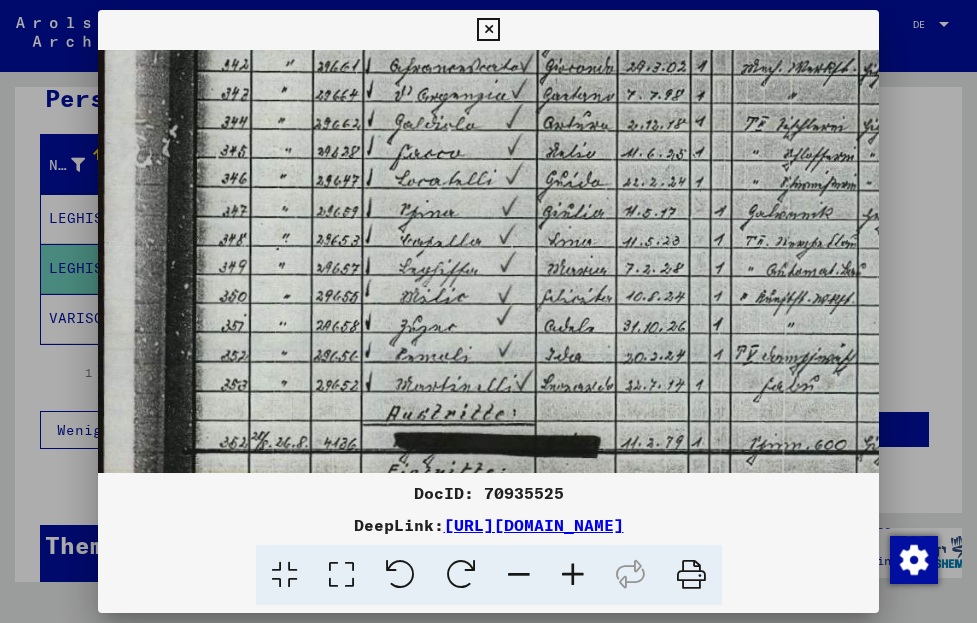 drag, startPoint x: 509, startPoint y: 339, endPoint x: 511, endPoint y: 315, distance: 24.083189 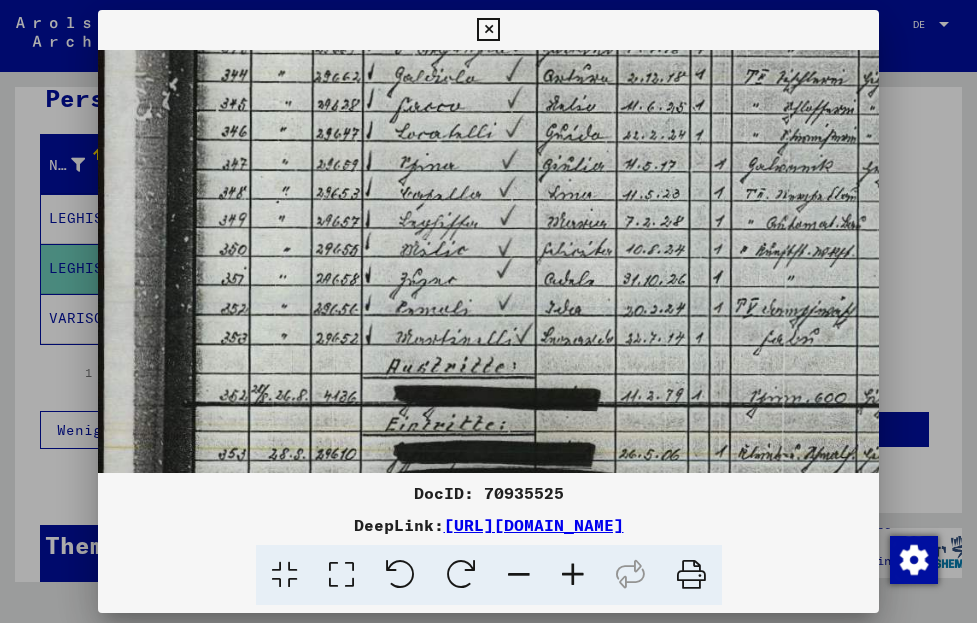 drag, startPoint x: 502, startPoint y: 339, endPoint x: 515, endPoint y: 292, distance: 48.76474 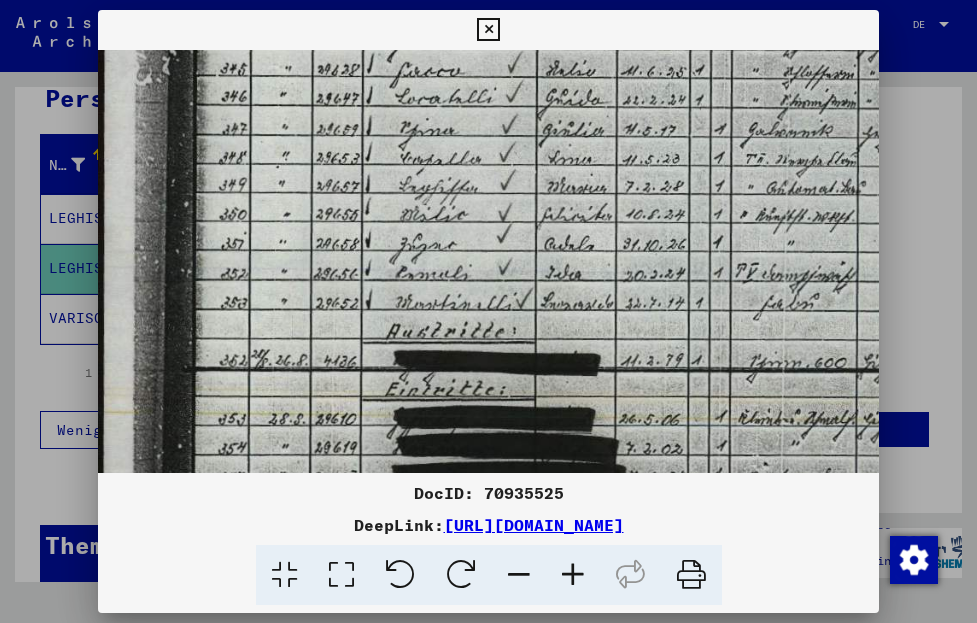 drag, startPoint x: 497, startPoint y: 336, endPoint x: 514, endPoint y: 289, distance: 49.979996 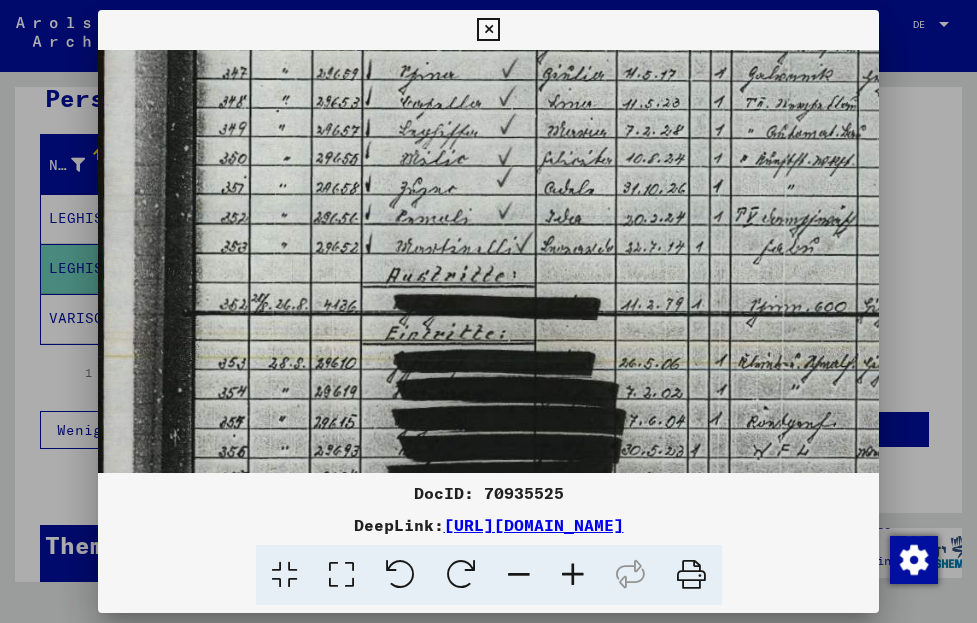 drag, startPoint x: 489, startPoint y: 335, endPoint x: 511, endPoint y: 290, distance: 50.08992 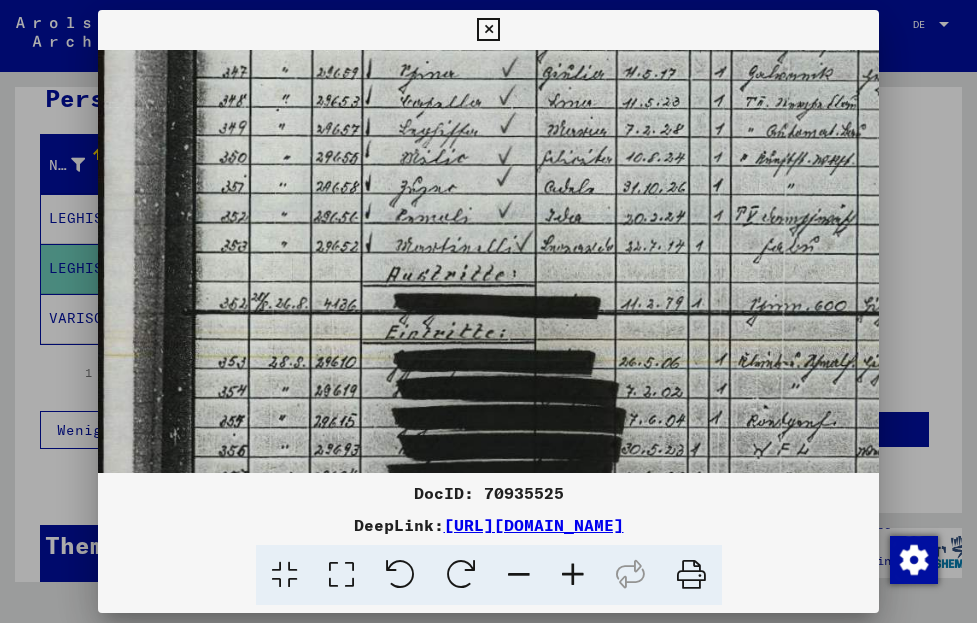 click at bounding box center [853, 145] 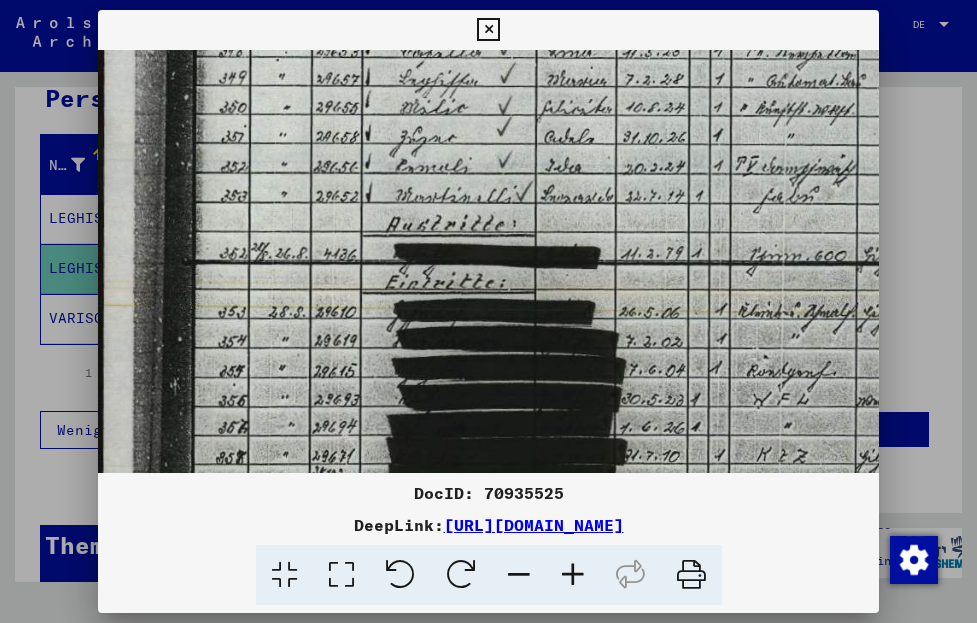 drag, startPoint x: 497, startPoint y: 349, endPoint x: 514, endPoint y: 296, distance: 55.65968 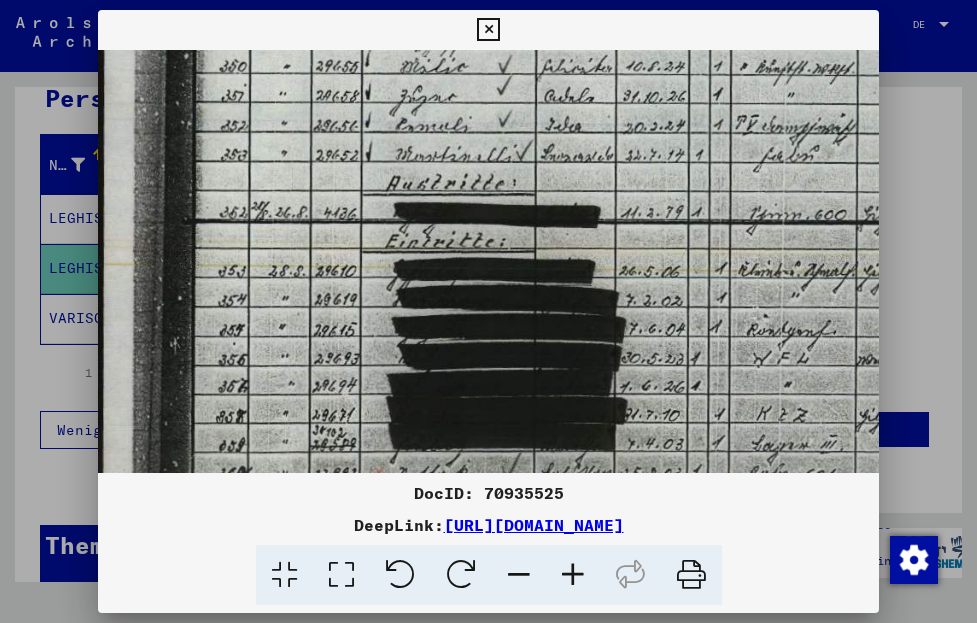 drag, startPoint x: 492, startPoint y: 355, endPoint x: 512, endPoint y: 314, distance: 45.617977 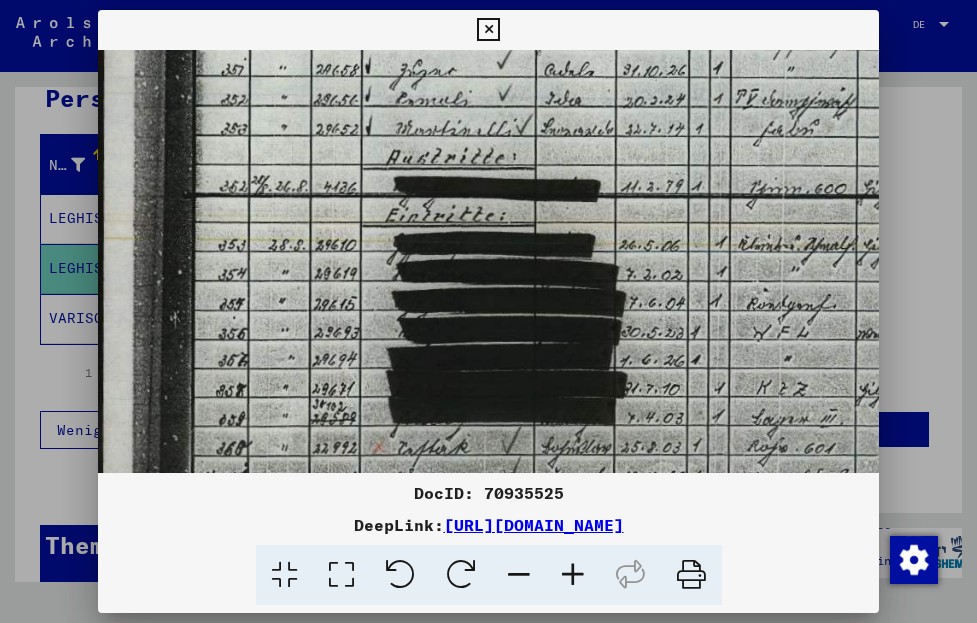 drag, startPoint x: 494, startPoint y: 384, endPoint x: 515, endPoint y: 340, distance: 48.754486 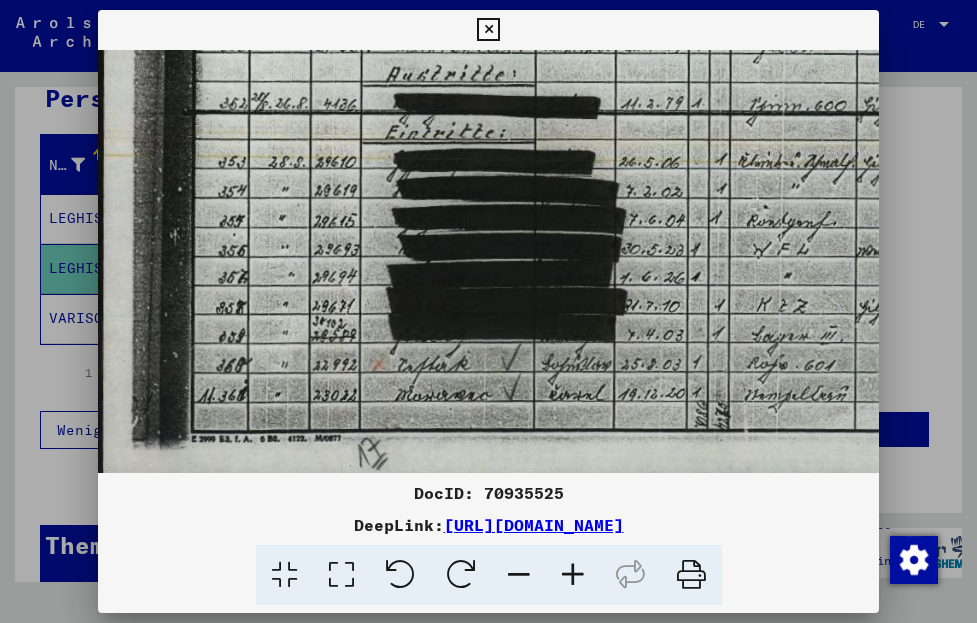 drag, startPoint x: 504, startPoint y: 375, endPoint x: 527, endPoint y: 338, distance: 43.56604 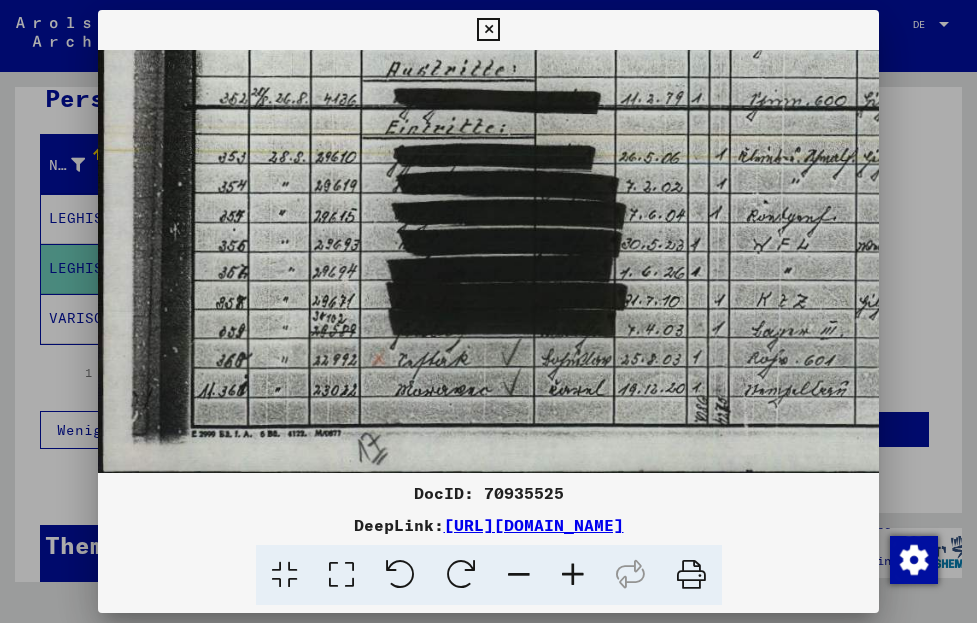 scroll, scrollTop: 650, scrollLeft: 0, axis: vertical 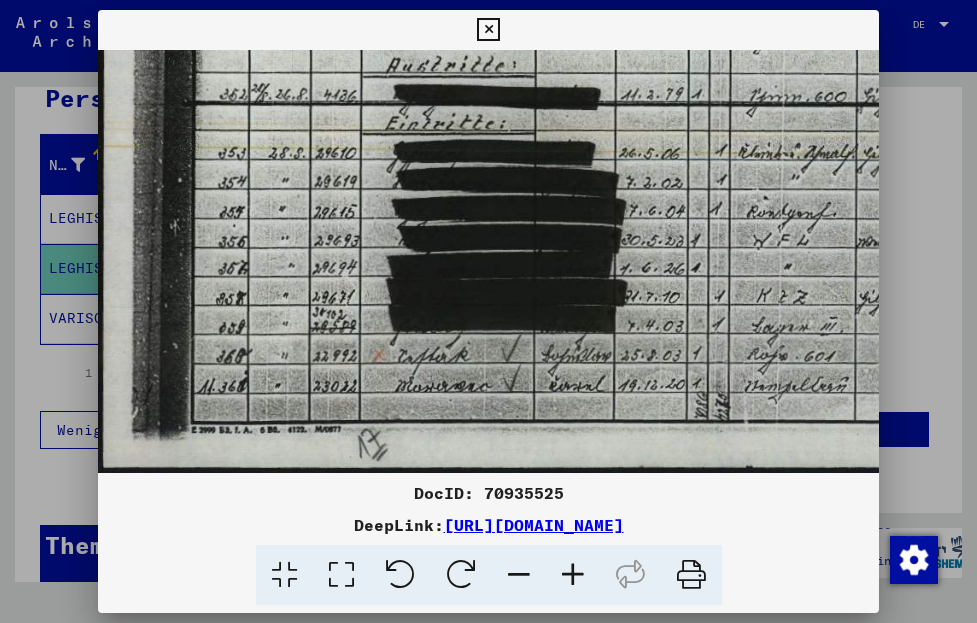 drag, startPoint x: 516, startPoint y: 405, endPoint x: 532, endPoint y: 369, distance: 39.39543 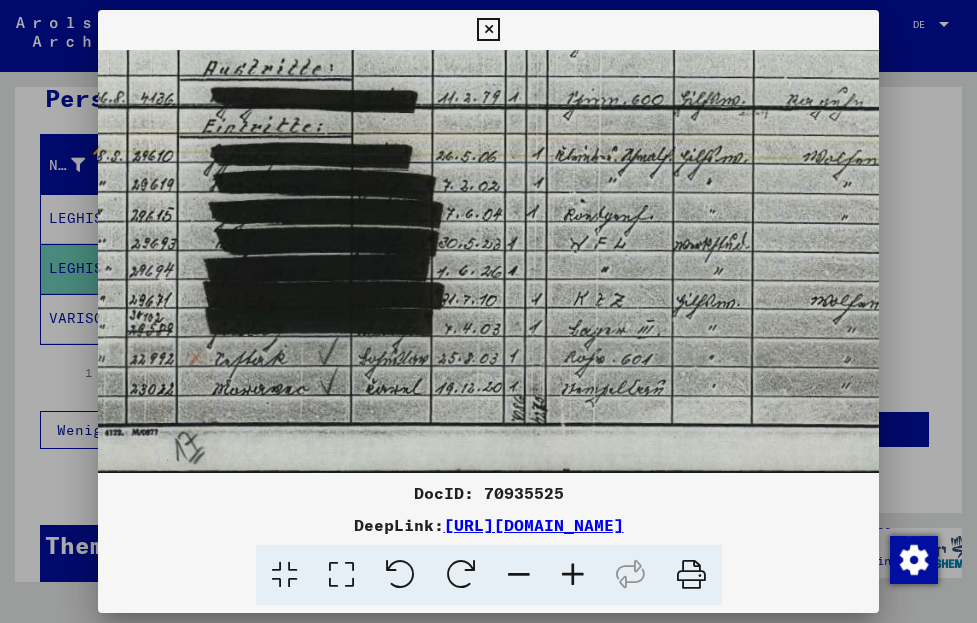 drag, startPoint x: 545, startPoint y: 339, endPoint x: 381, endPoint y: 335, distance: 164.04877 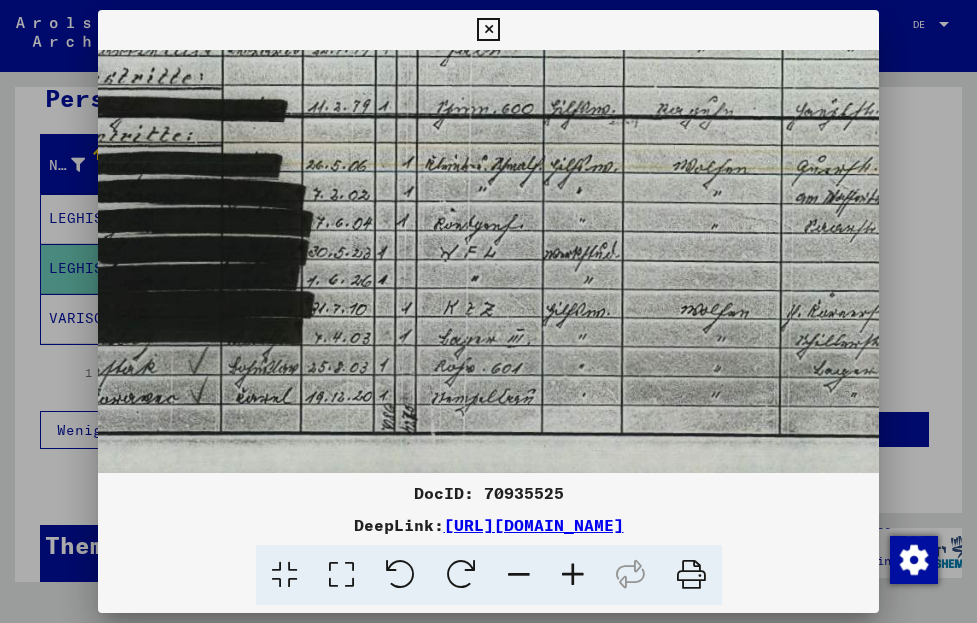 drag, startPoint x: 659, startPoint y: 348, endPoint x: 446, endPoint y: 355, distance: 213.11499 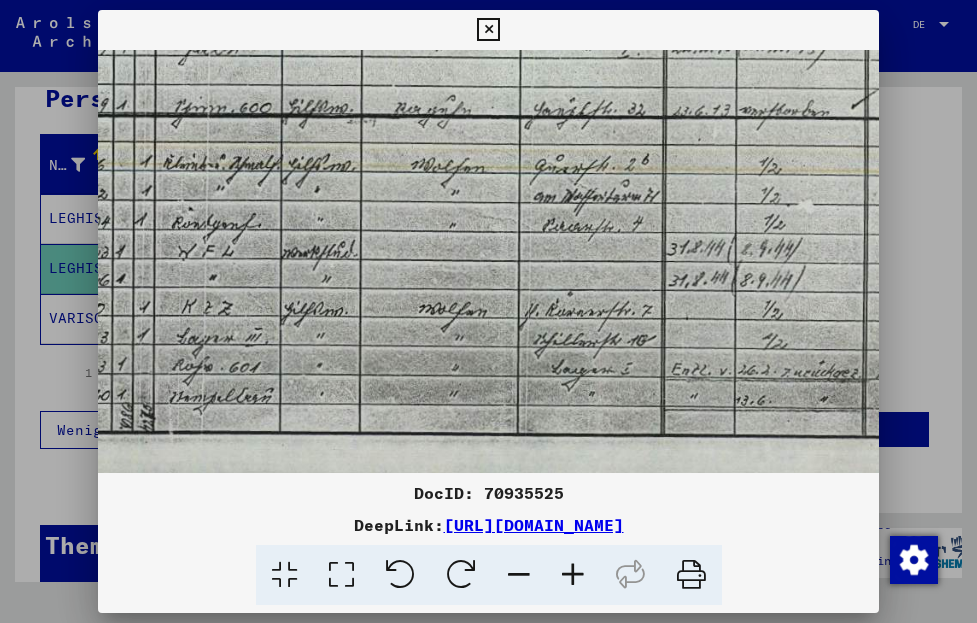 drag, startPoint x: 663, startPoint y: 311, endPoint x: 593, endPoint y: 294, distance: 72.03471 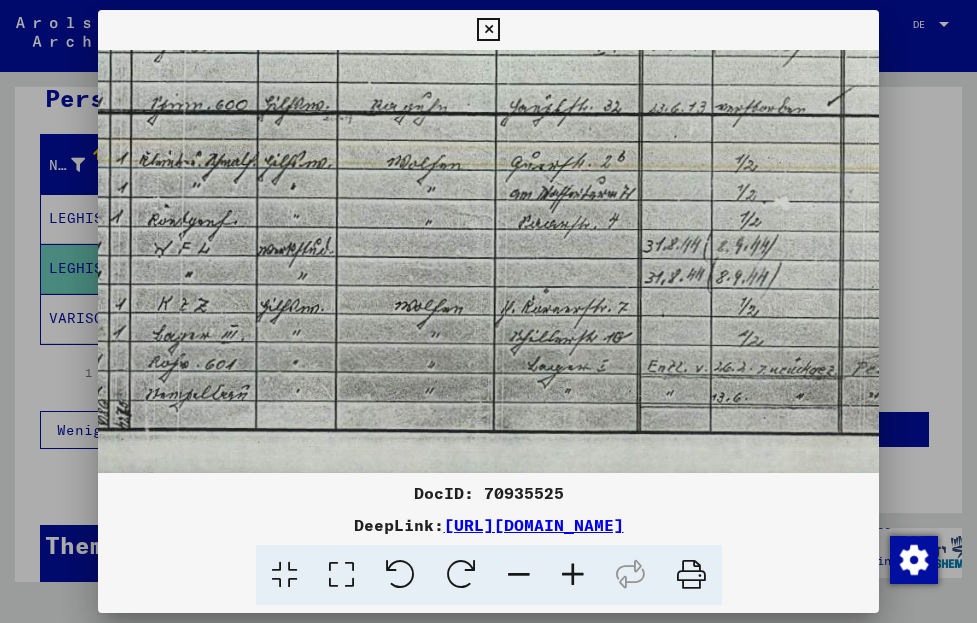scroll, scrollTop: 631, scrollLeft: 729, axis: both 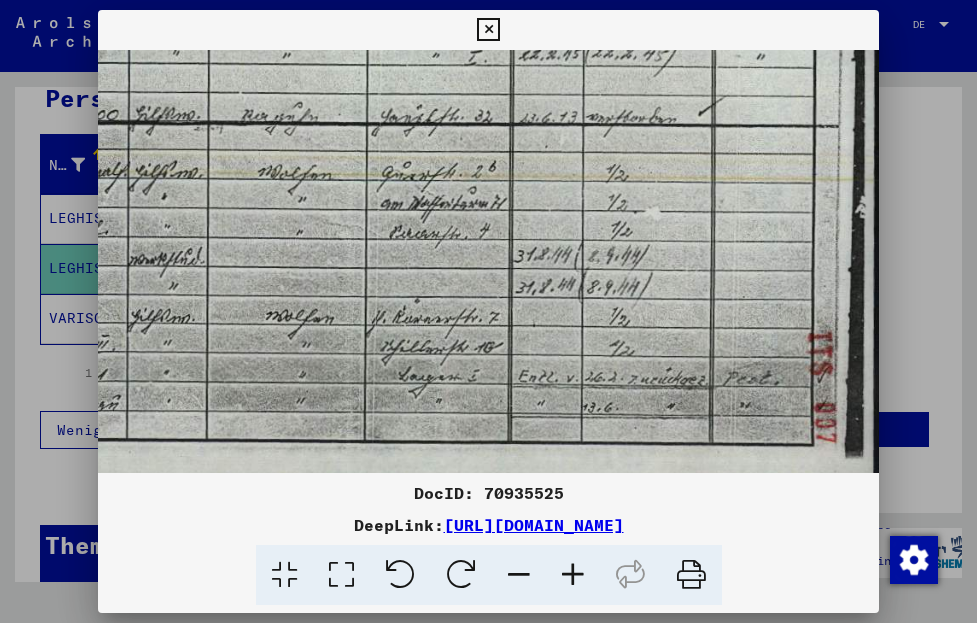 drag, startPoint x: 471, startPoint y: 296, endPoint x: 435, endPoint y: 300, distance: 36.221542 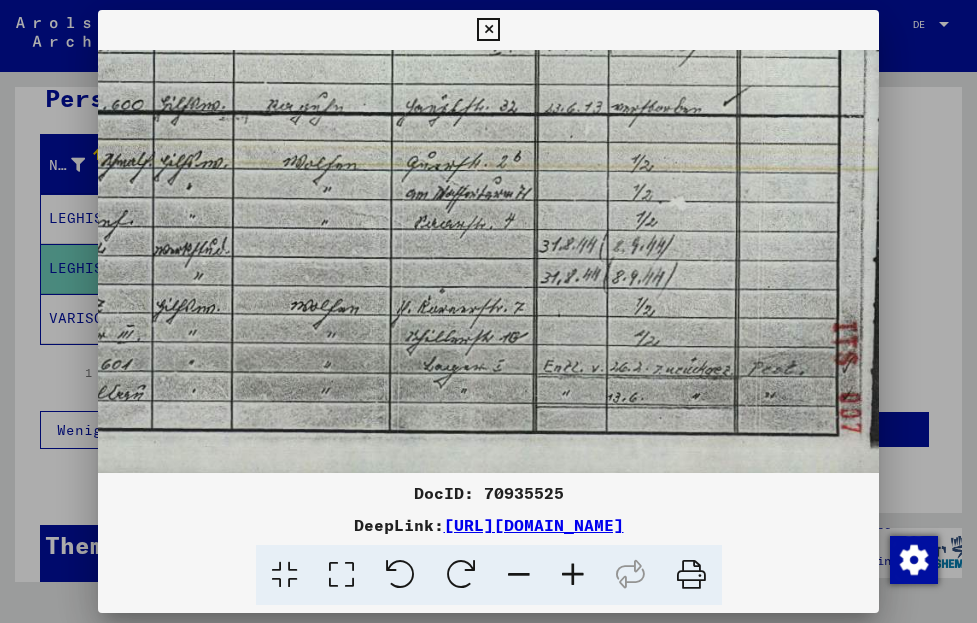 drag, startPoint x: 408, startPoint y: 256, endPoint x: 733, endPoint y: 286, distance: 326.38168 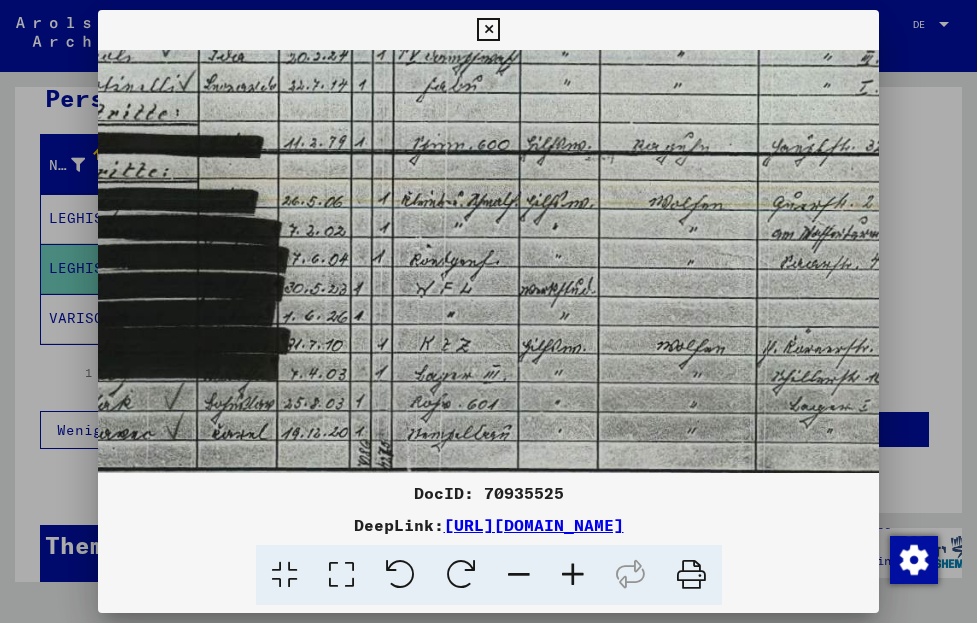 drag, startPoint x: 558, startPoint y: 273, endPoint x: 729, endPoint y: 280, distance: 171.14322 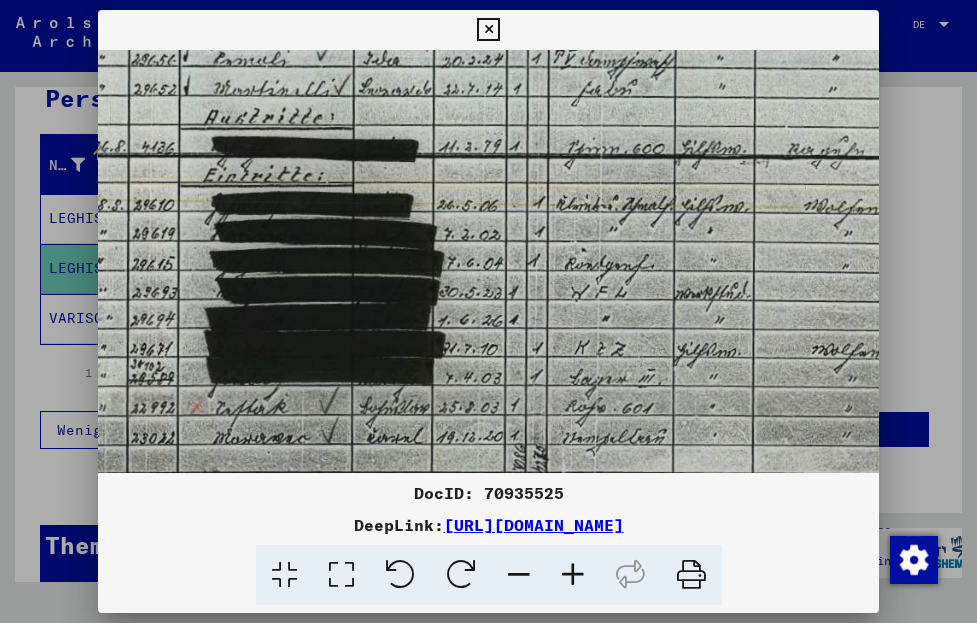 drag, startPoint x: 521, startPoint y: 267, endPoint x: 687, endPoint y: 294, distance: 168.18144 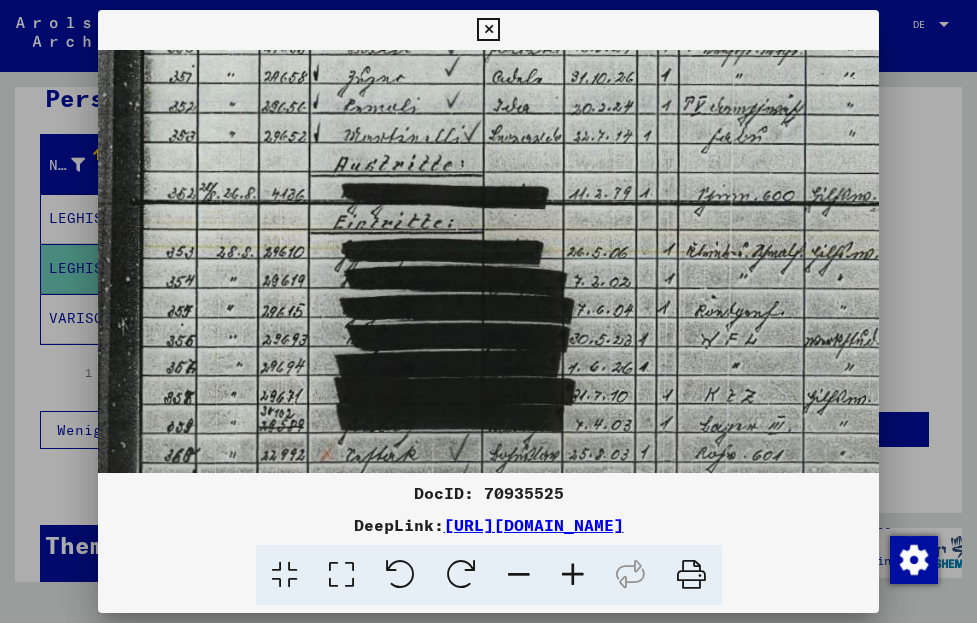 drag, startPoint x: 571, startPoint y: 241, endPoint x: 625, endPoint y: 292, distance: 74.27651 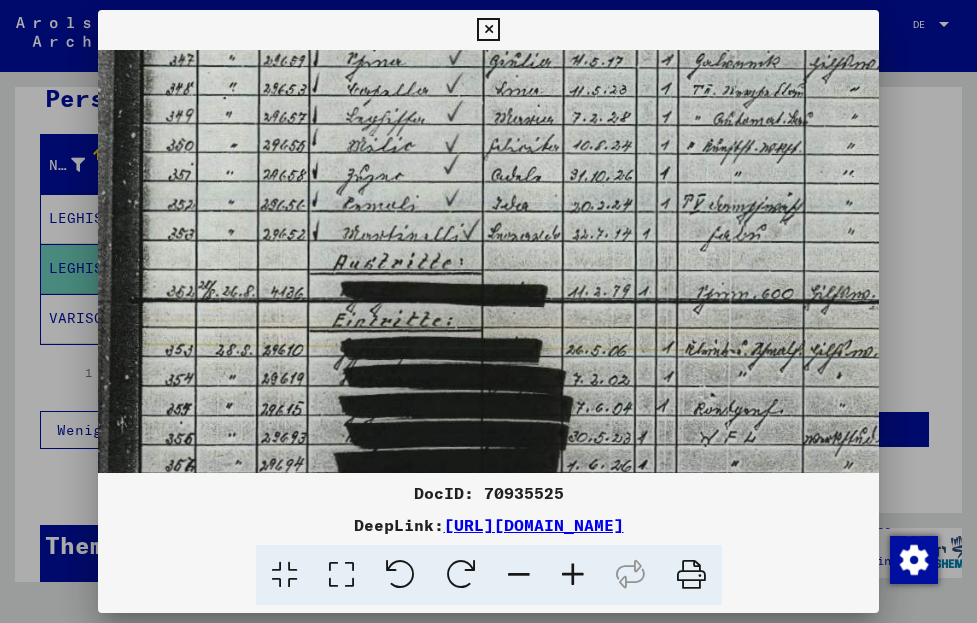 drag, startPoint x: 536, startPoint y: 277, endPoint x: 533, endPoint y: 308, distance: 31.144823 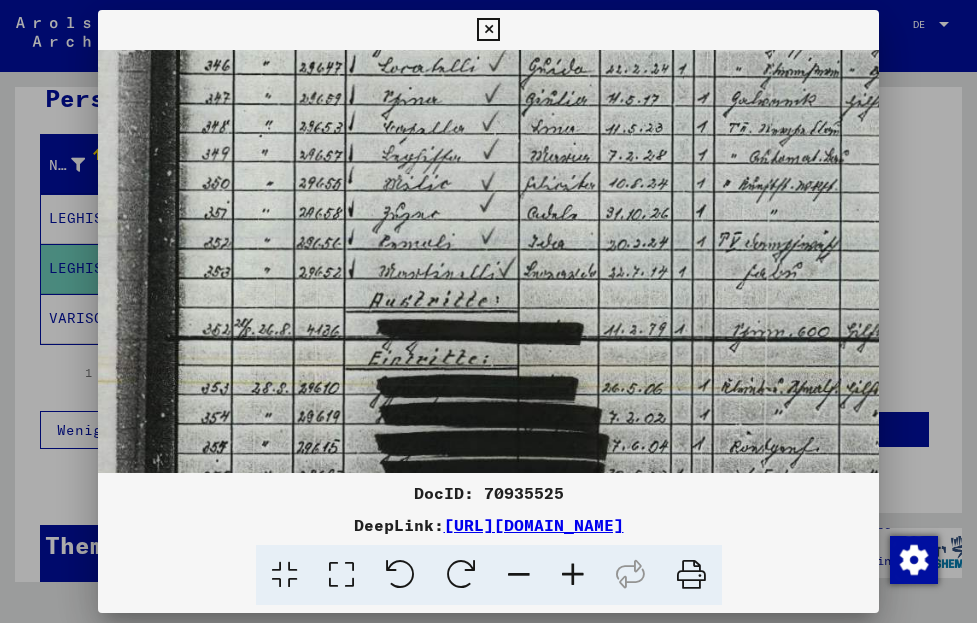 drag, startPoint x: 441, startPoint y: 247, endPoint x: 479, endPoint y: 263, distance: 41.231056 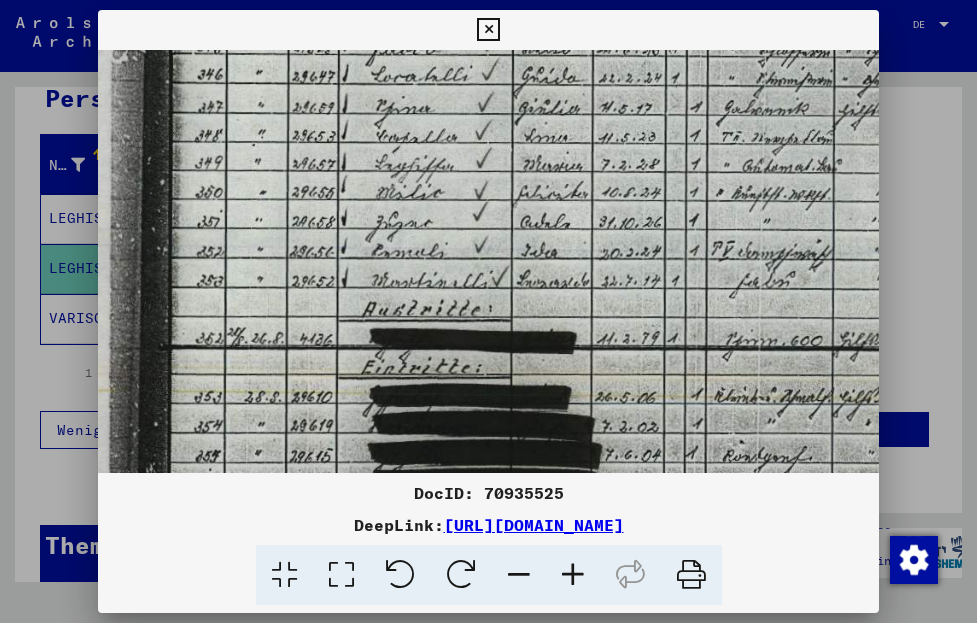 scroll, scrollTop: 398, scrollLeft: 26, axis: both 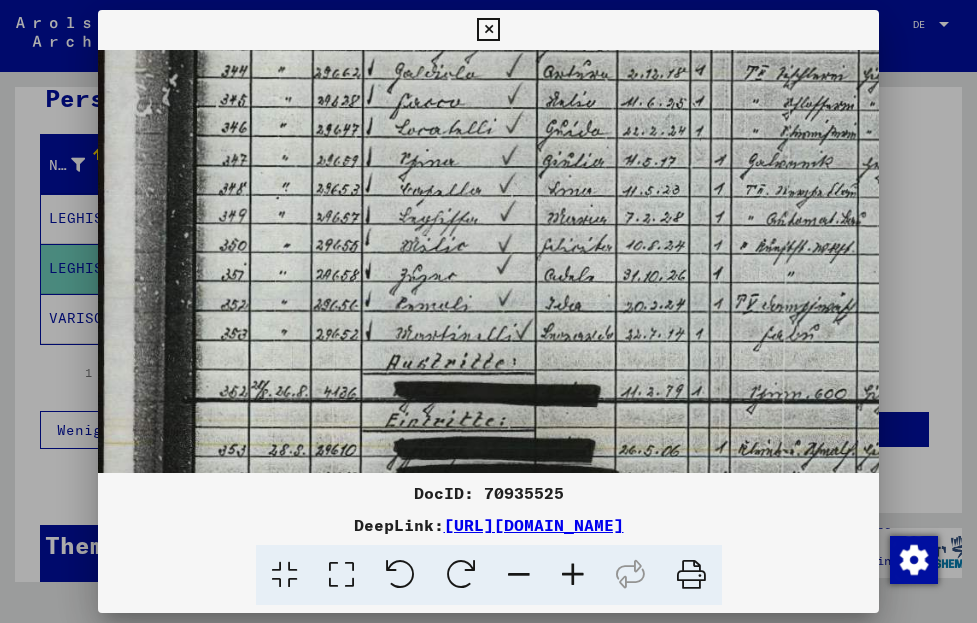 drag, startPoint x: 451, startPoint y: 250, endPoint x: 531, endPoint y: 315, distance: 103.077644 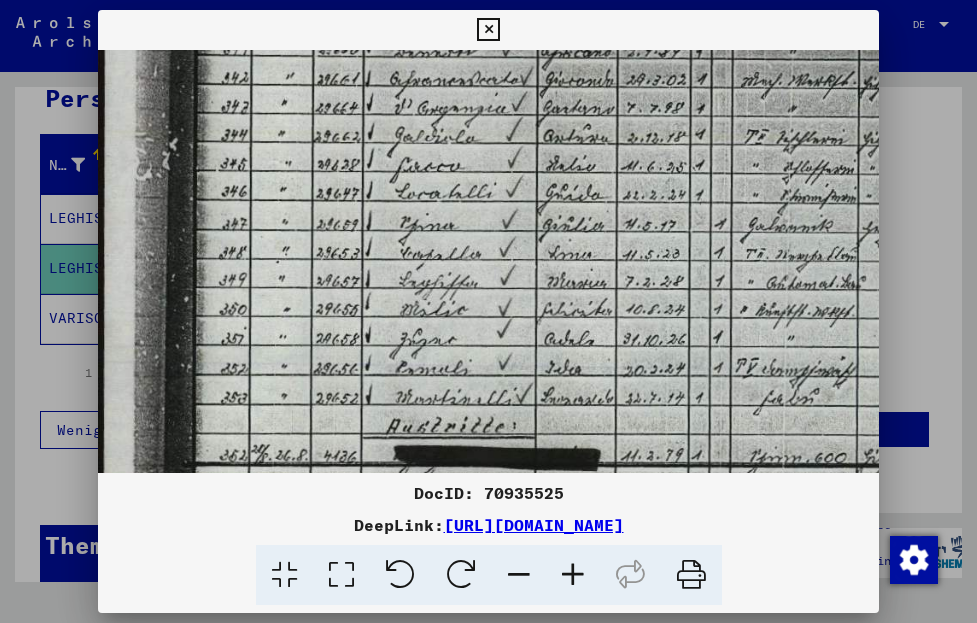 scroll, scrollTop: 251, scrollLeft: 0, axis: vertical 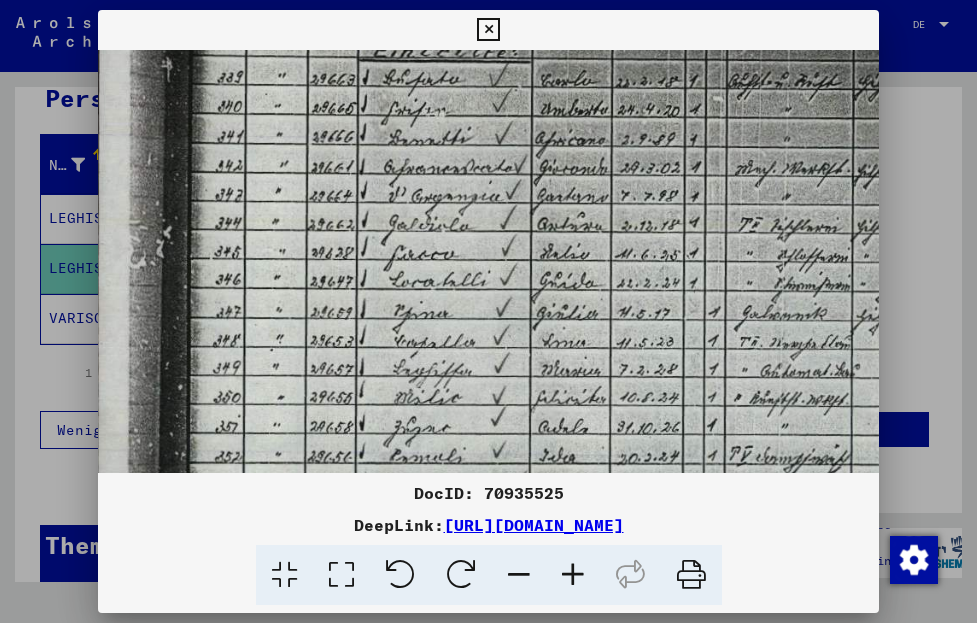 drag, startPoint x: 470, startPoint y: 206, endPoint x: 511, endPoint y: 355, distance: 154.53802 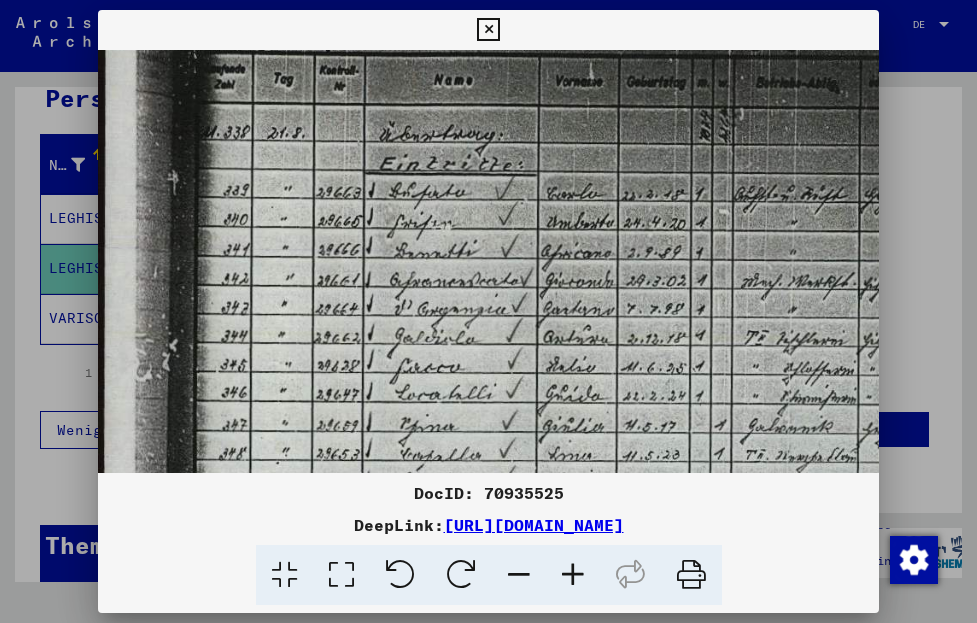 scroll, scrollTop: 80, scrollLeft: 0, axis: vertical 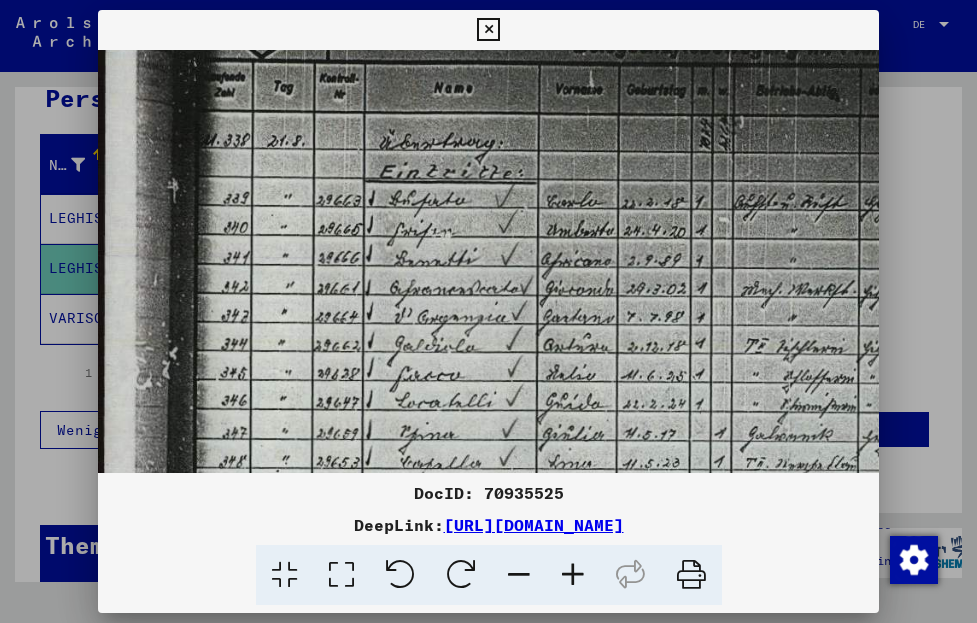 drag, startPoint x: 432, startPoint y: 231, endPoint x: 522, endPoint y: 336, distance: 138.29317 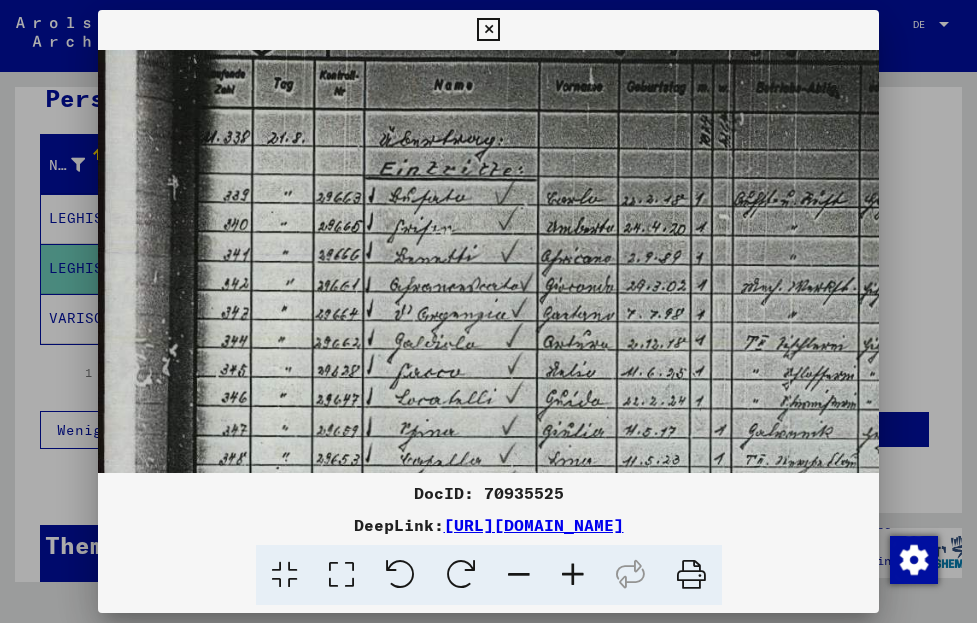 scroll, scrollTop: 73, scrollLeft: 0, axis: vertical 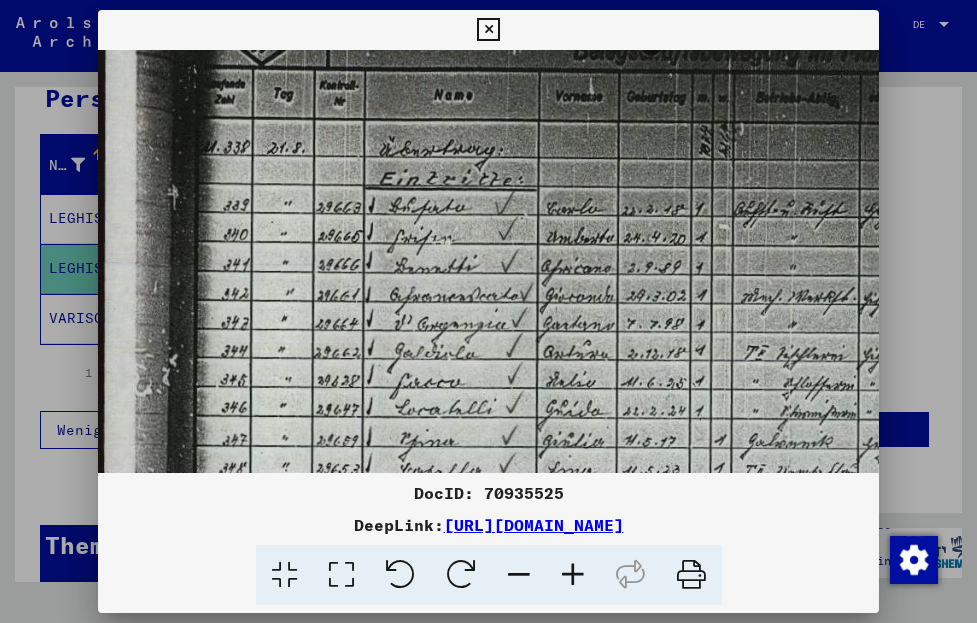drag 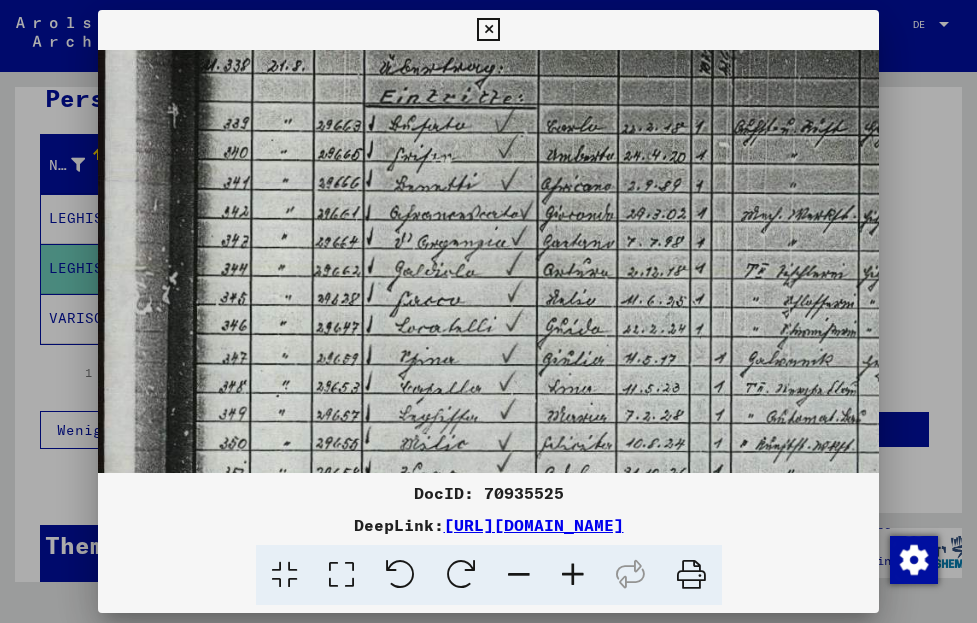 click at bounding box center [853, 431] 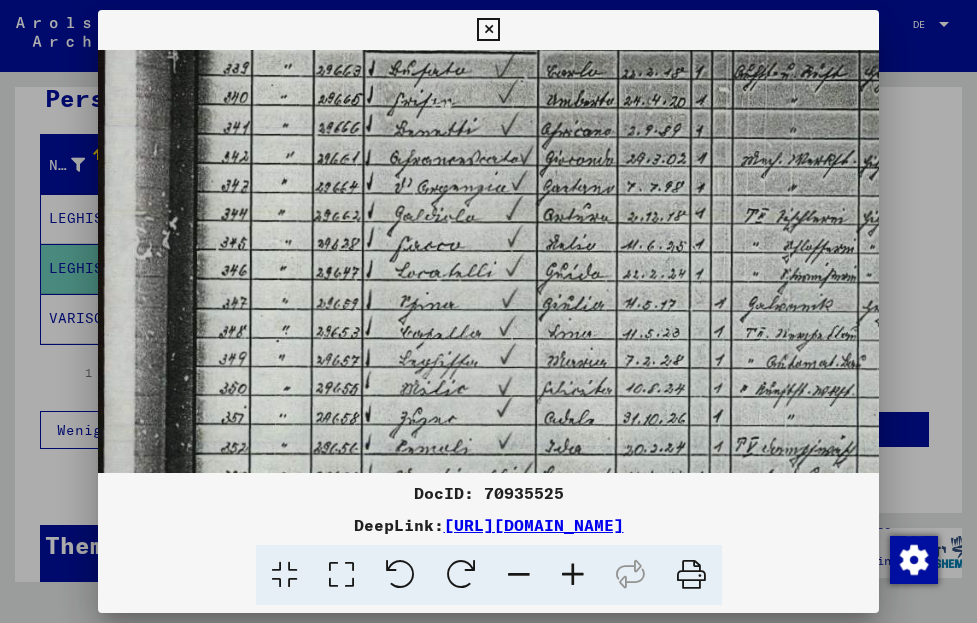 click at bounding box center (853, 376) 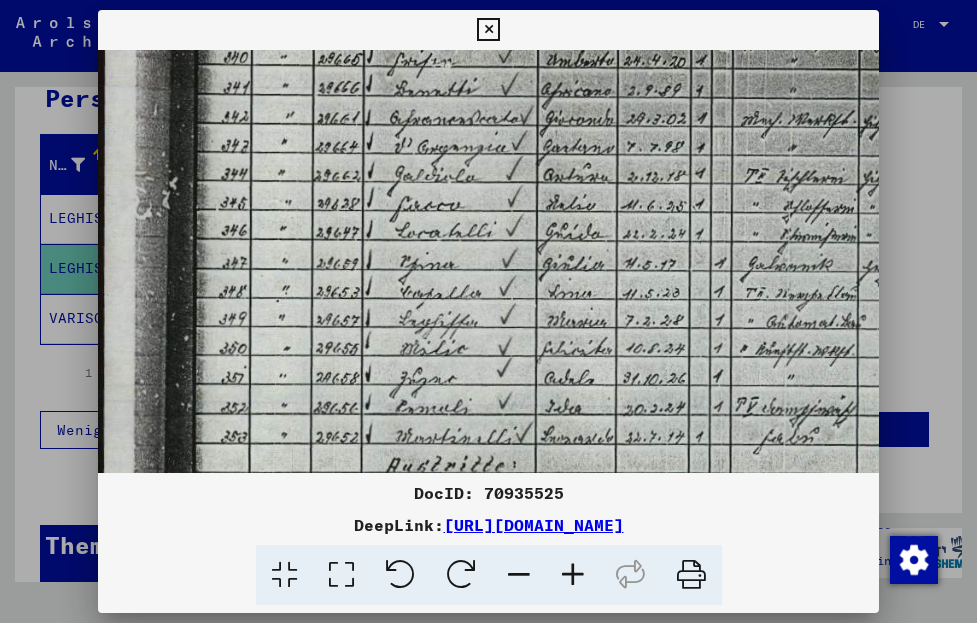 click at bounding box center [853, 336] 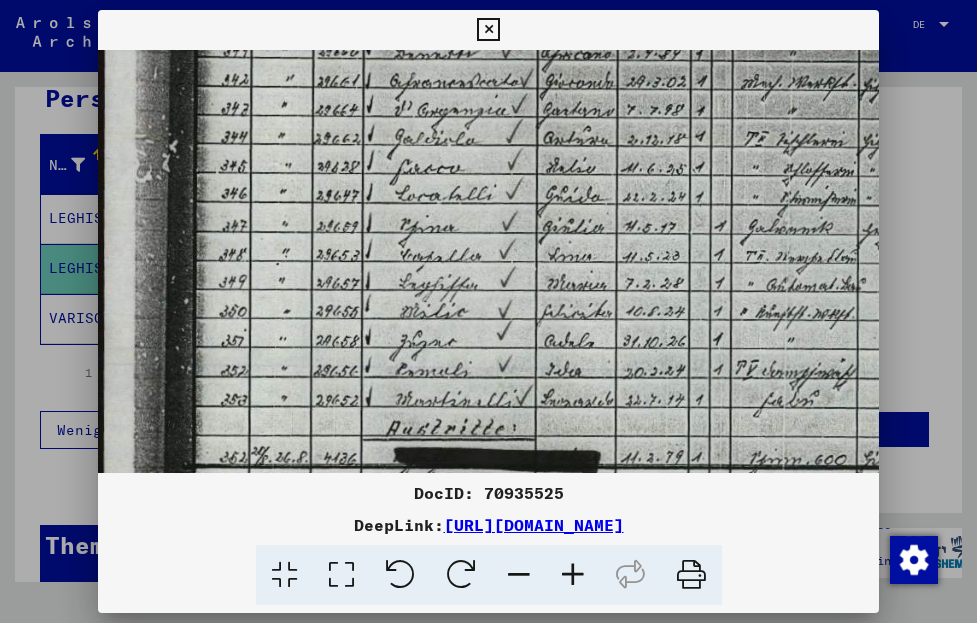 click at bounding box center [853, 299] 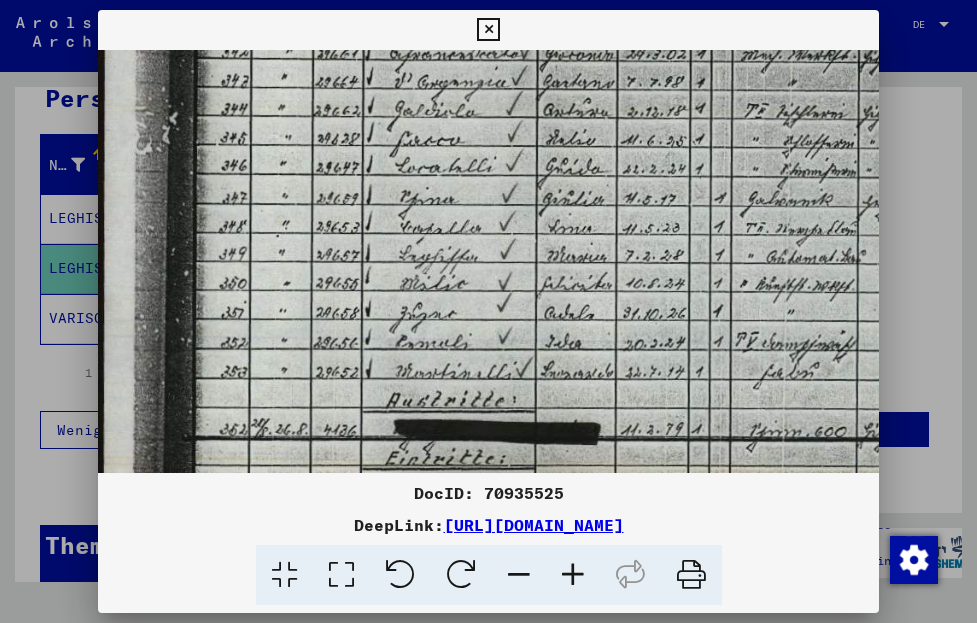 click at bounding box center (853, 271) 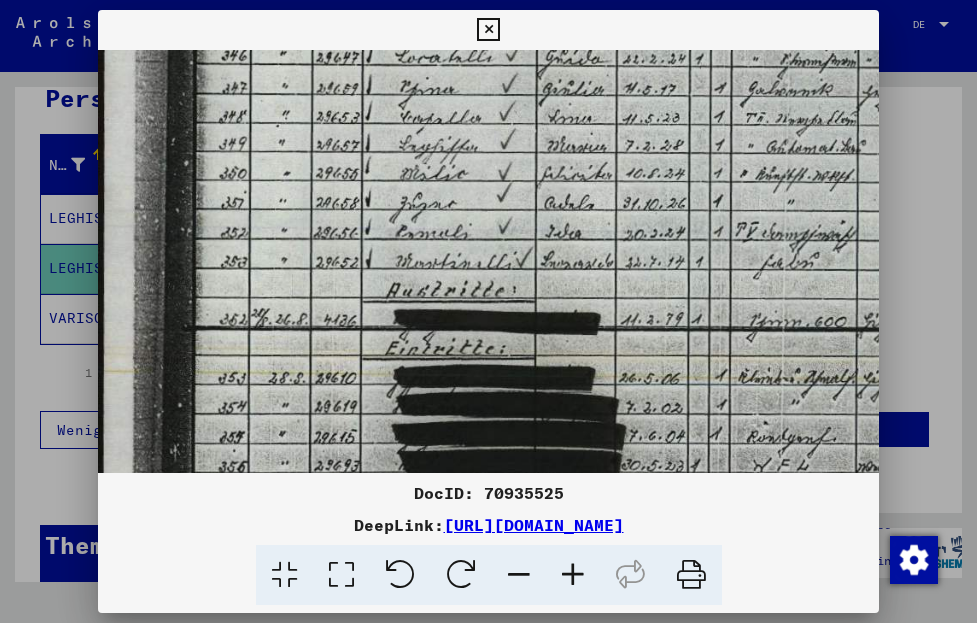 click at bounding box center [853, 161] 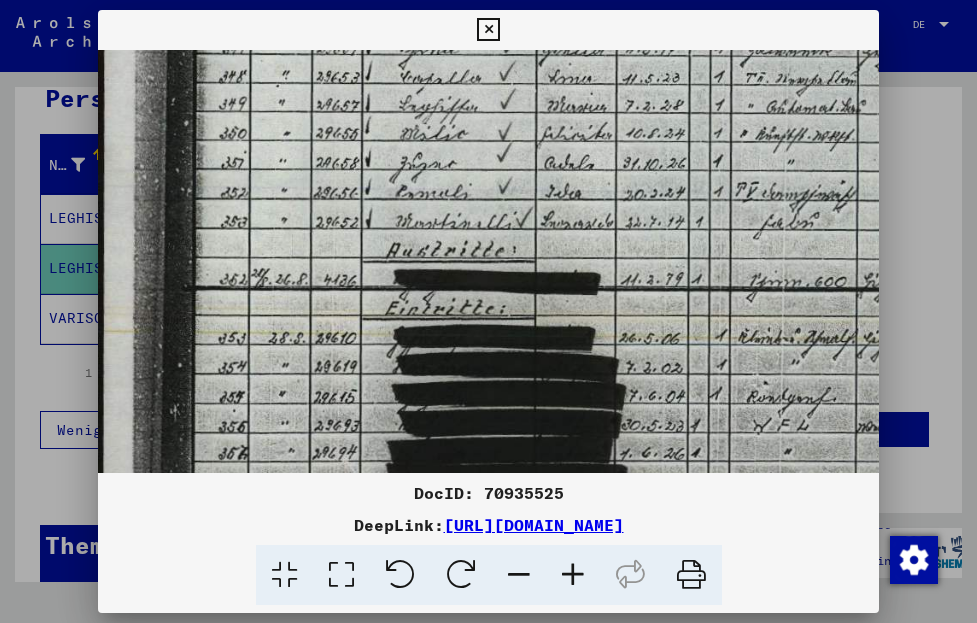 click at bounding box center [853, 121] 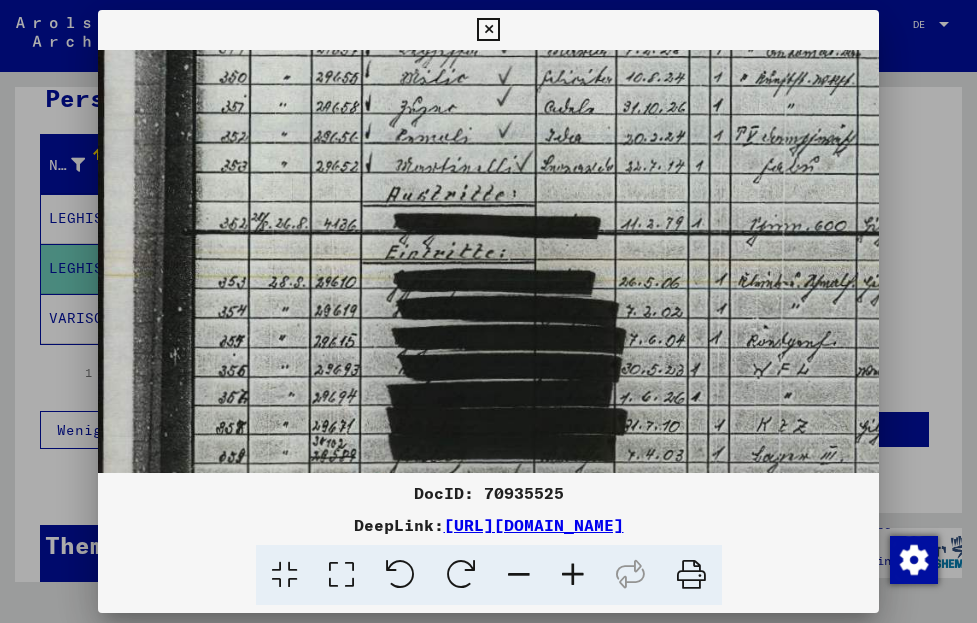 click at bounding box center (853, 65) 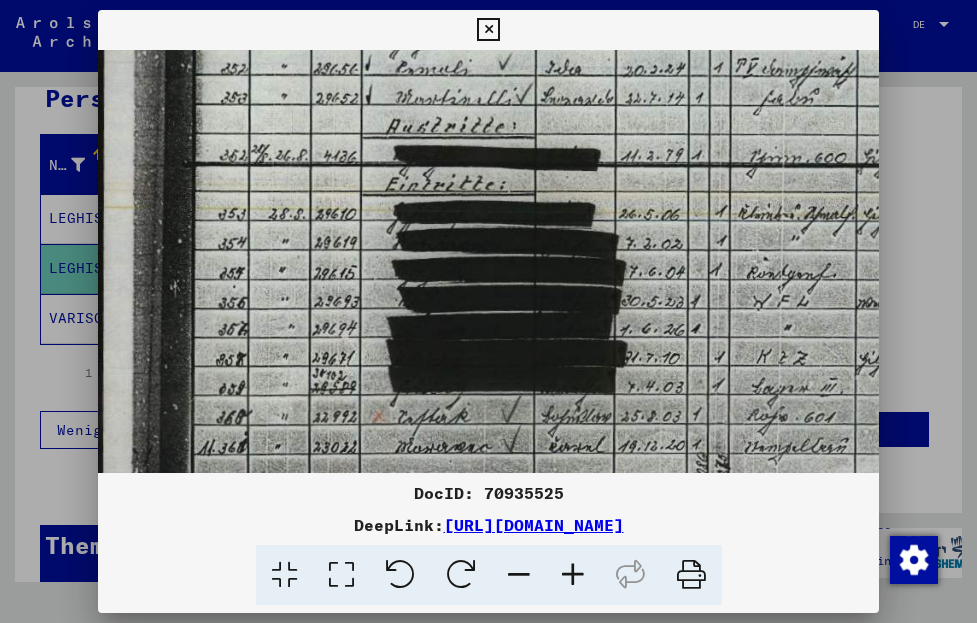 scroll, scrollTop: 650, scrollLeft: 0, axis: vertical 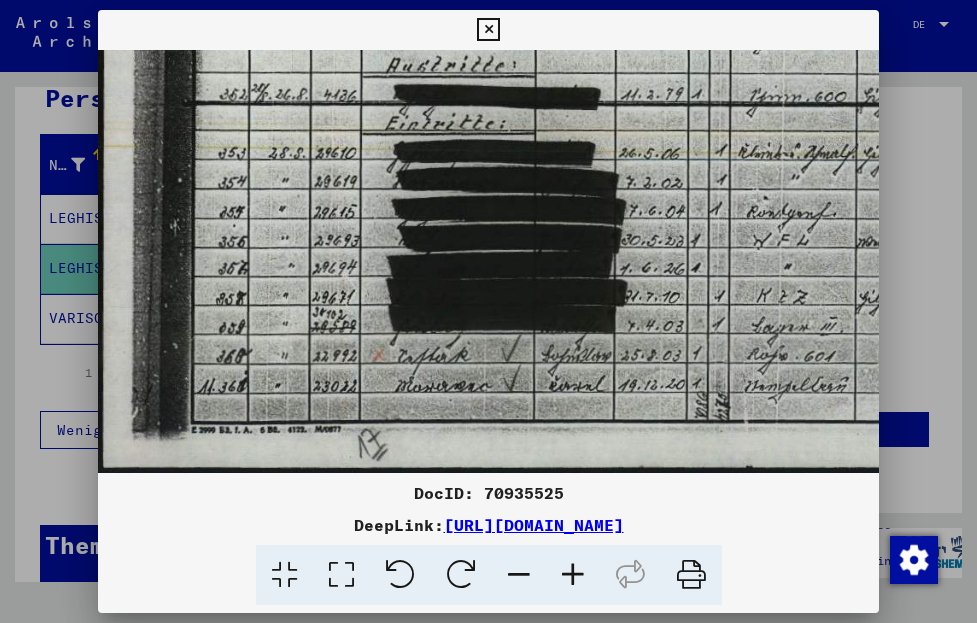 click at bounding box center [853, -64] 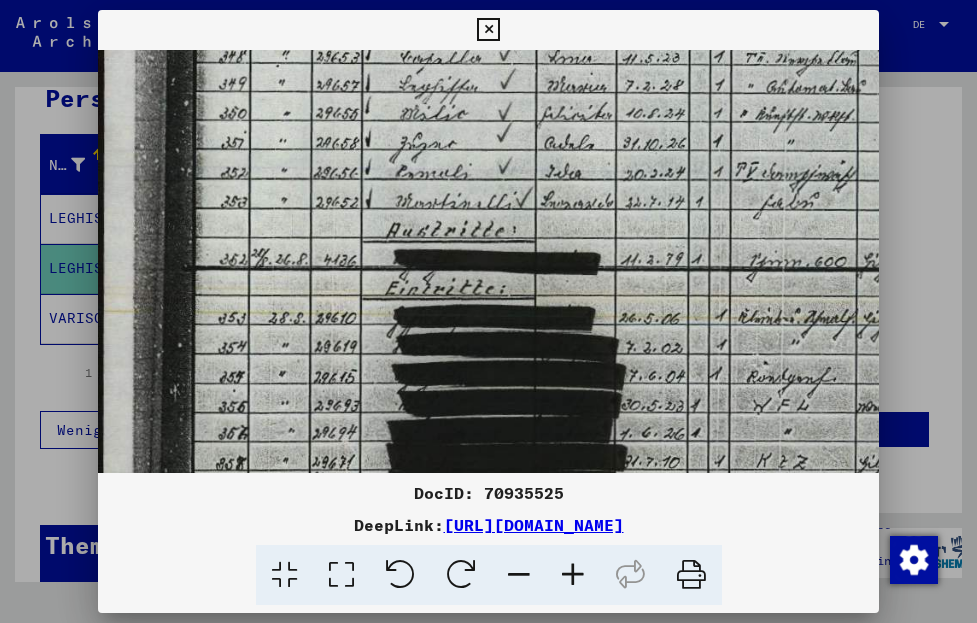 click at bounding box center [853, 101] 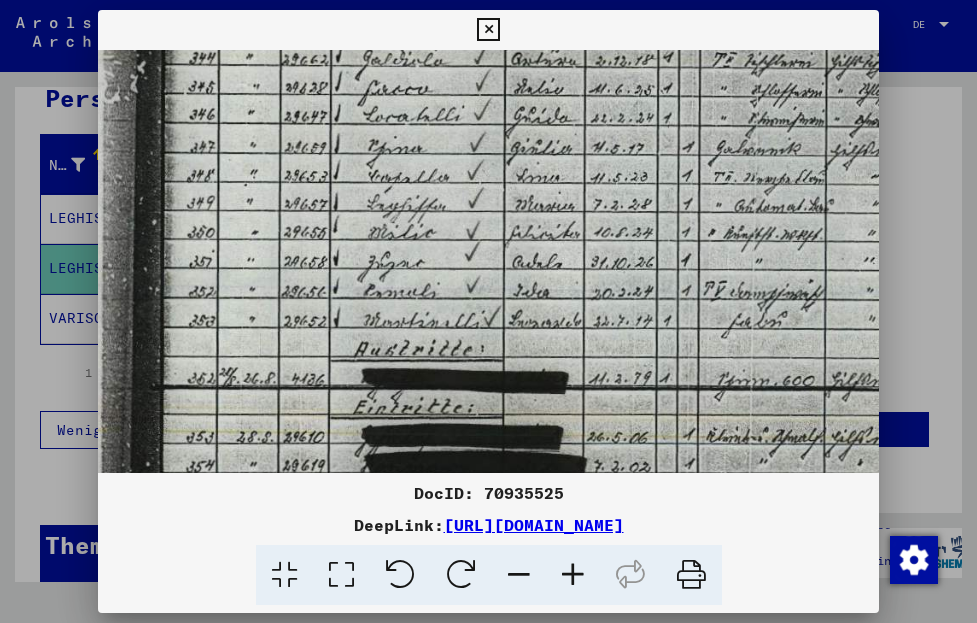 click at bounding box center (821, 220) 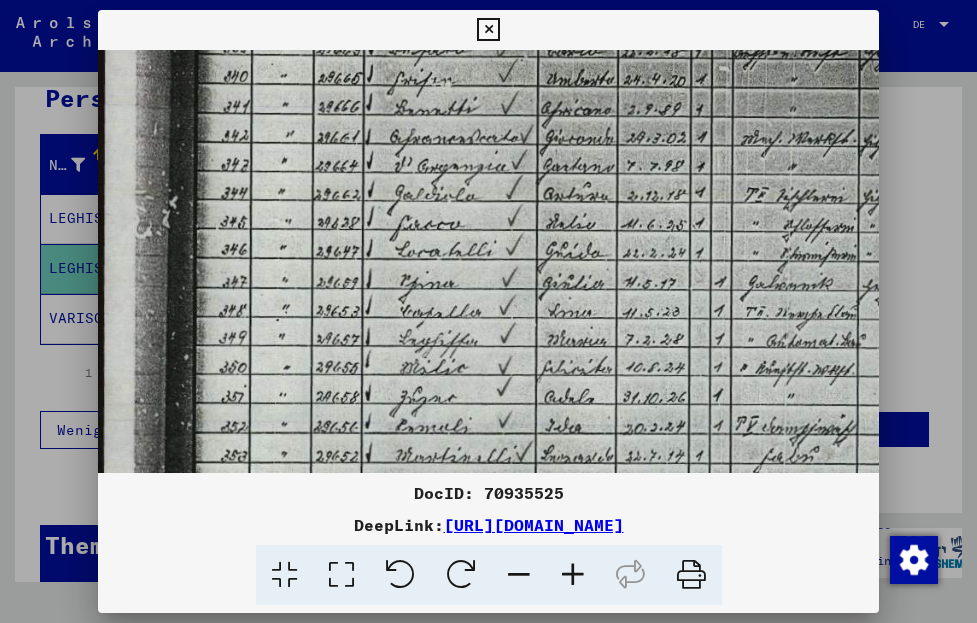 click at bounding box center [853, 355] 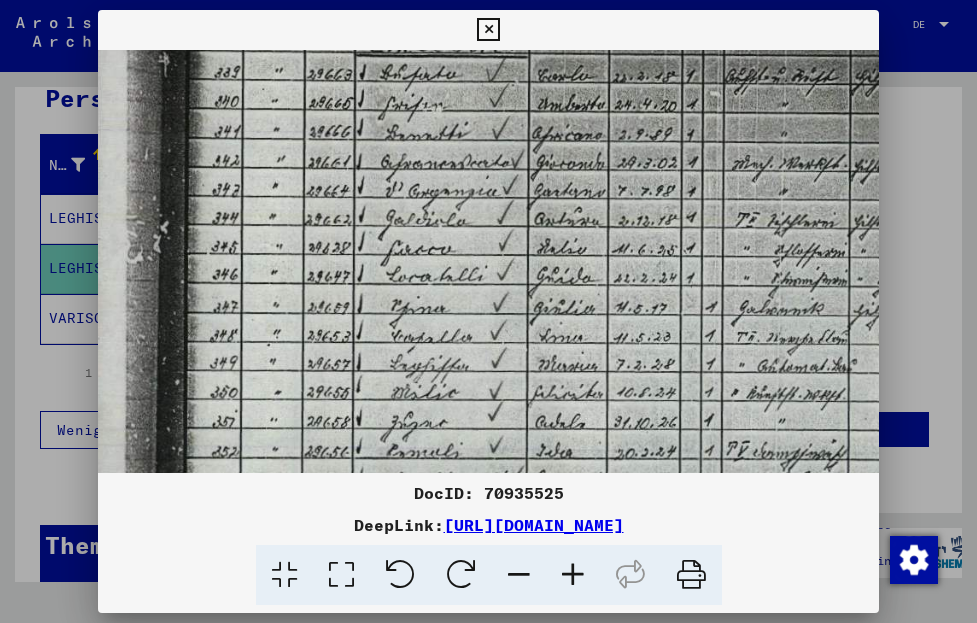 click at bounding box center (844, 380) 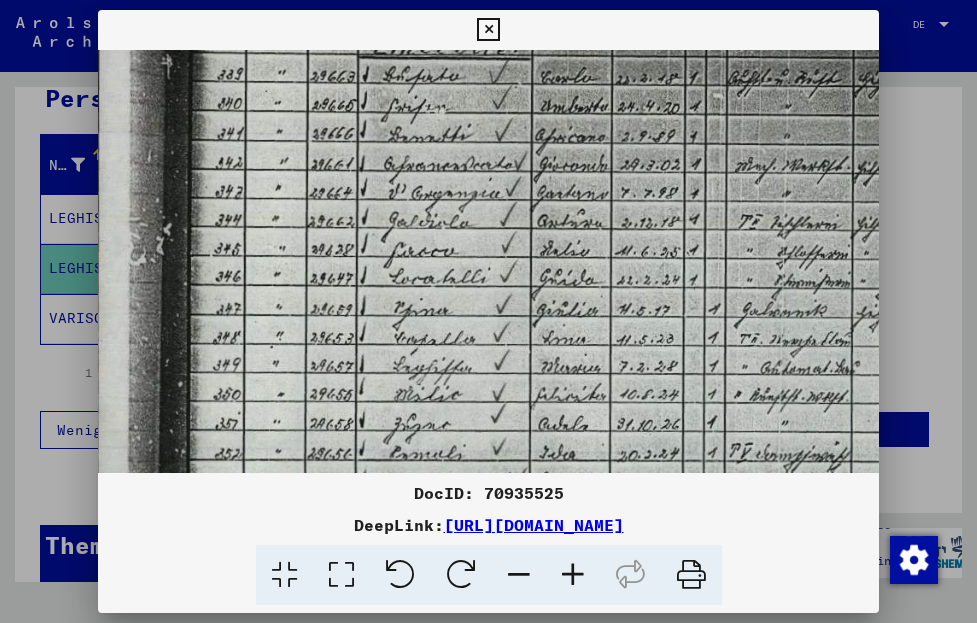 click at bounding box center [488, 30] 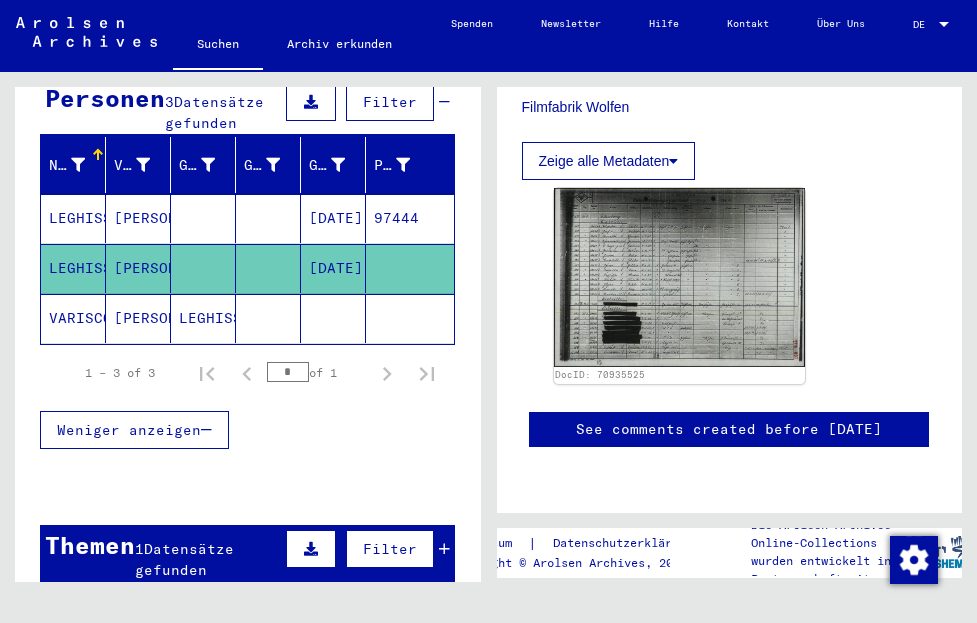click on "VARISCO" 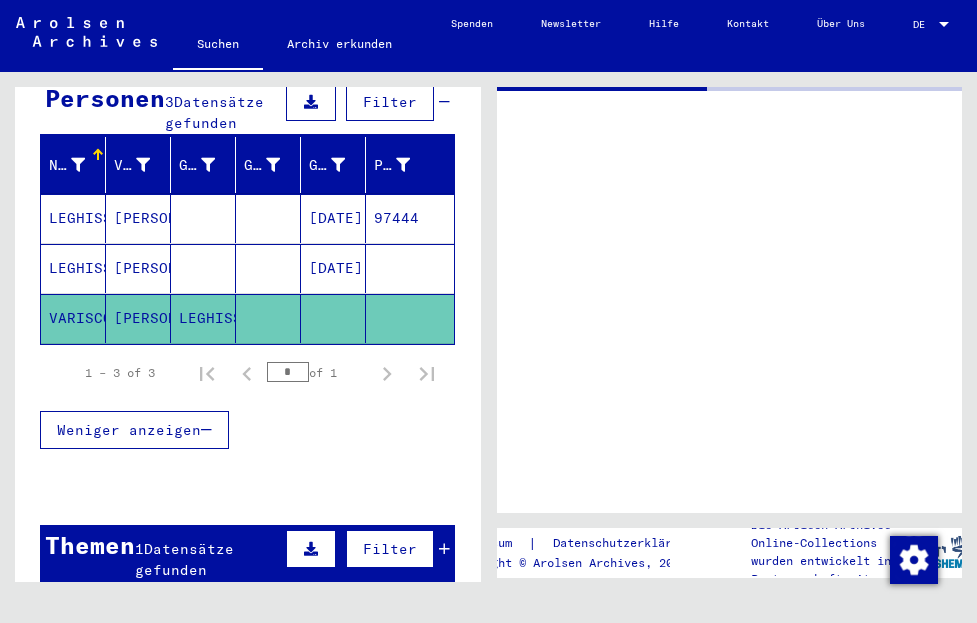 scroll, scrollTop: 0, scrollLeft: 0, axis: both 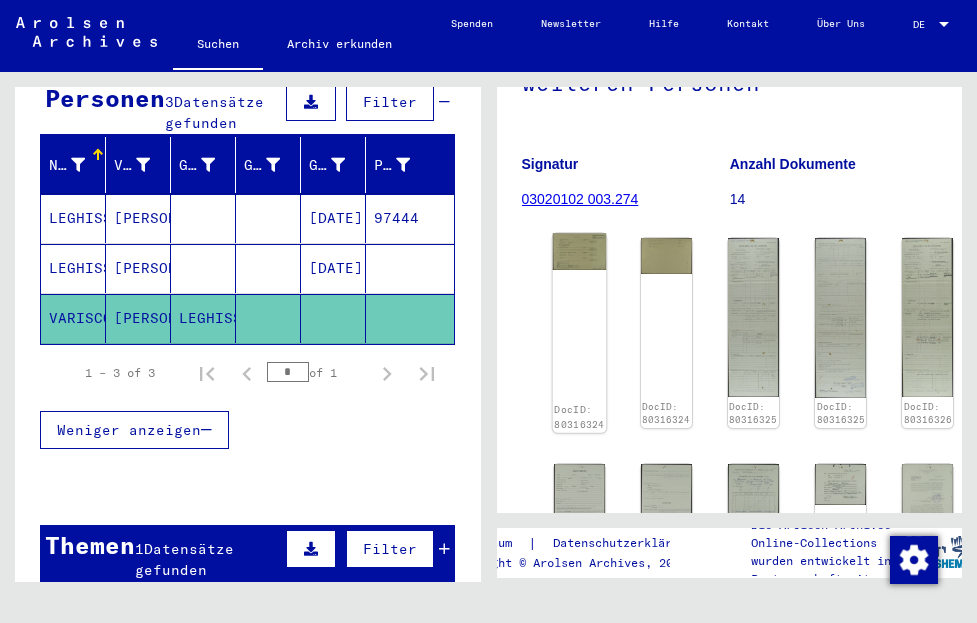 click 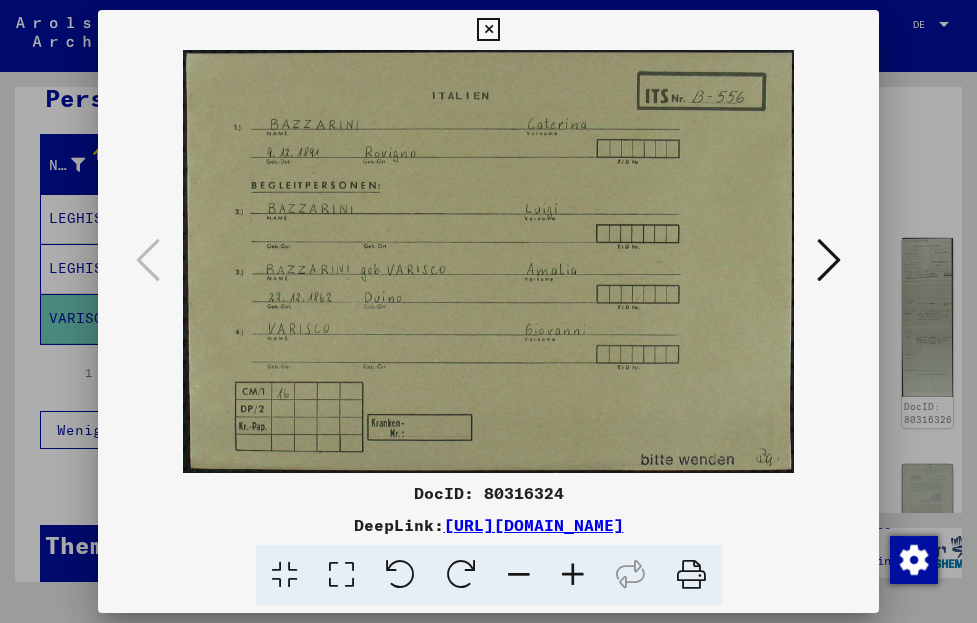 click at bounding box center [829, 260] 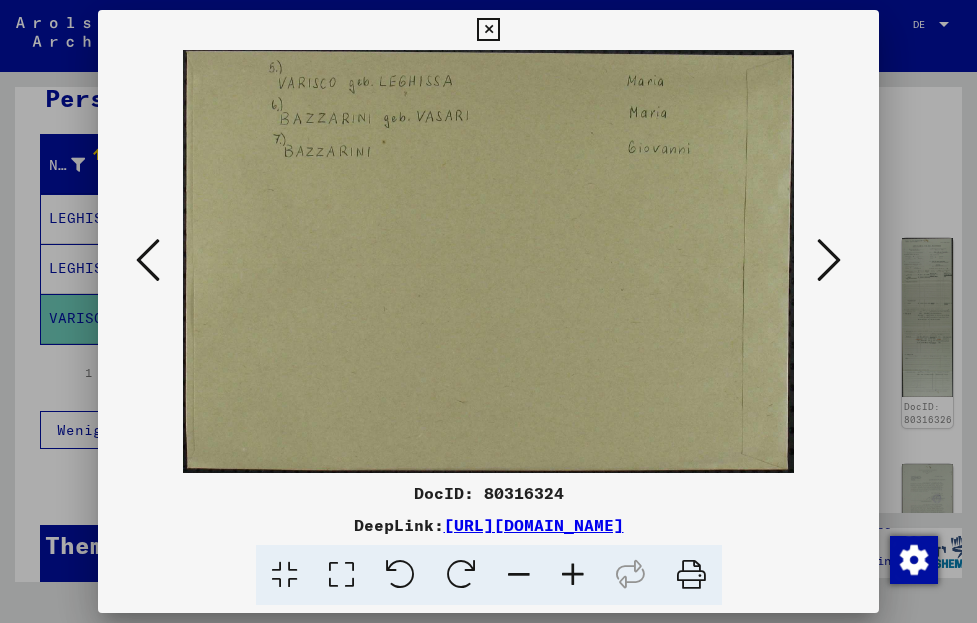 click at bounding box center (488, 30) 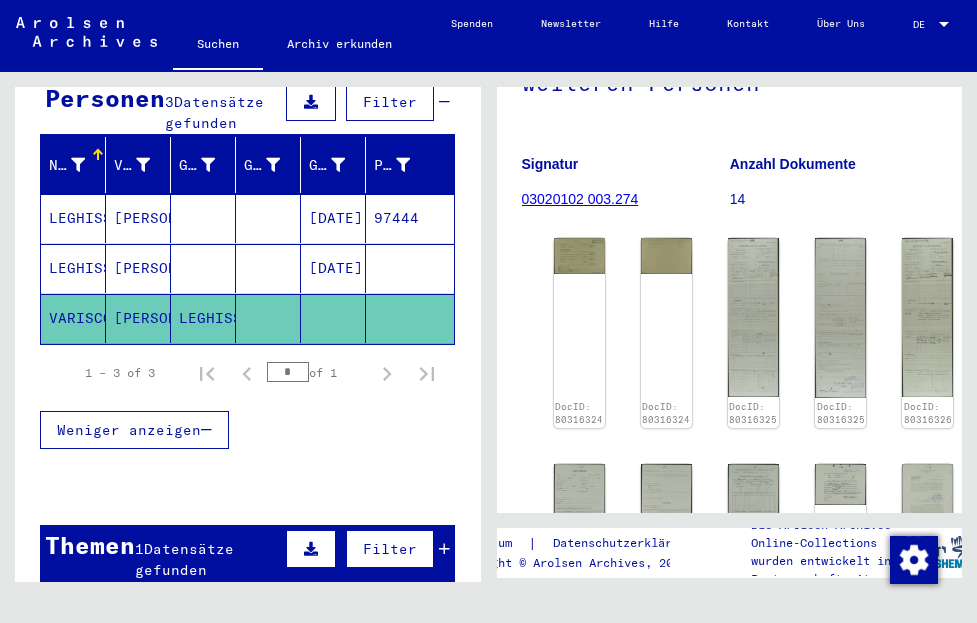 click on "VARISCO" 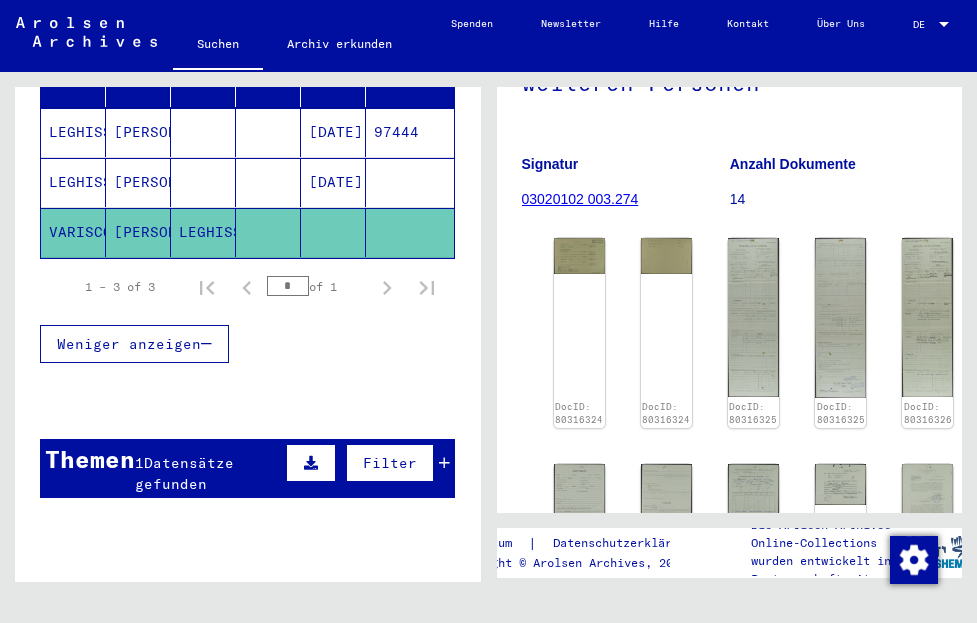 scroll, scrollTop: 304, scrollLeft: 0, axis: vertical 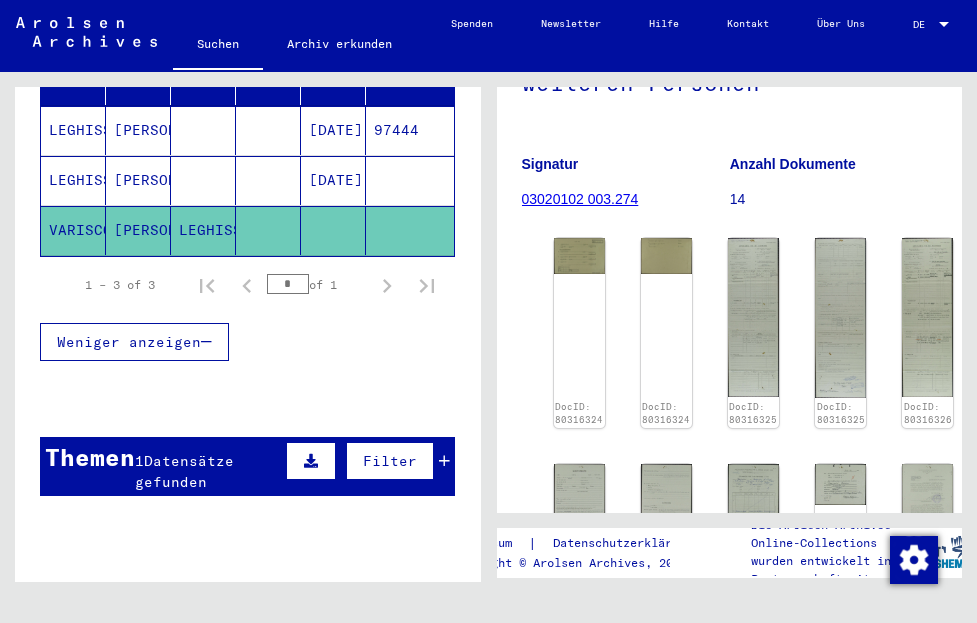 click on "VARISCO" 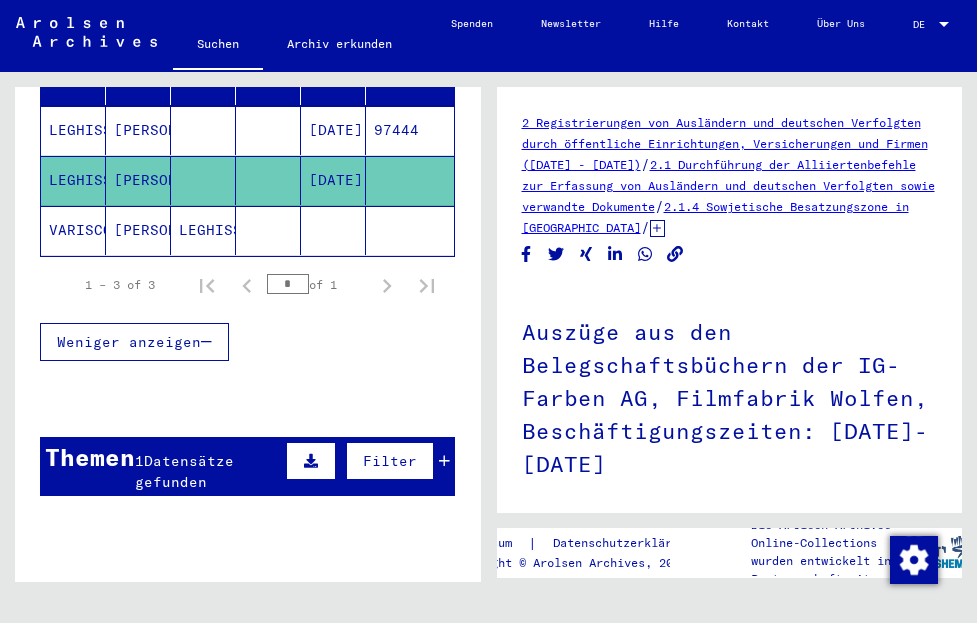 click on "LEGHISSA" at bounding box center (73, 180) 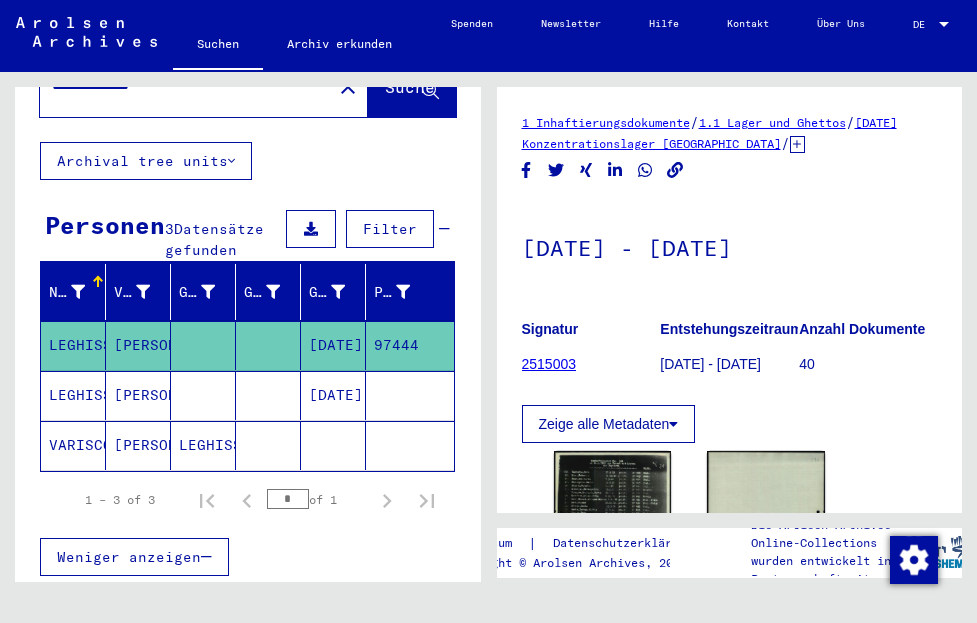 scroll, scrollTop: 0, scrollLeft: 0, axis: both 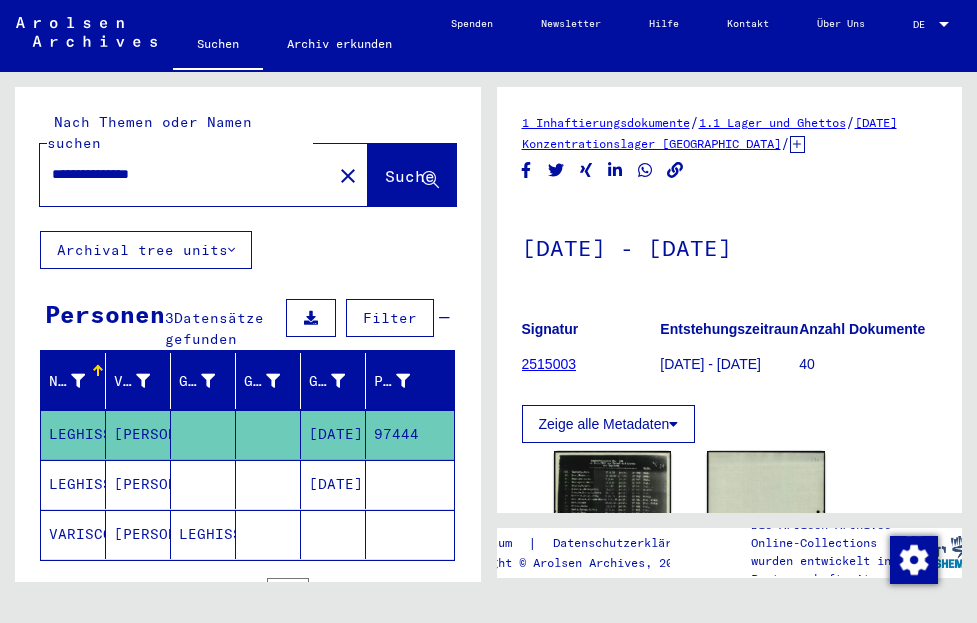 click on "**********" at bounding box center [186, 174] 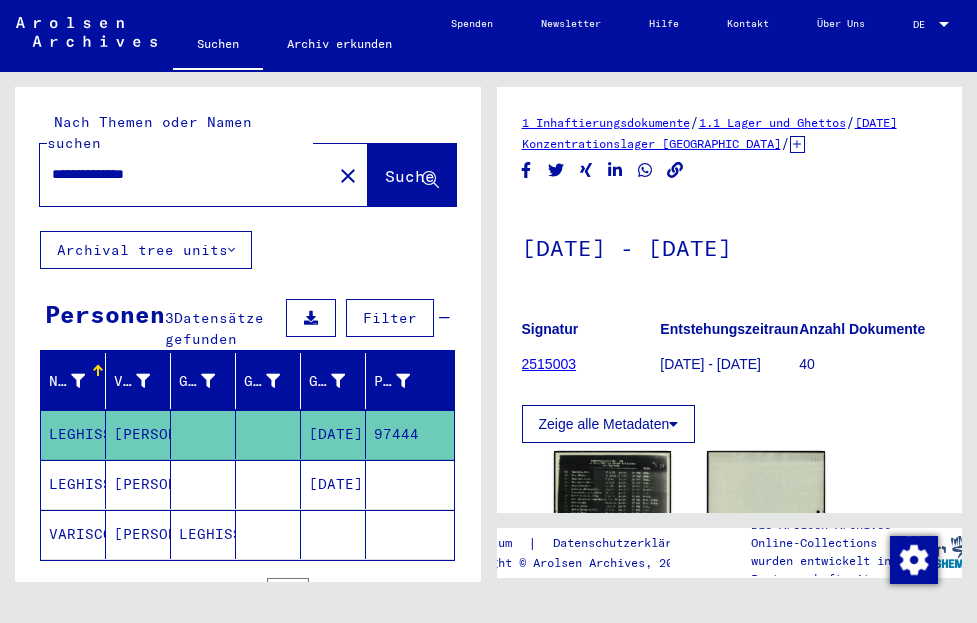 type on "**********" 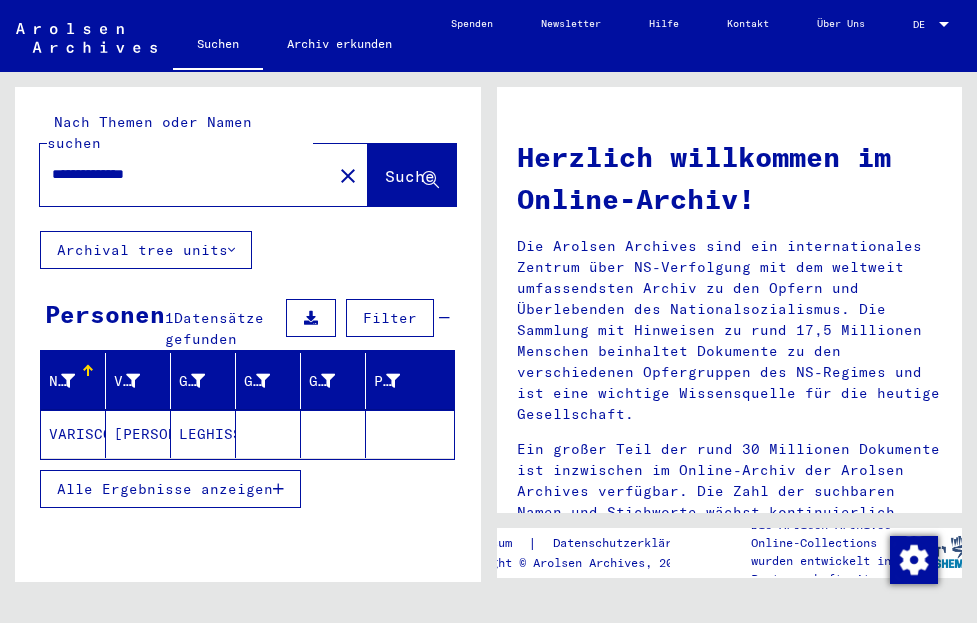 click on "Alle Ergebnisse anzeigen" at bounding box center (170, 489) 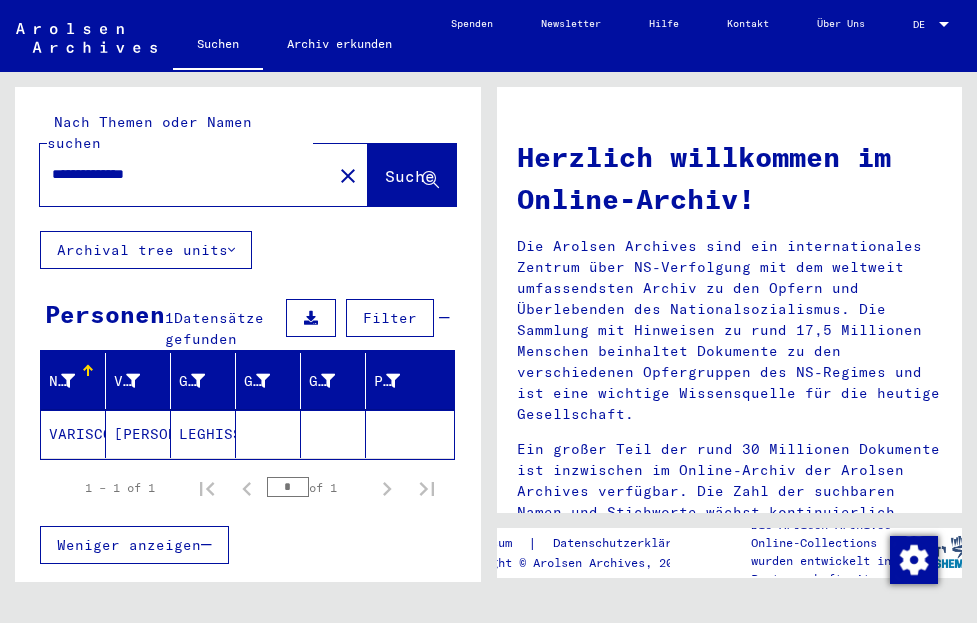 click on "VARISCO" 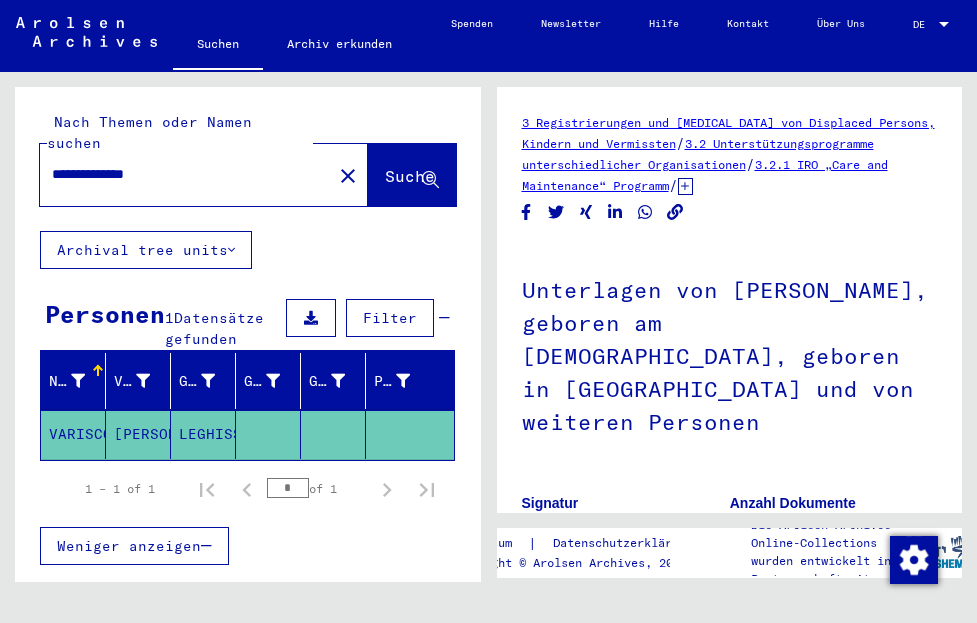 click on "close" 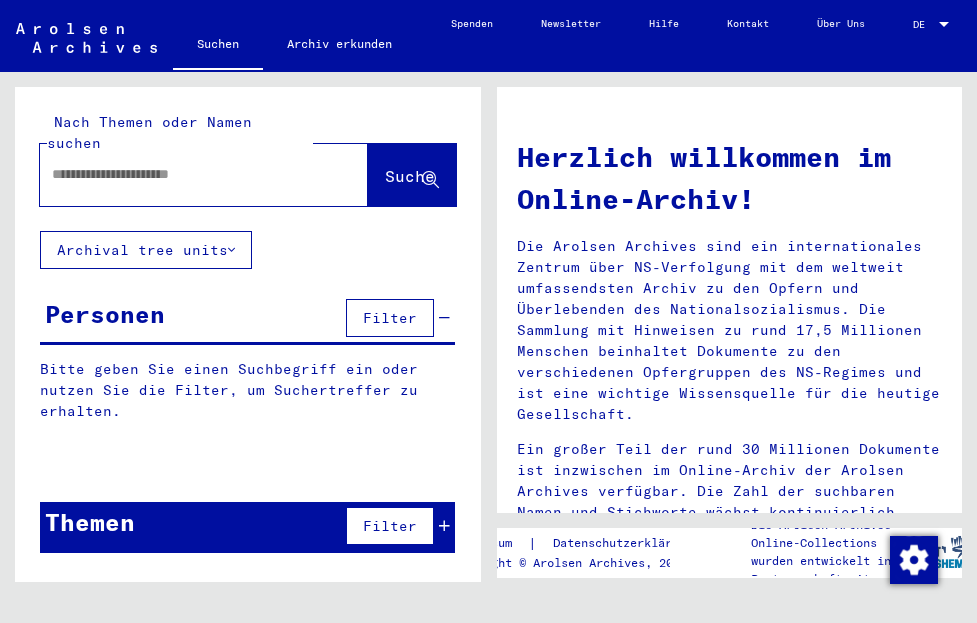 click at bounding box center [180, 174] 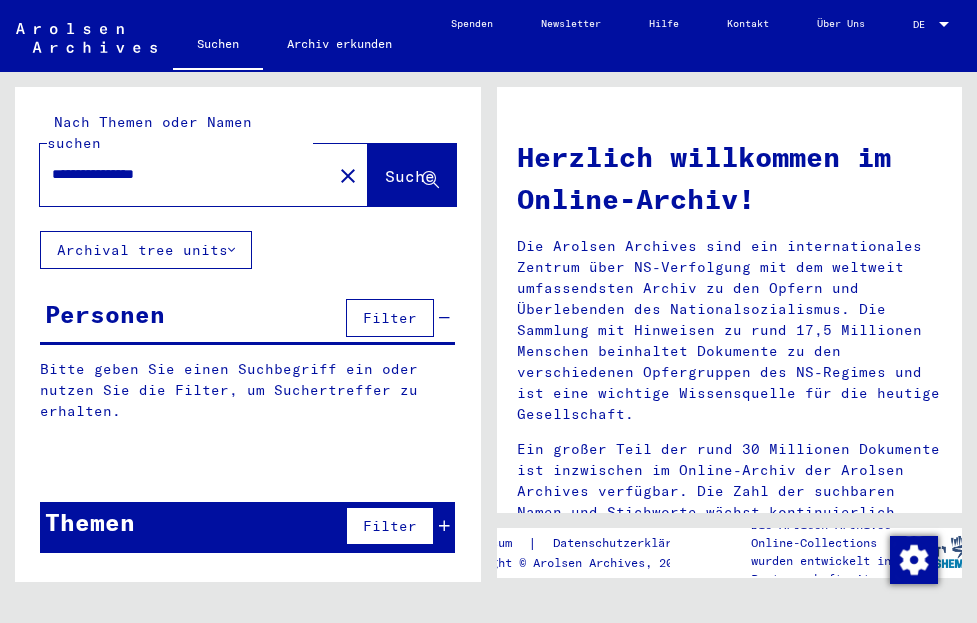type on "**********" 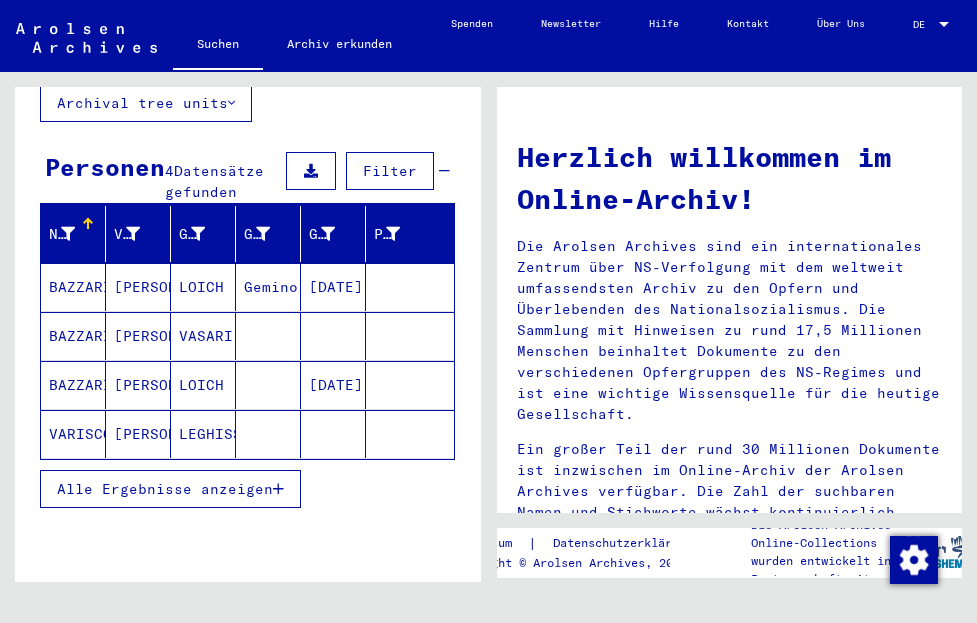 scroll, scrollTop: 154, scrollLeft: 0, axis: vertical 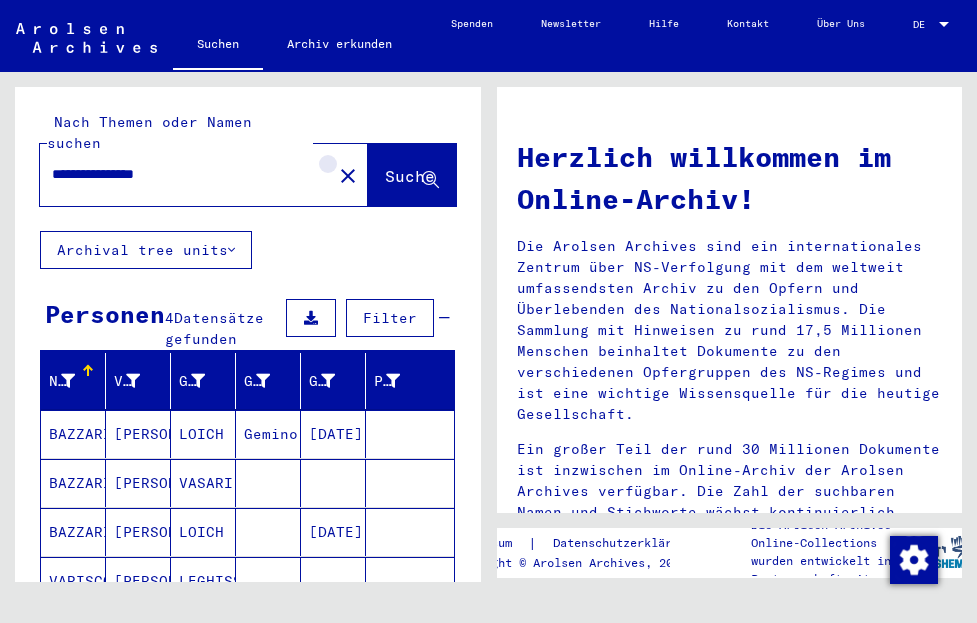 click on "close" 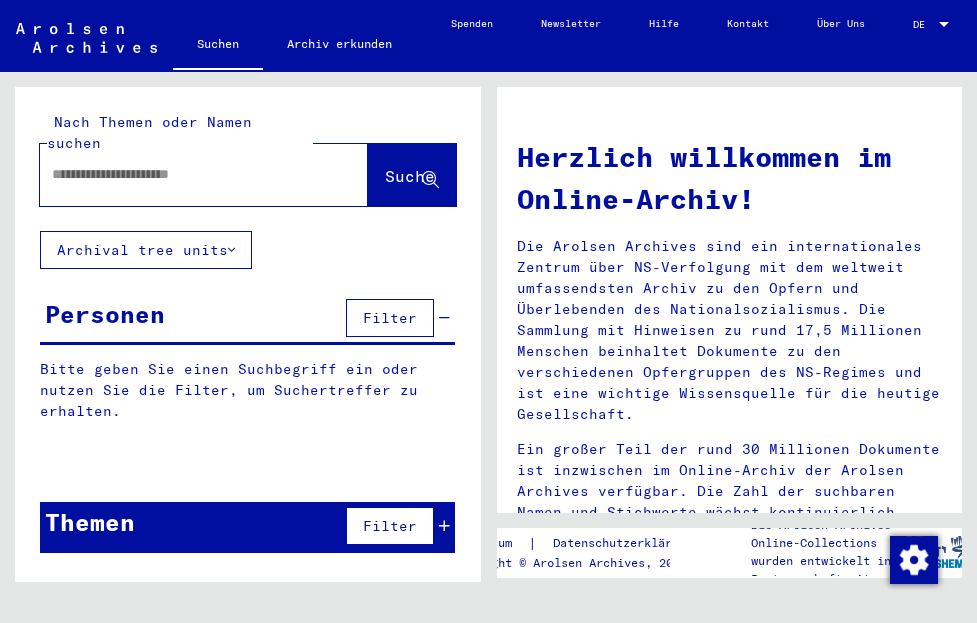 click at bounding box center (180, 174) 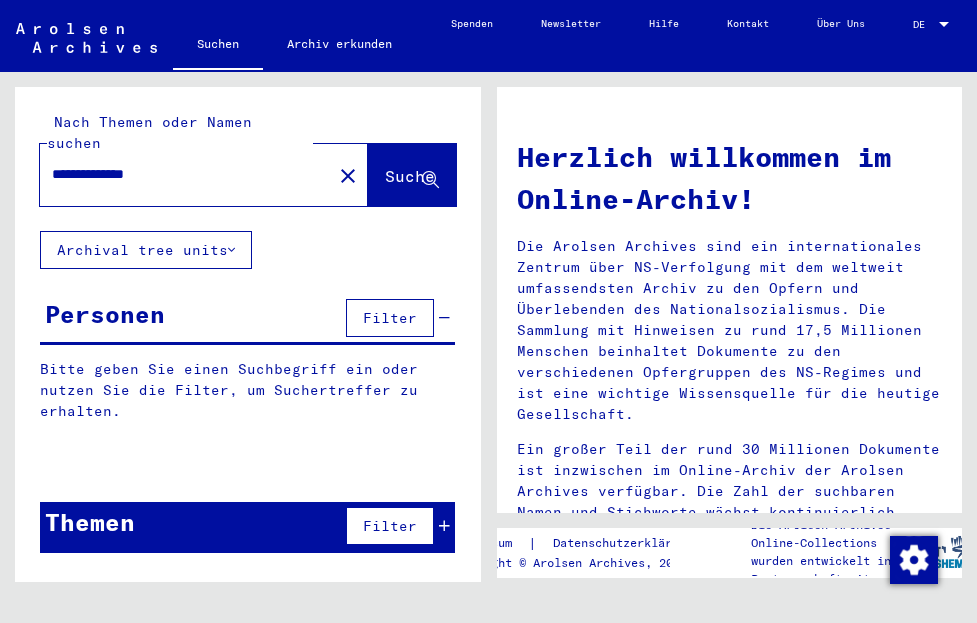 click on "Suche" 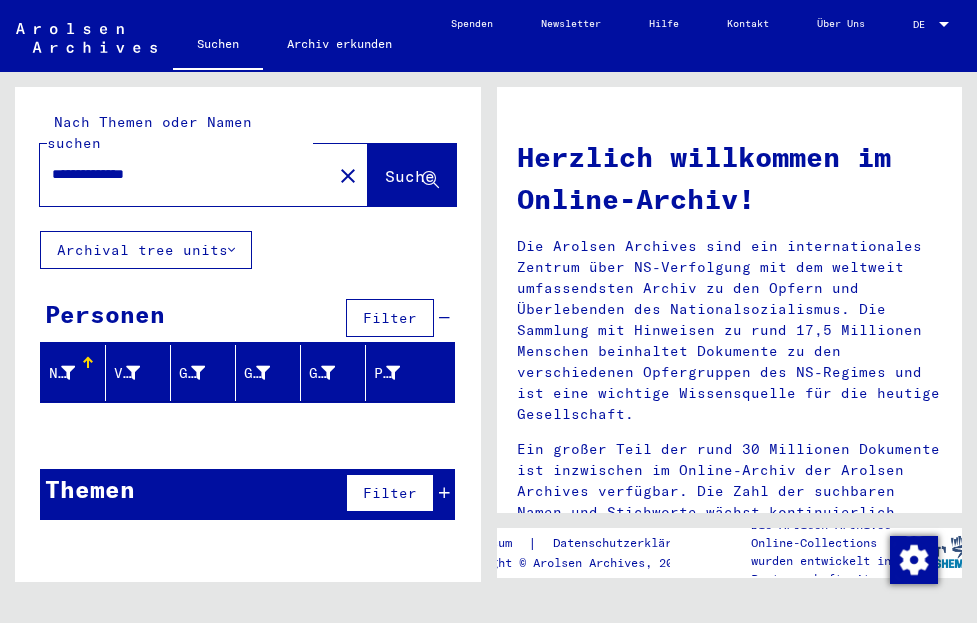 click on "**********" at bounding box center [180, 174] 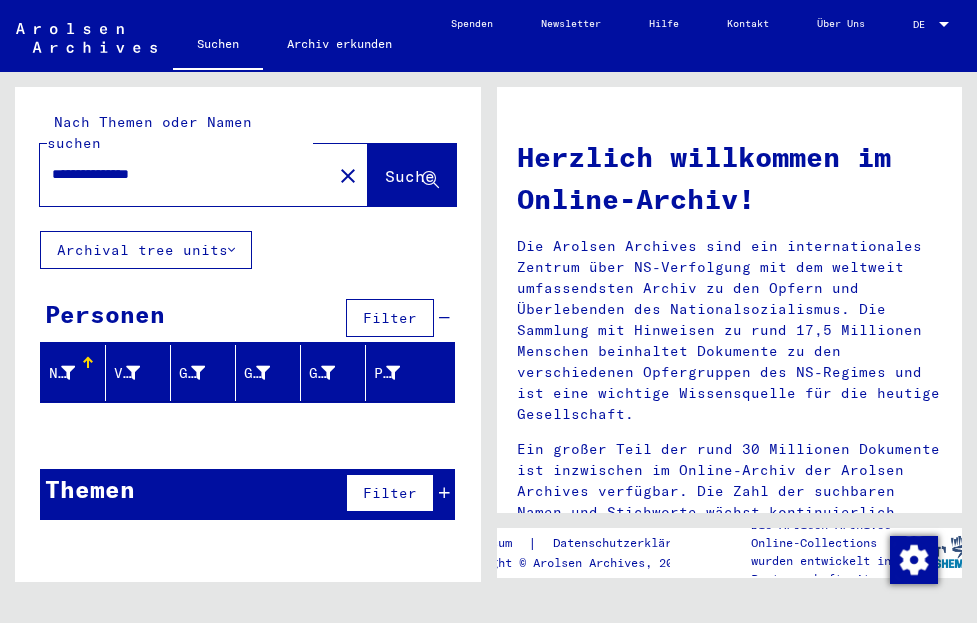 click on "Suche" 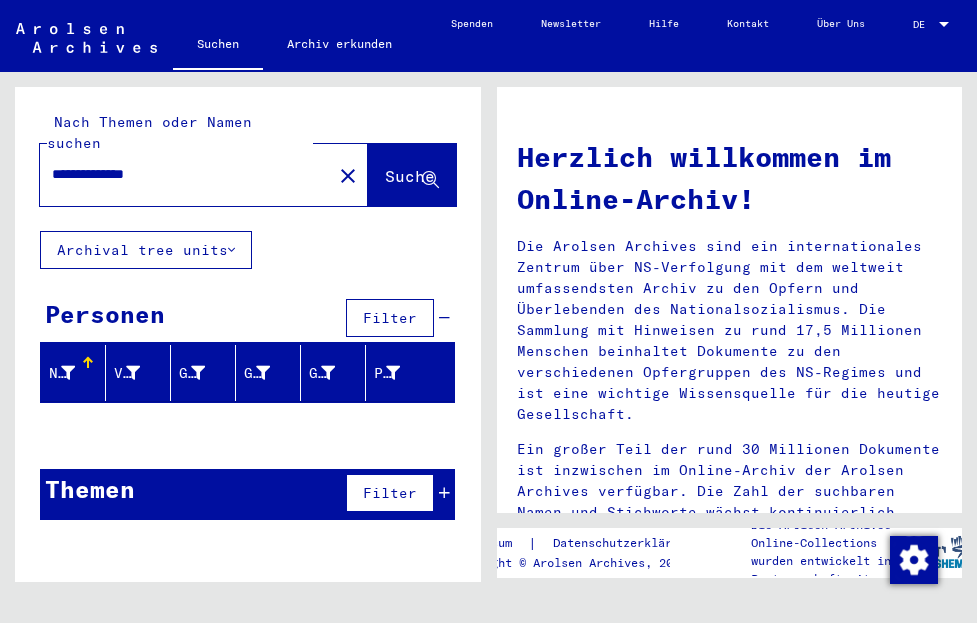 click on "**********" at bounding box center (180, 174) 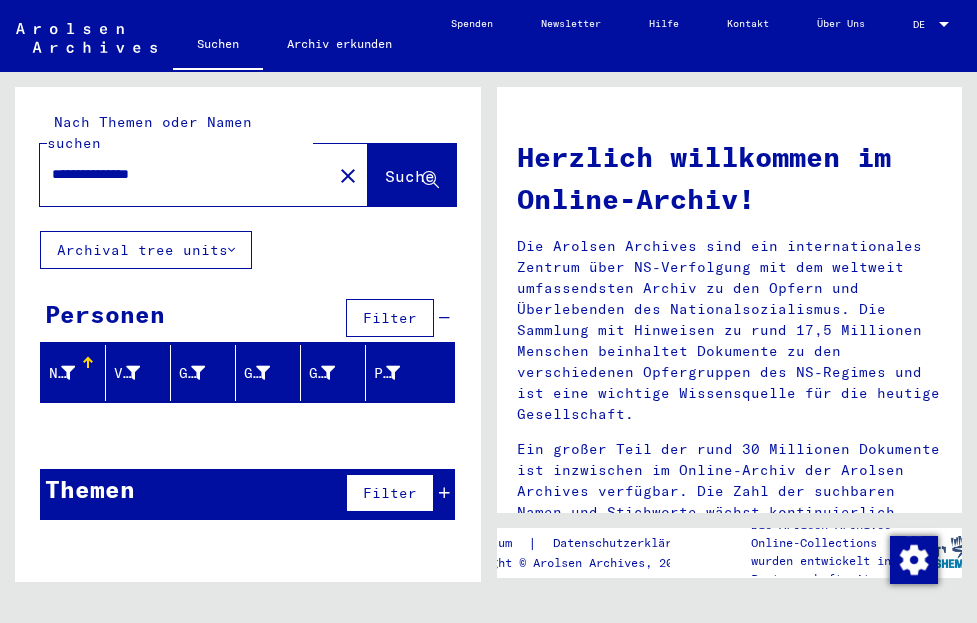 type on "**********" 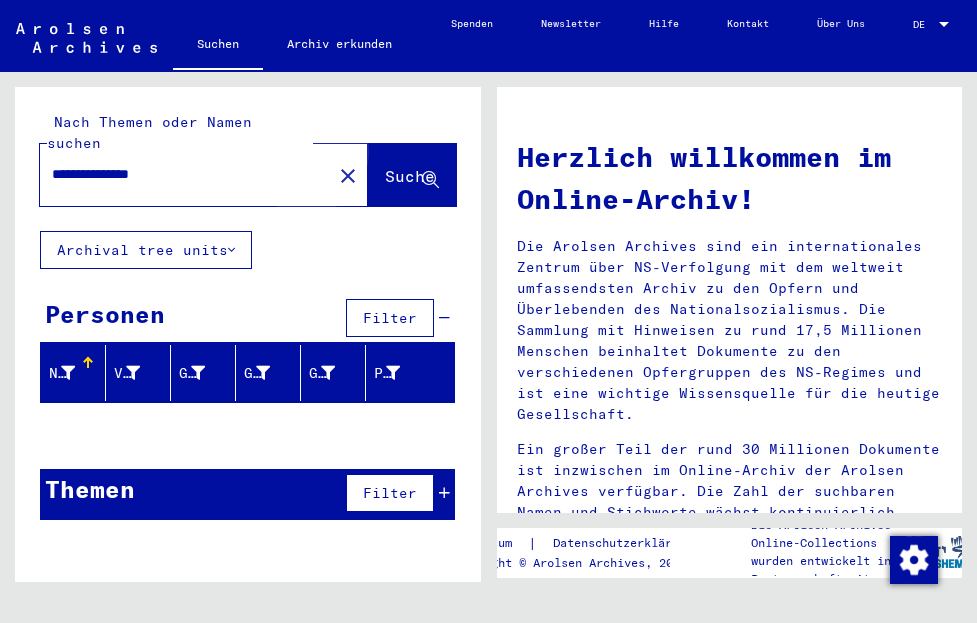 click on "Suche" 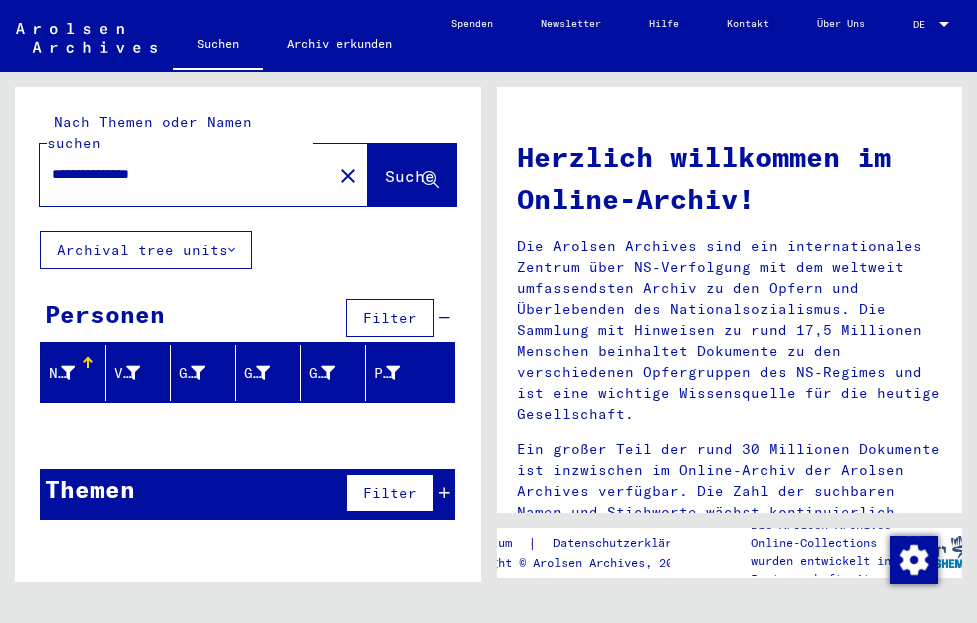 drag, startPoint x: 487, startPoint y: 259, endPoint x: 480, endPoint y: 316, distance: 57.428215 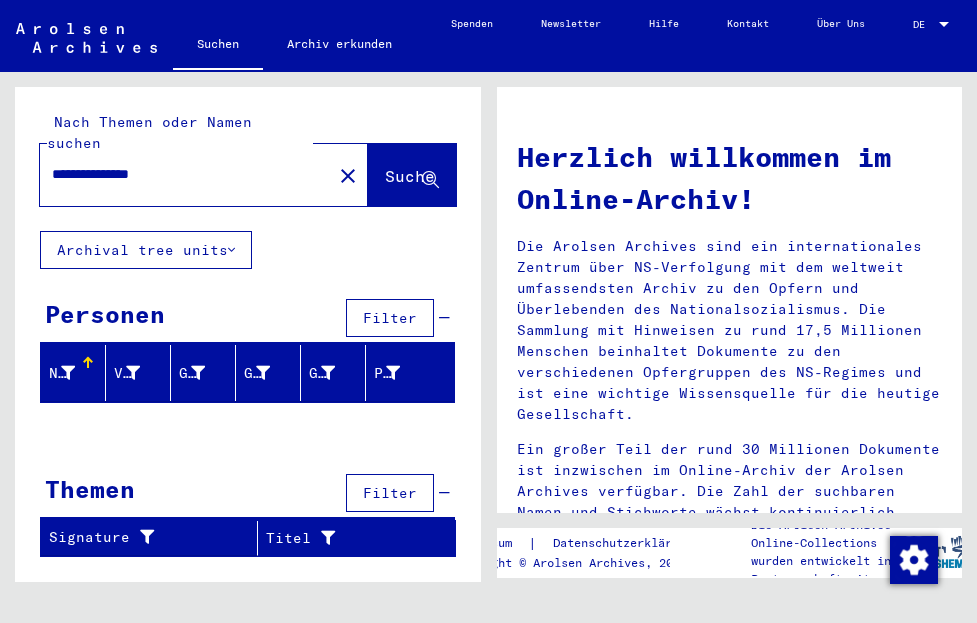 click on "Herzlich willkommen im Online-Archiv!
Die Arolsen Archives sind ein internationales Zentrum über NS-Verfolgung mit dem weltweit umfassendsten Archiv zu den Opfern und Überlebenden des Nationalsozialismus. Die Sammlung mit Hinweisen zu rund 17,5 Millionen Menschen beinhaltet Dokumente zu den verschiedenen Opfergruppen des NS-Regimes und ist eine wichtige Wissensquelle für die heutige Gesellschaft.
Ein großer Teil der rund 30 Millionen Dokumente ist inzwischen im Online-Archiv der Arolsen Archives verfügbar. Die Zahl der suchbaren Namen und Stichworte wächst kontinuierlich.
Unser Online-Archiv ist 2020 mit dem European Heritage Award / Europa Nostra Award 2020 ausgezeichnet worden: Europas wichtigste Auszeichnung für den Erhalt des kulturellen [PERSON_NAME]." 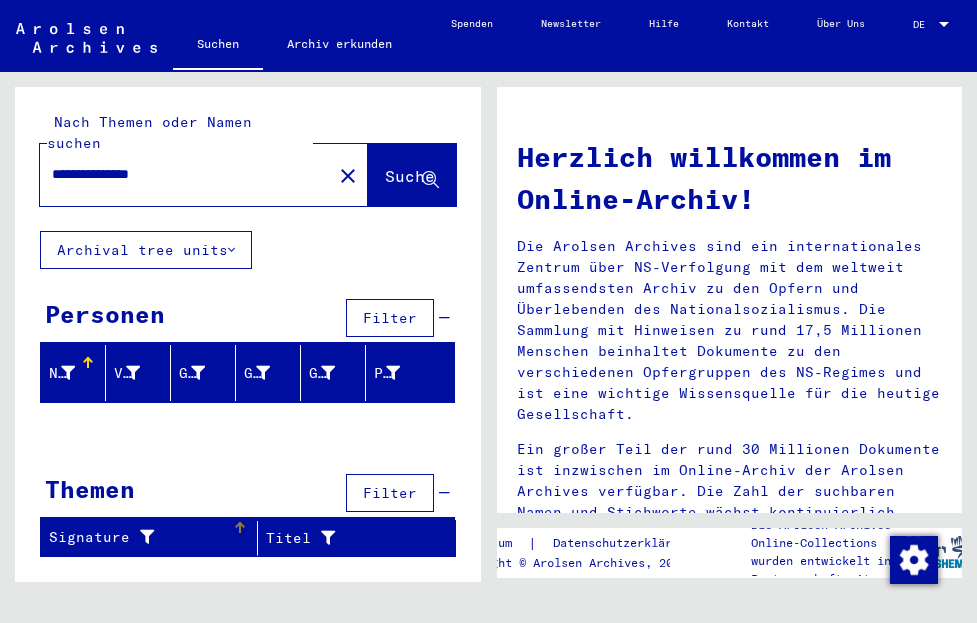click on "Signature" at bounding box center [140, 537] 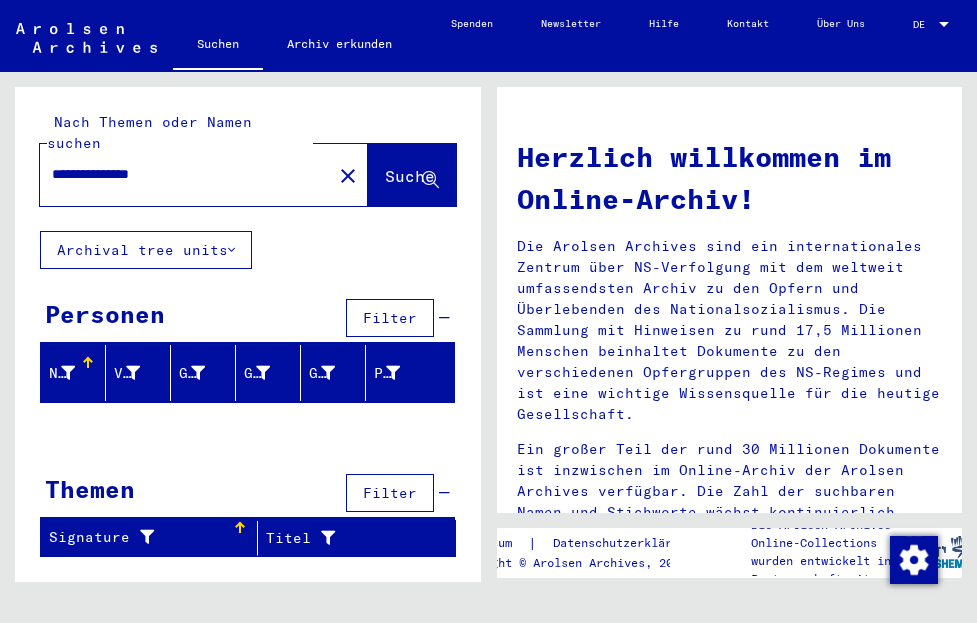 drag, startPoint x: 490, startPoint y: 345, endPoint x: 479, endPoint y: 425, distance: 80.75271 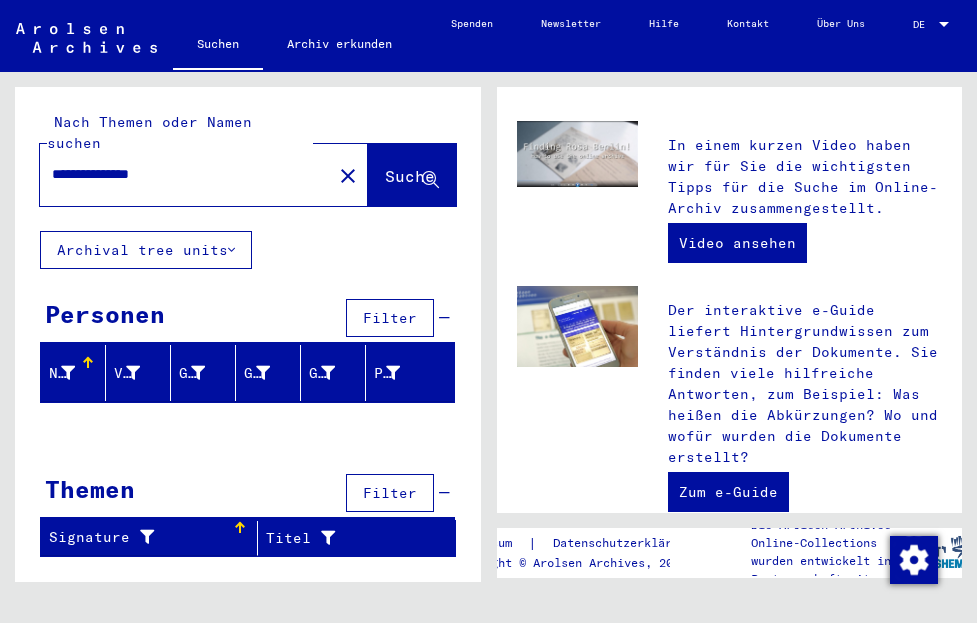scroll, scrollTop: 580, scrollLeft: 0, axis: vertical 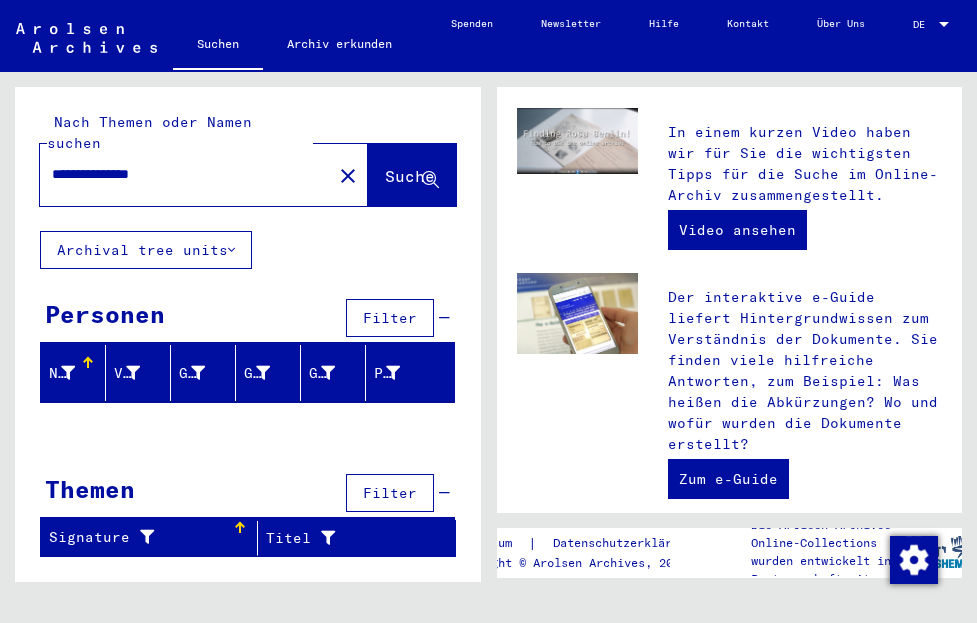 drag, startPoint x: 483, startPoint y: 259, endPoint x: 492, endPoint y: 342, distance: 83.48653 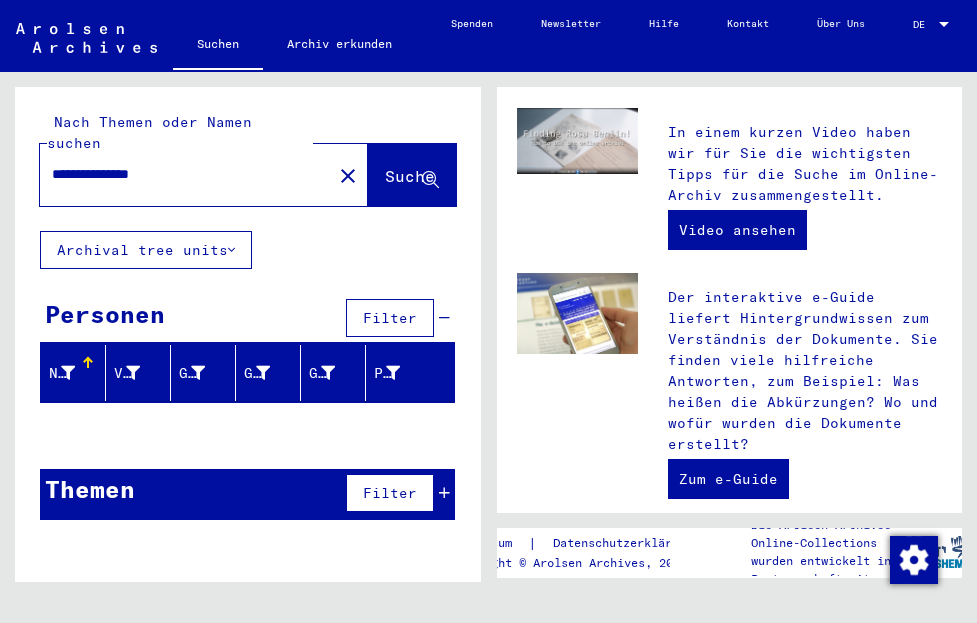click on "Filter" at bounding box center (390, 493) 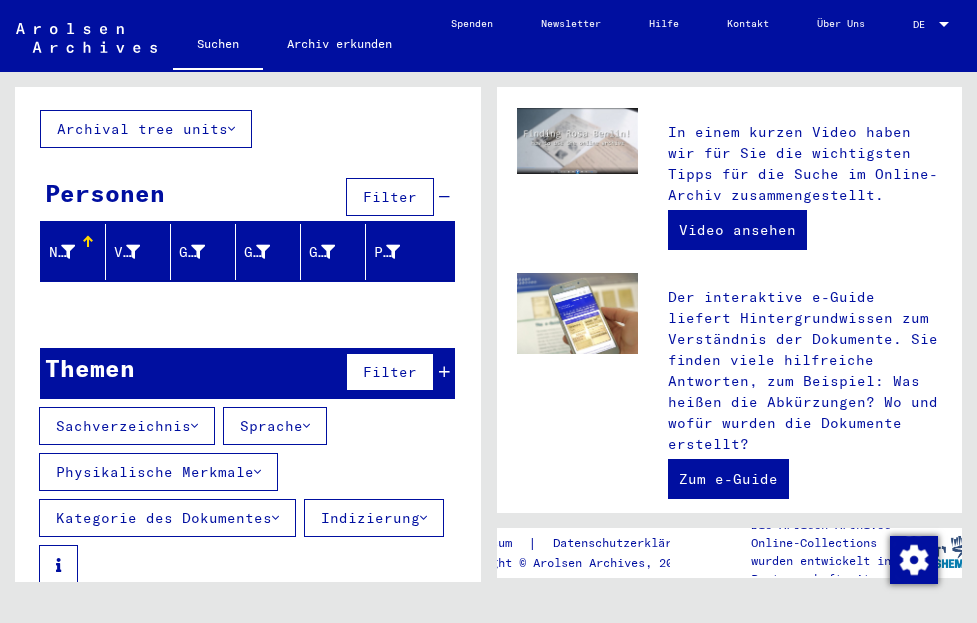 scroll, scrollTop: 131, scrollLeft: 0, axis: vertical 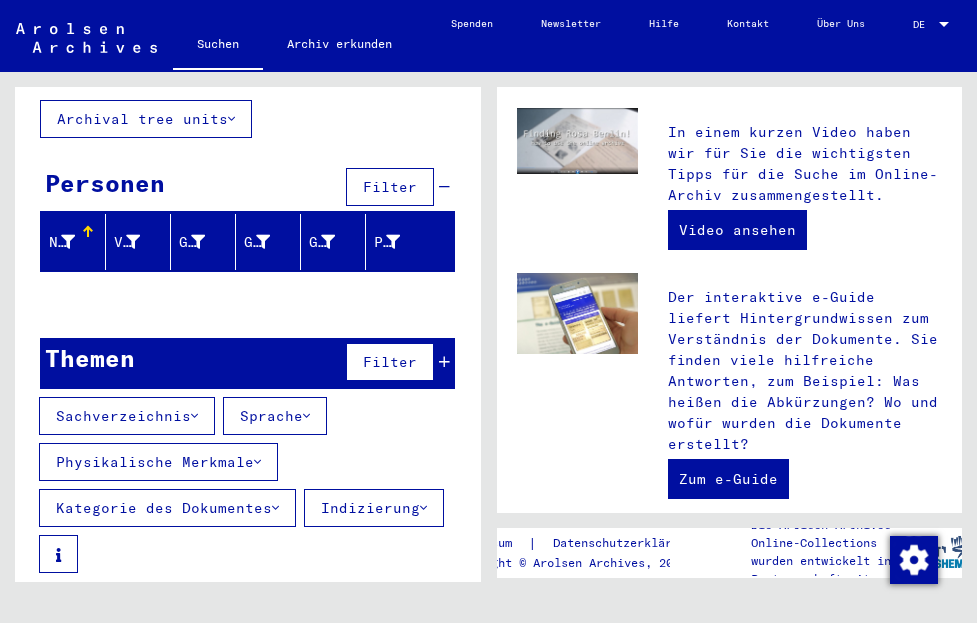 click at bounding box center (423, 508) 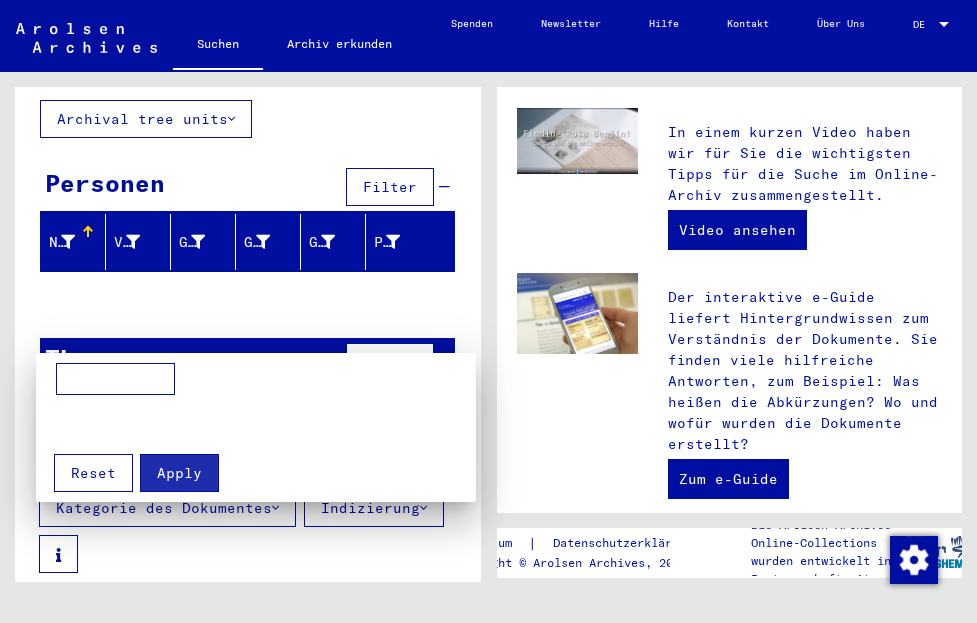 click at bounding box center (115, 379) 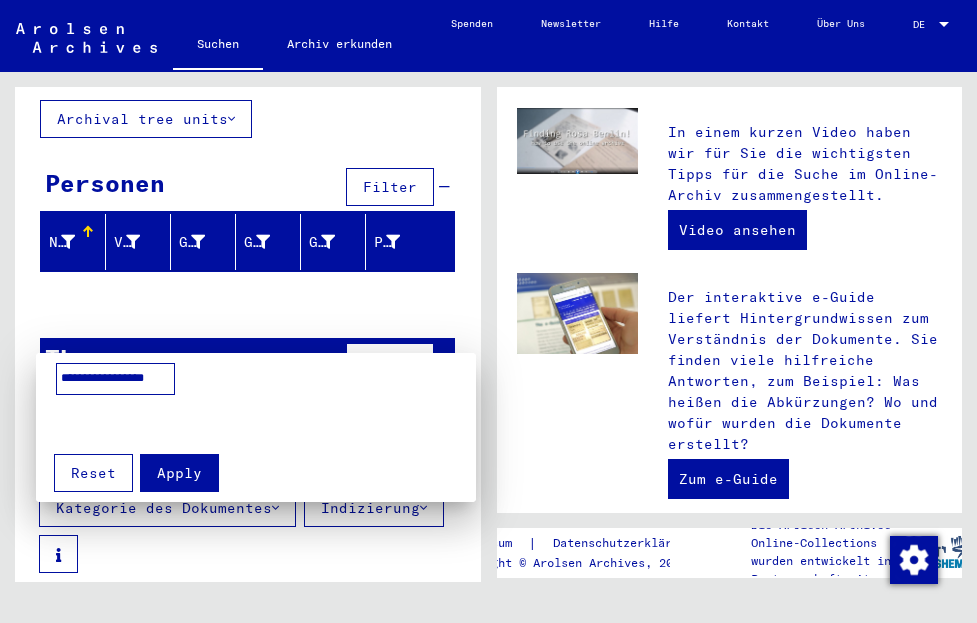 scroll, scrollTop: 0, scrollLeft: 17, axis: horizontal 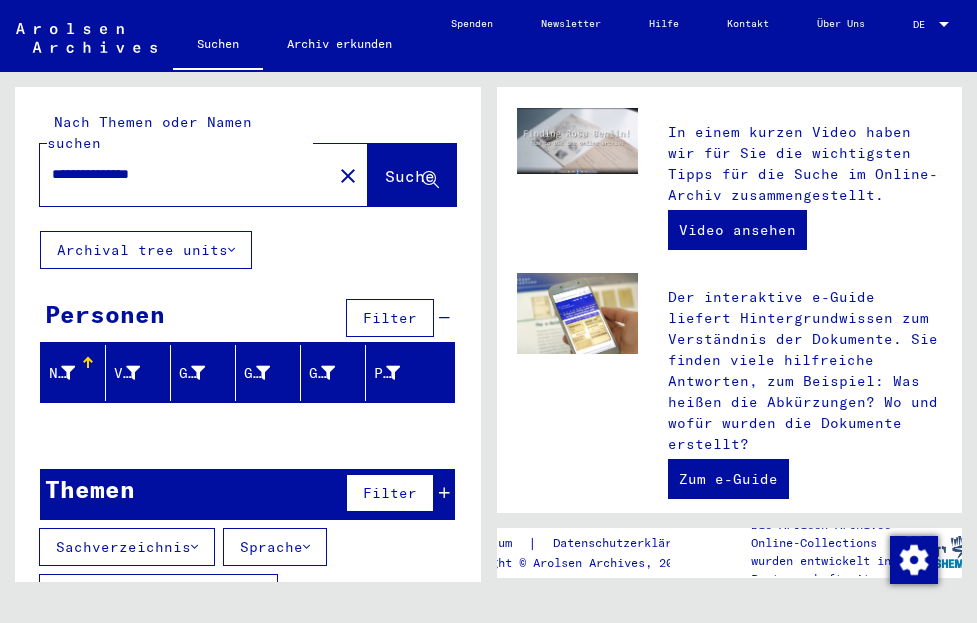 click on "Personen" at bounding box center [105, 314] 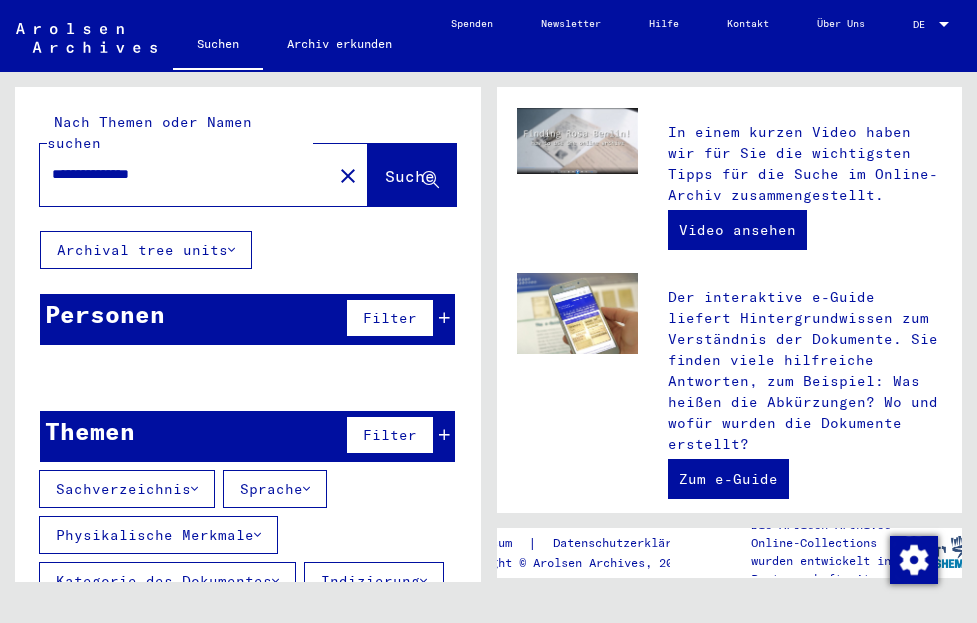 click on "Archival tree units" 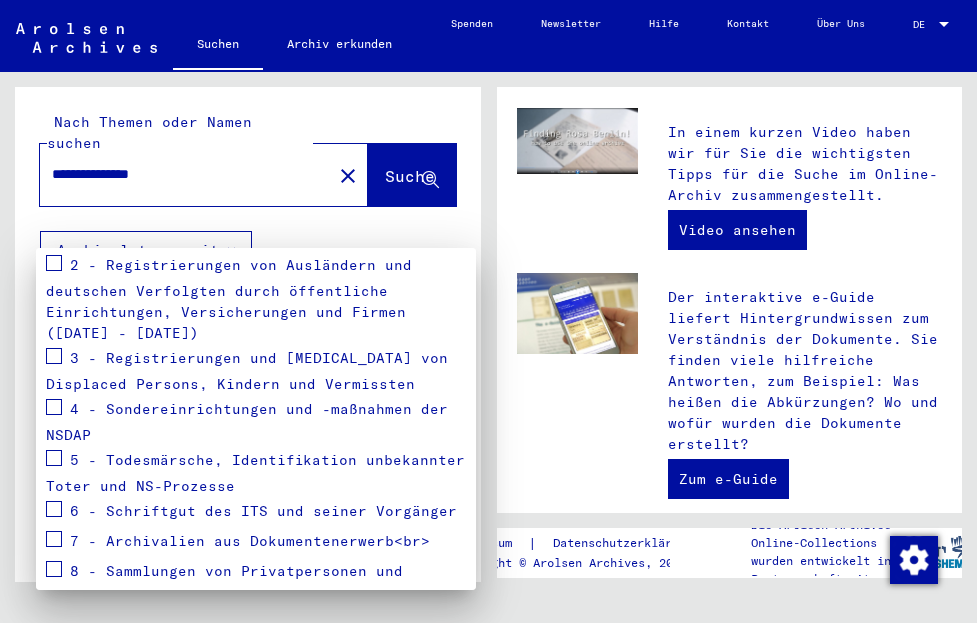 scroll, scrollTop: 342, scrollLeft: 0, axis: vertical 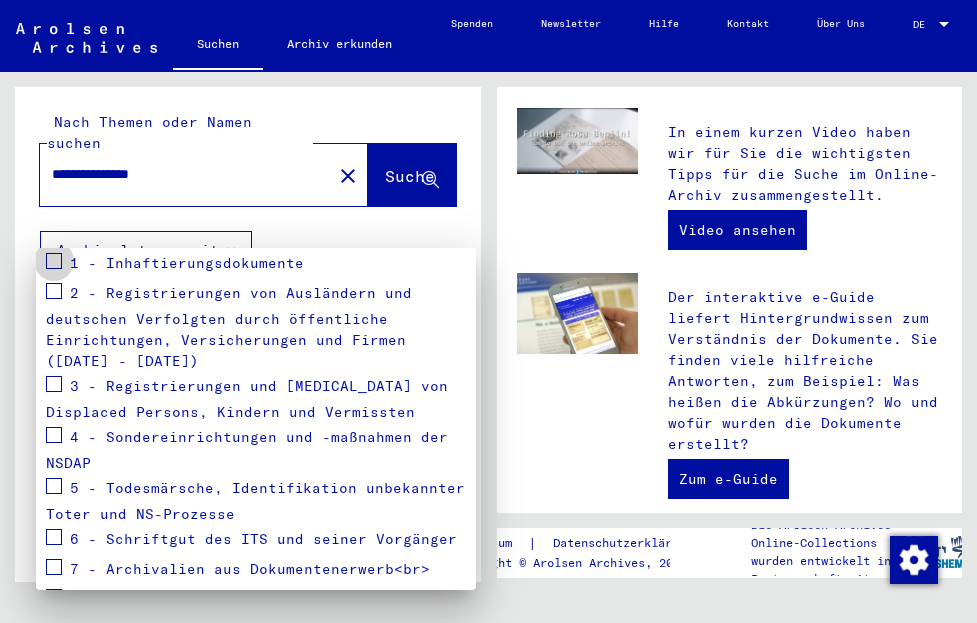 click at bounding box center [54, 261] 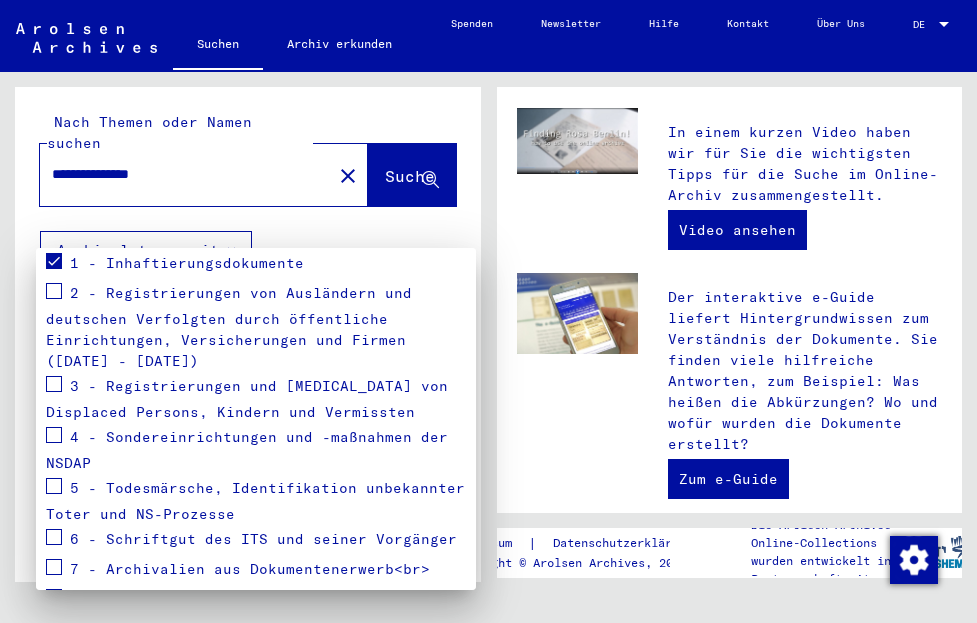 click at bounding box center (54, 261) 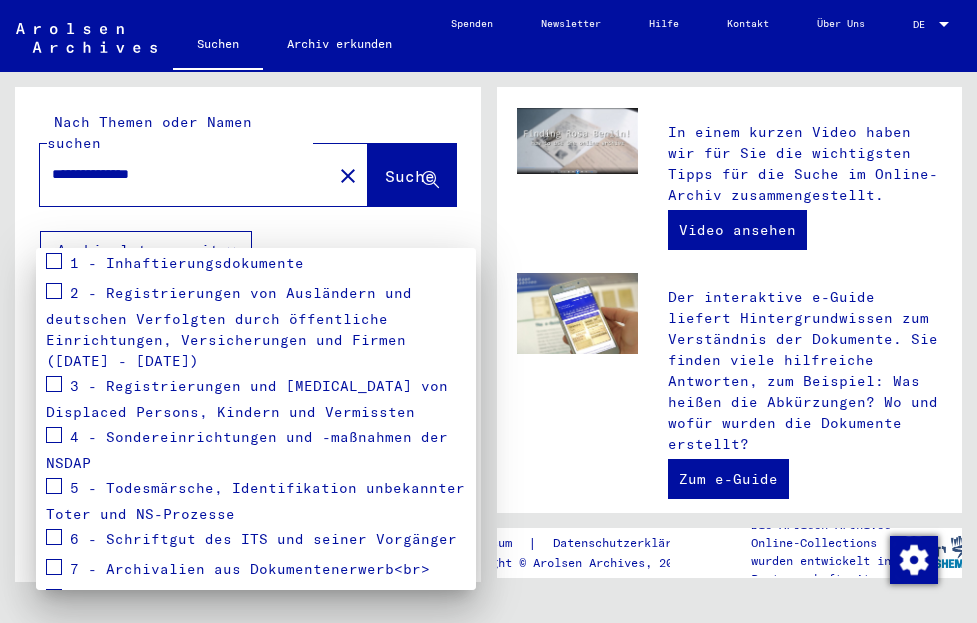 click at bounding box center (54, 261) 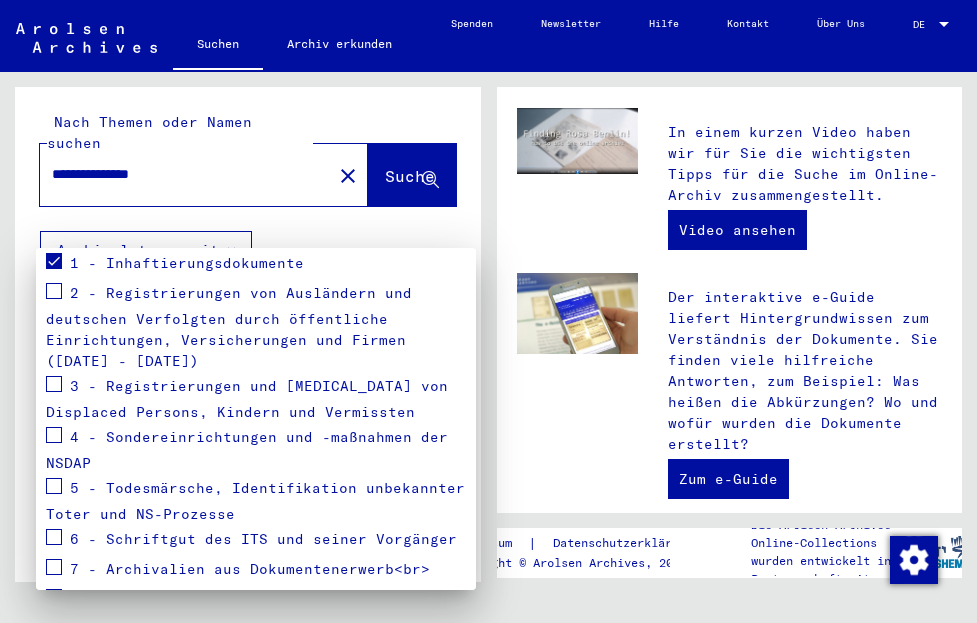 click on "1 - Inhaftierungsdokumente" at bounding box center (187, 263) 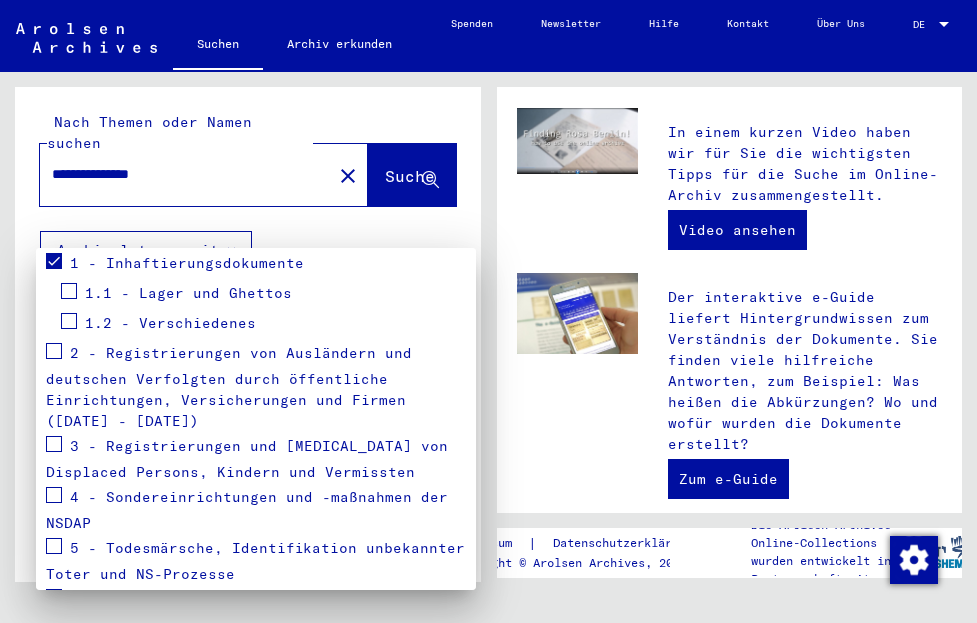 click at bounding box center [69, 291] 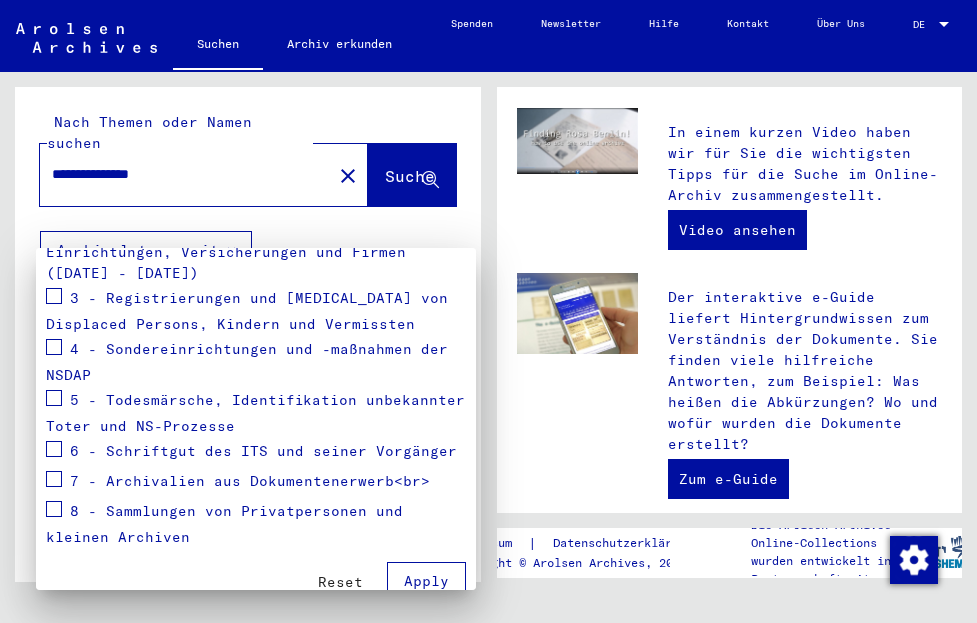 scroll, scrollTop: 510, scrollLeft: 0, axis: vertical 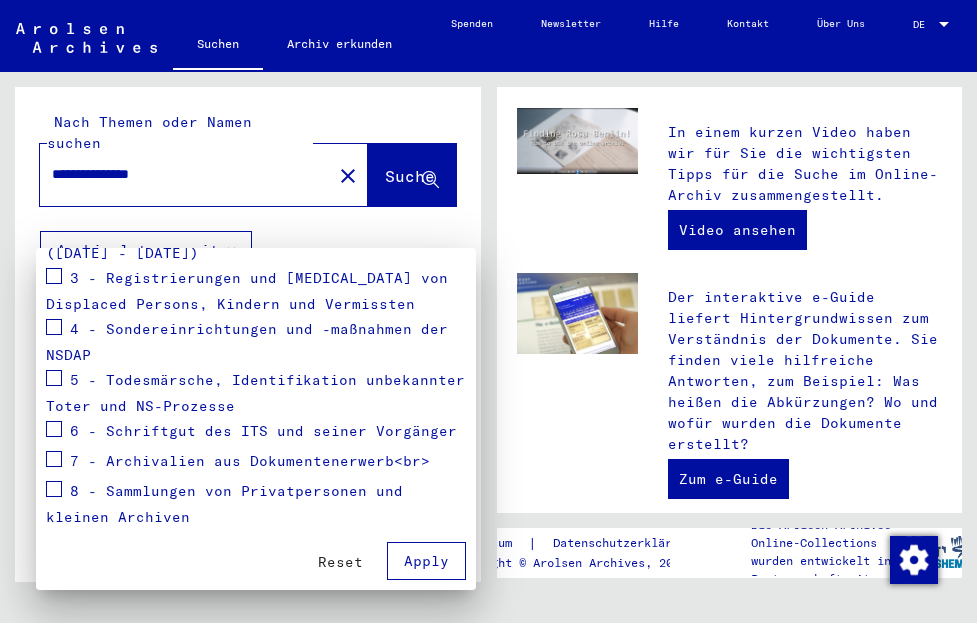 click on "Apply" at bounding box center [426, 561] 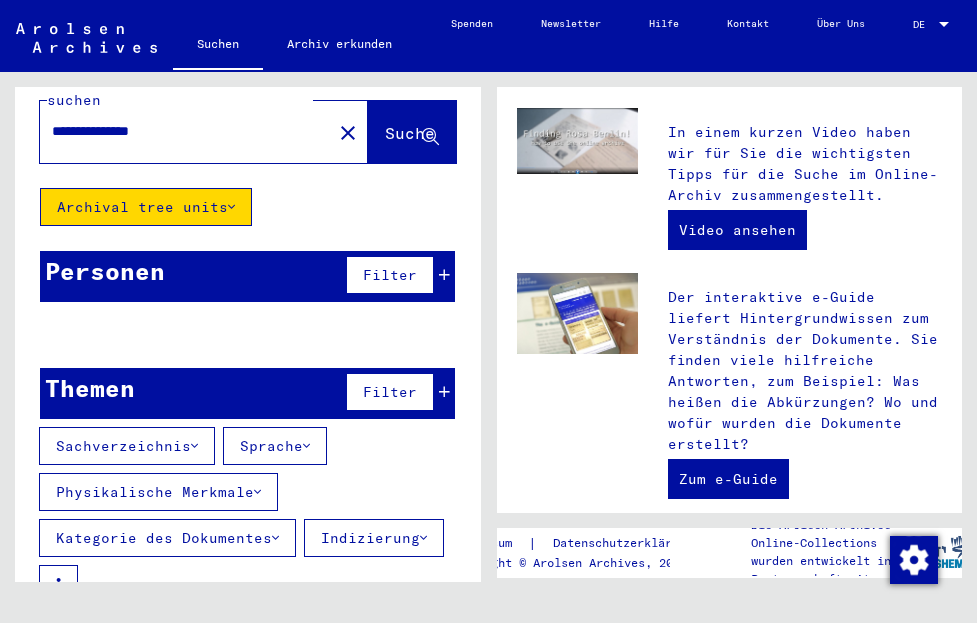 scroll, scrollTop: 73, scrollLeft: 0, axis: vertical 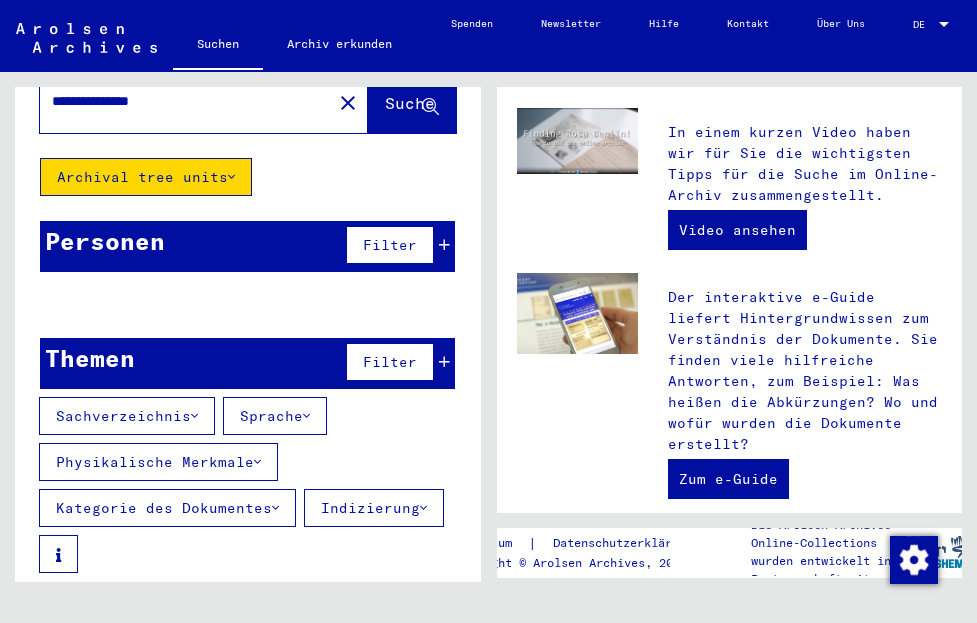 click on "Kategorie des Dokumentes" at bounding box center [167, 508] 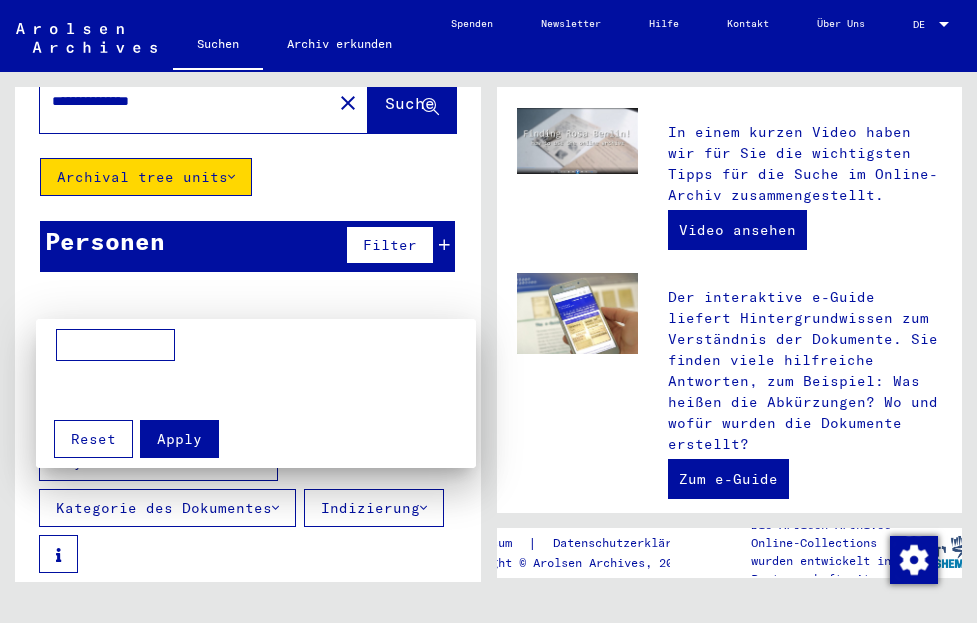 click at bounding box center (115, 345) 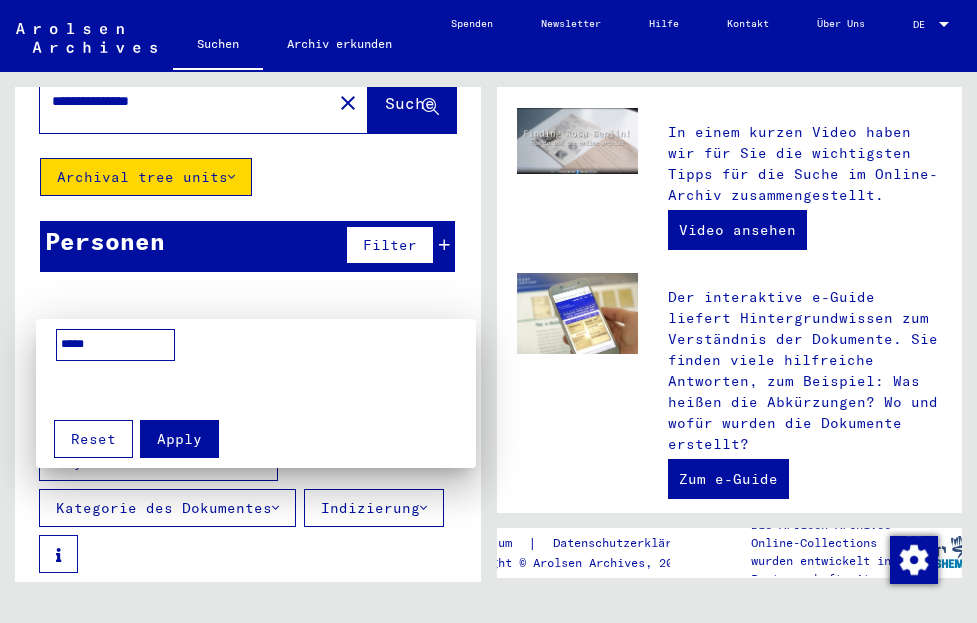 click on "*****" at bounding box center [115, 345] 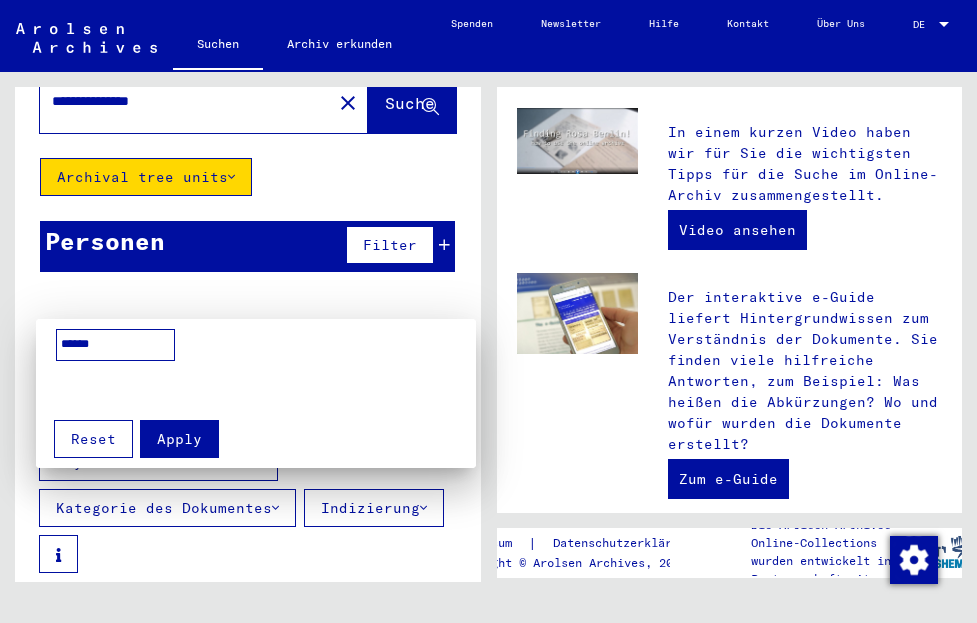 click on "******" at bounding box center (115, 345) 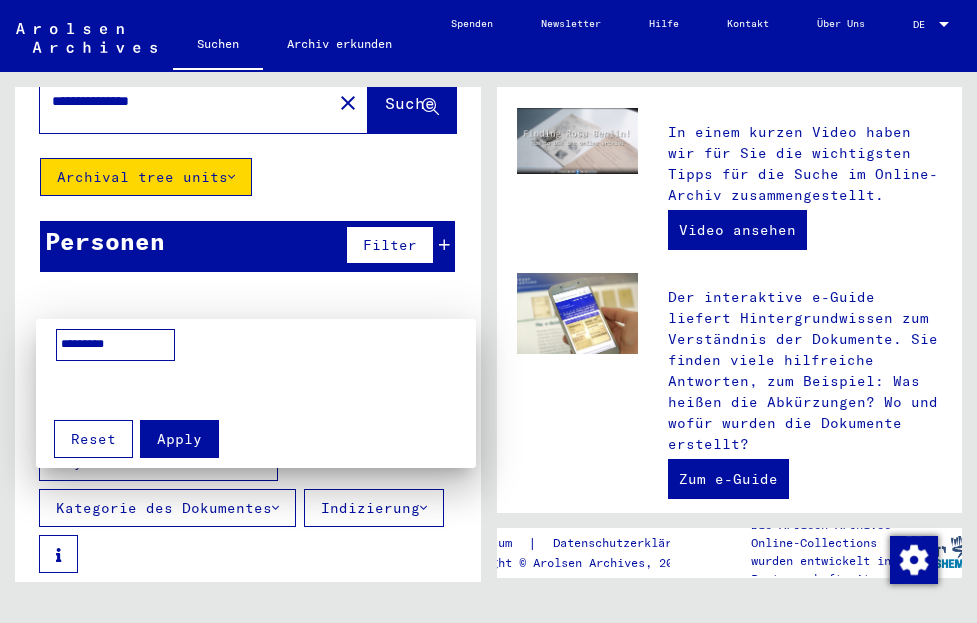 type on "*********" 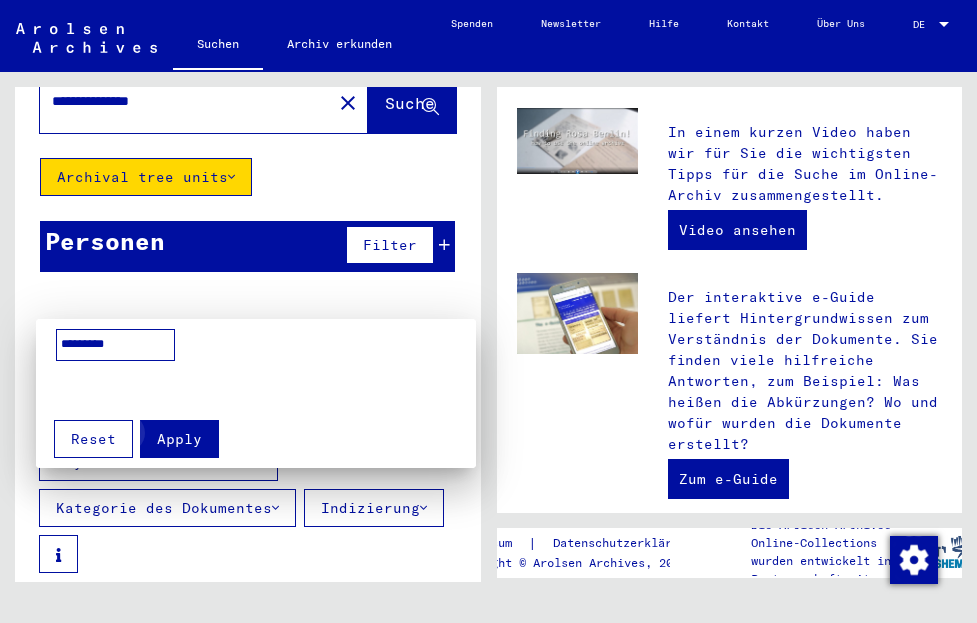 click on "Apply" at bounding box center [179, 439] 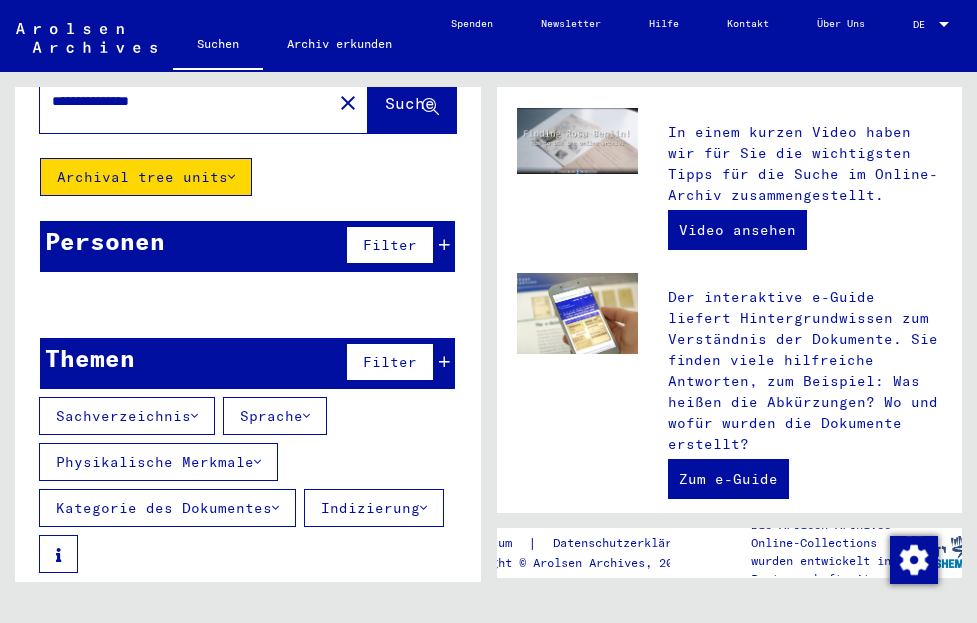 scroll, scrollTop: 54, scrollLeft: 0, axis: vertical 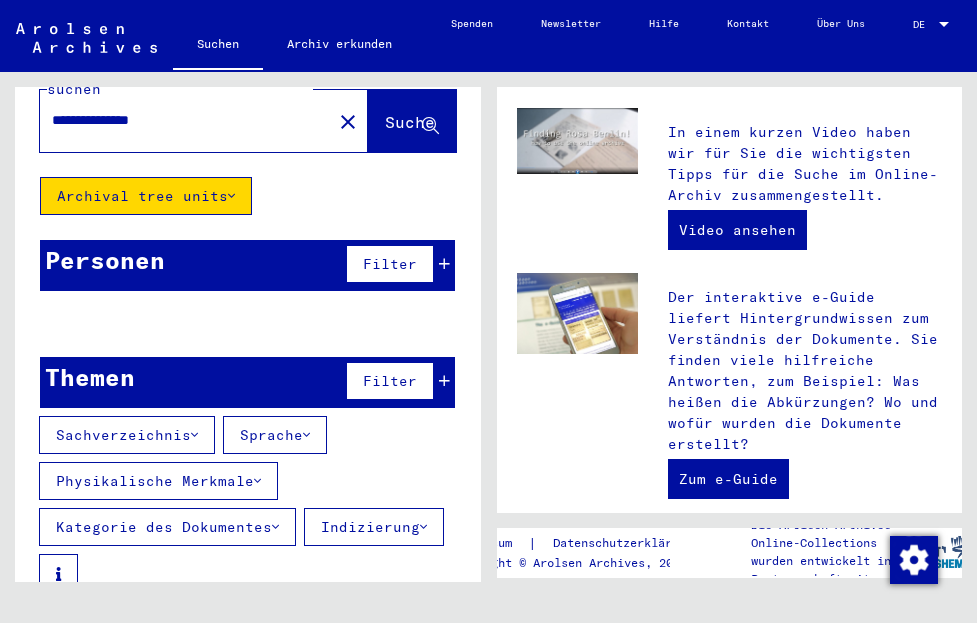 click on "Archival tree units" 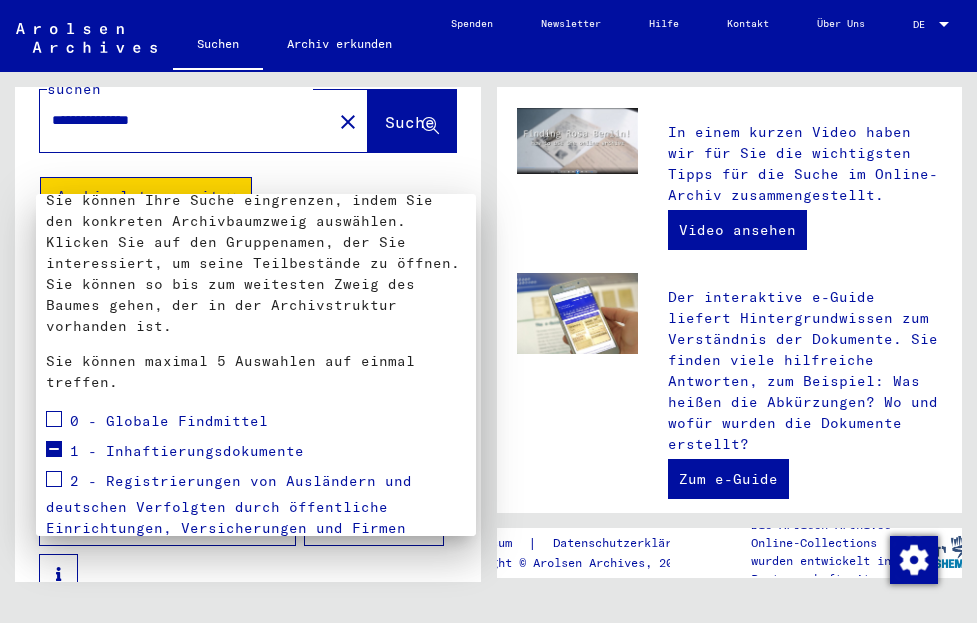 scroll, scrollTop: 141, scrollLeft: 0, axis: vertical 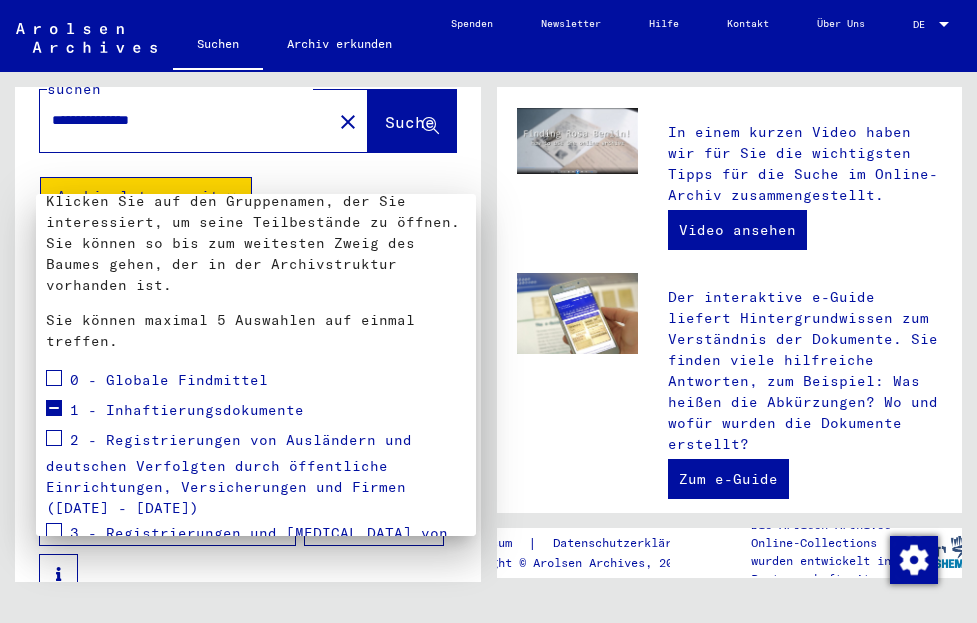 click at bounding box center [54, 408] 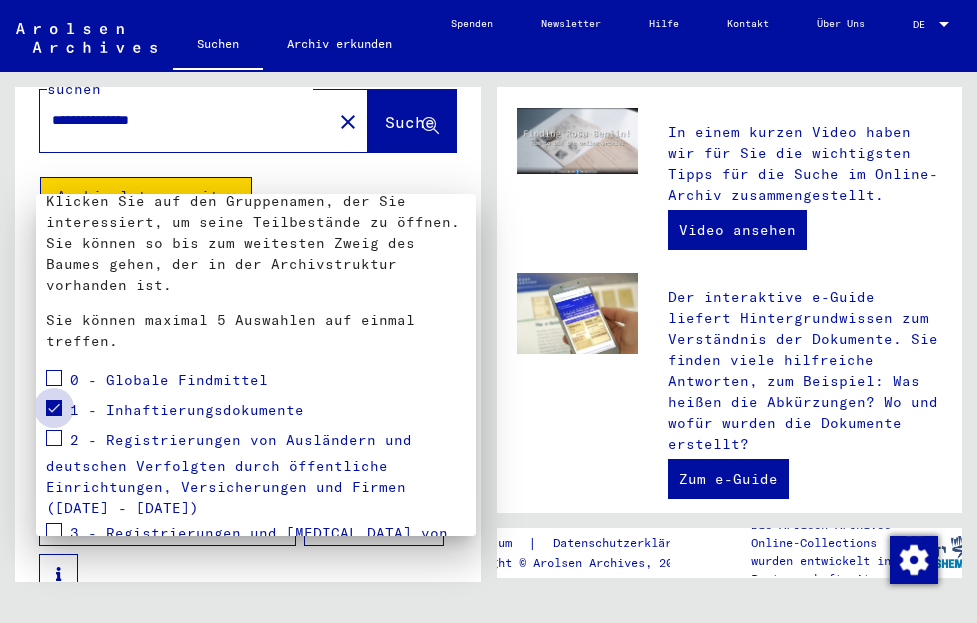 click at bounding box center [54, 408] 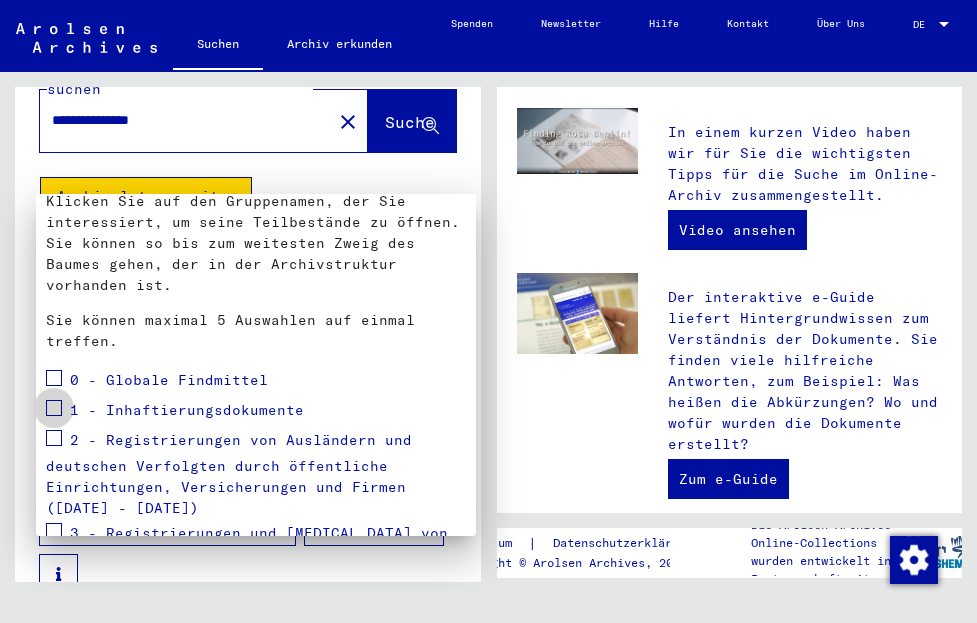click at bounding box center [54, 408] 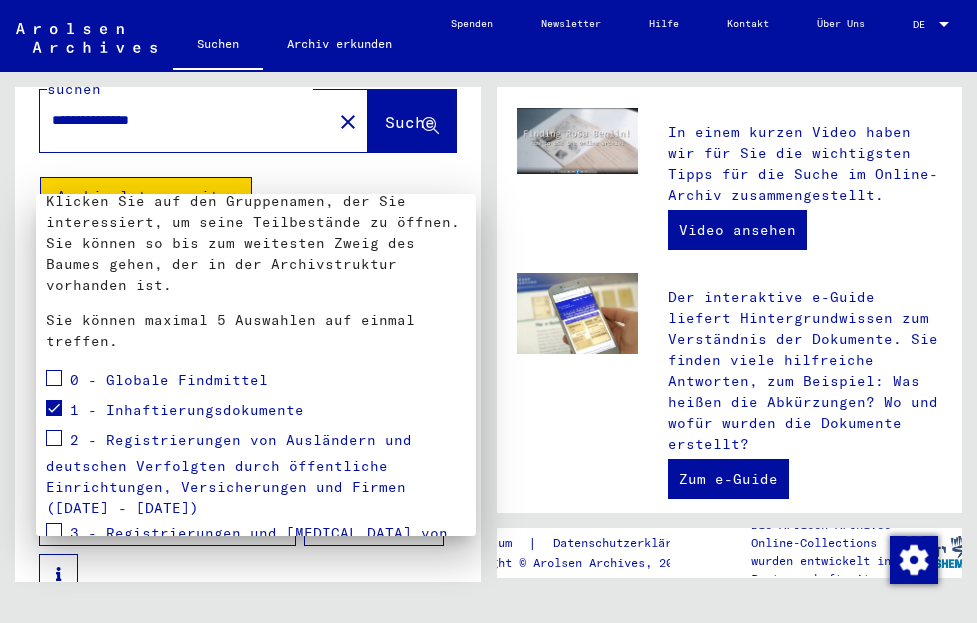 click on "1 - Inhaftierungsdokumente" at bounding box center [187, 410] 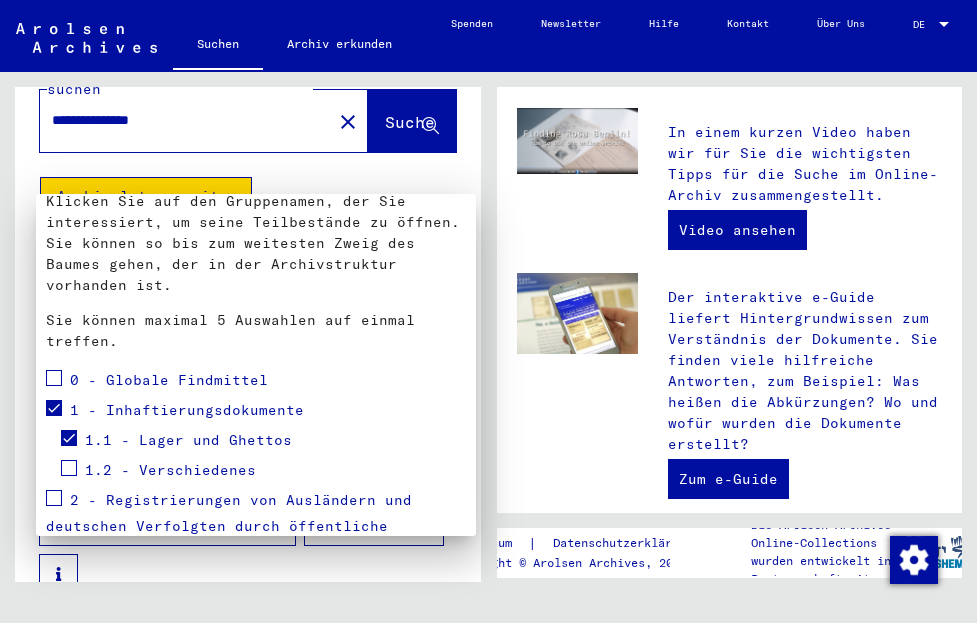click on "1.1 - Lager und Ghettos" at bounding box center [188, 440] 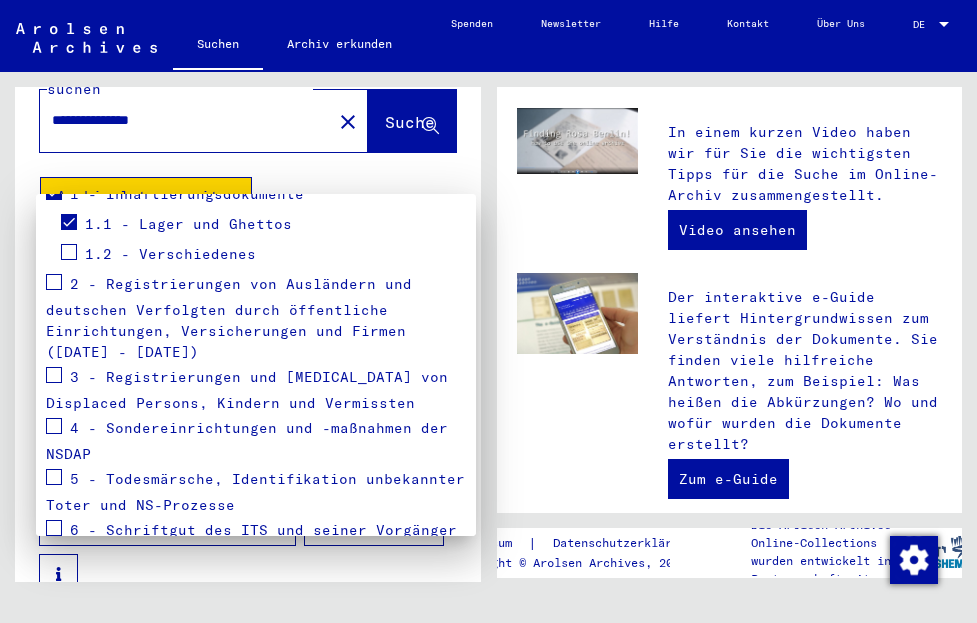 scroll, scrollTop: 465, scrollLeft: 0, axis: vertical 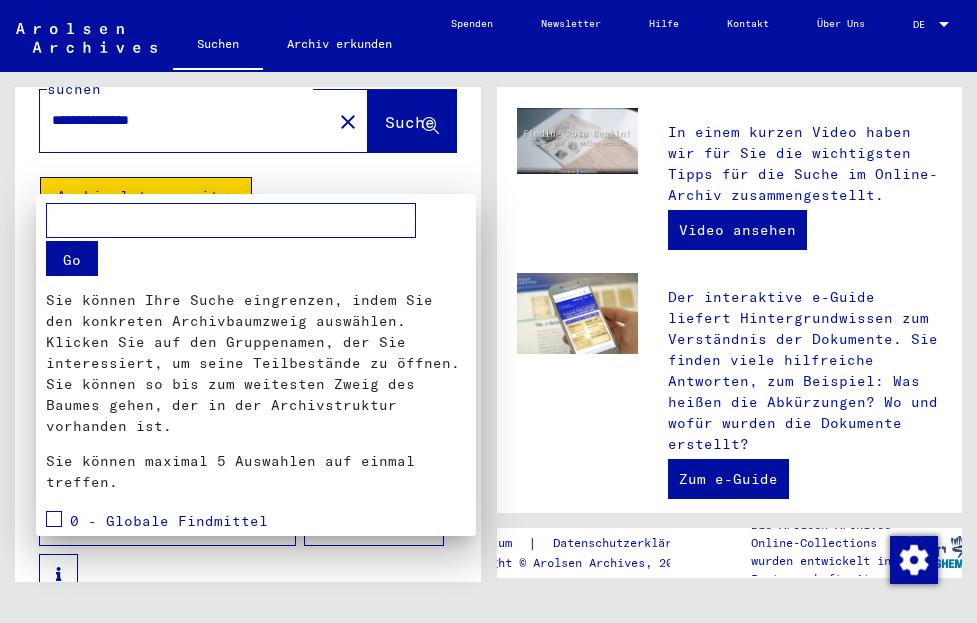 click at bounding box center (488, 311) 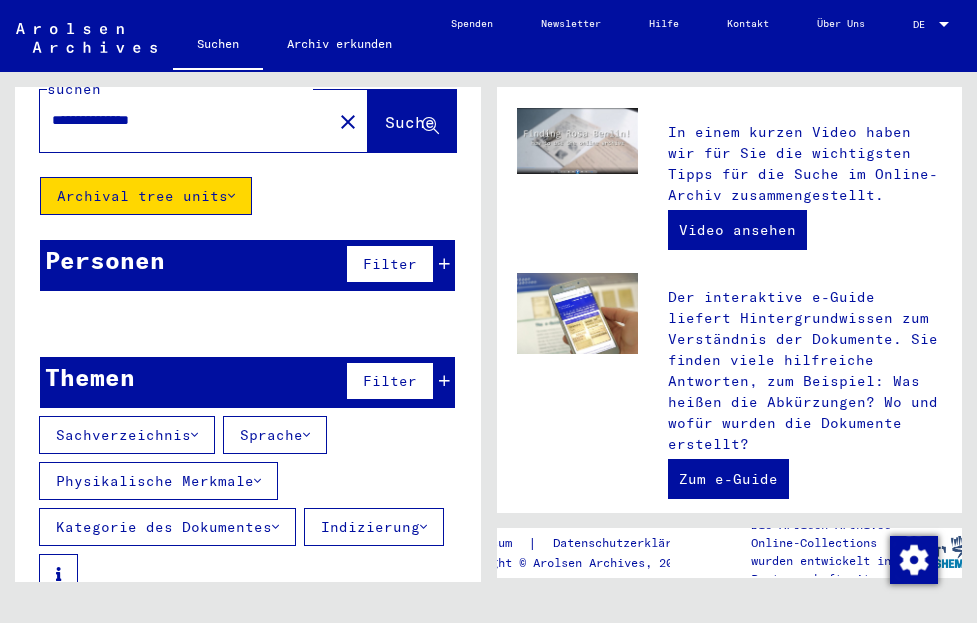 click on "**********" 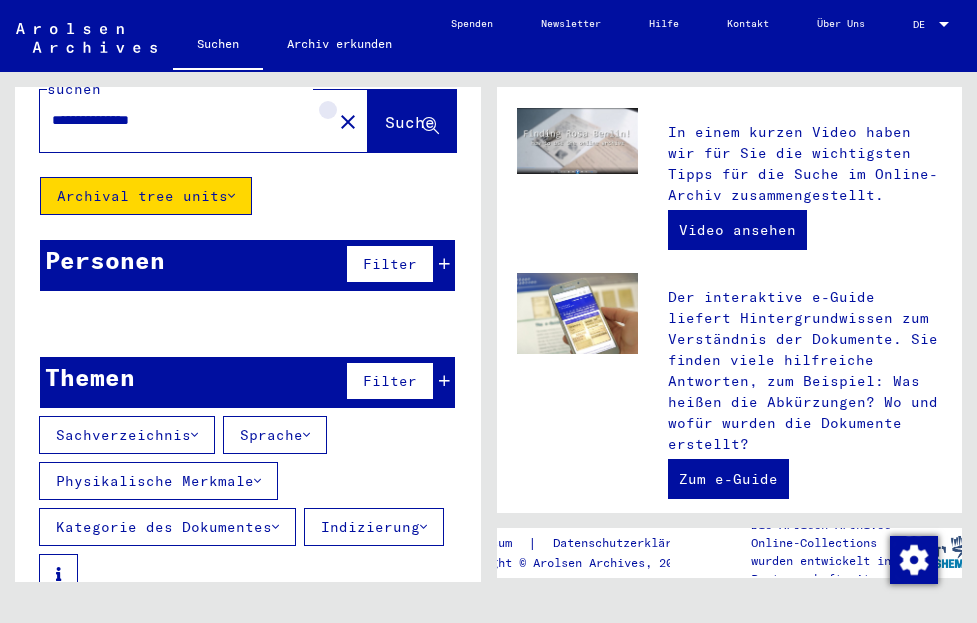 click on "close" 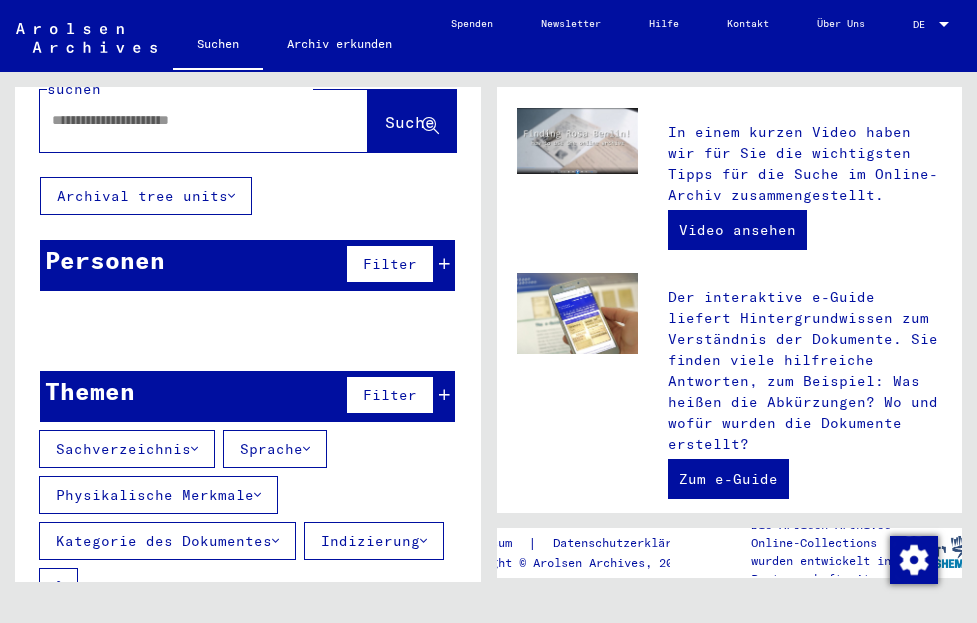 click at bounding box center (180, 120) 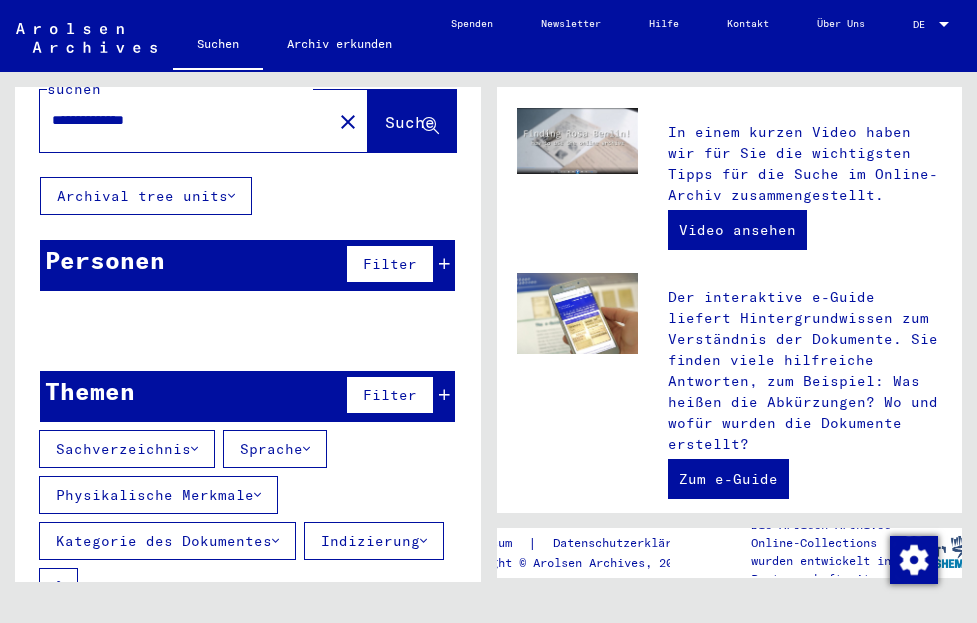 type on "**********" 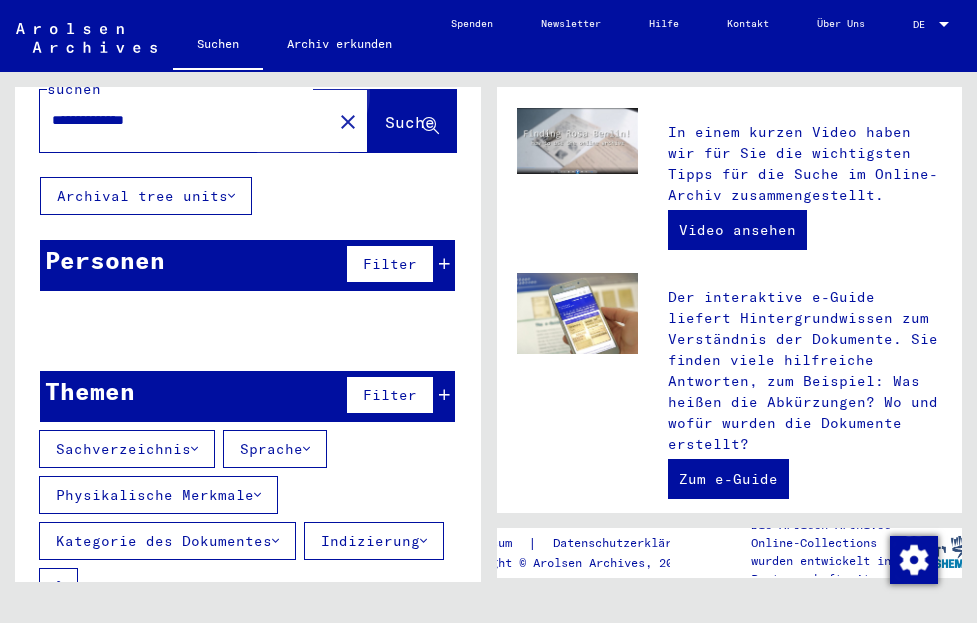 click on "Suche" 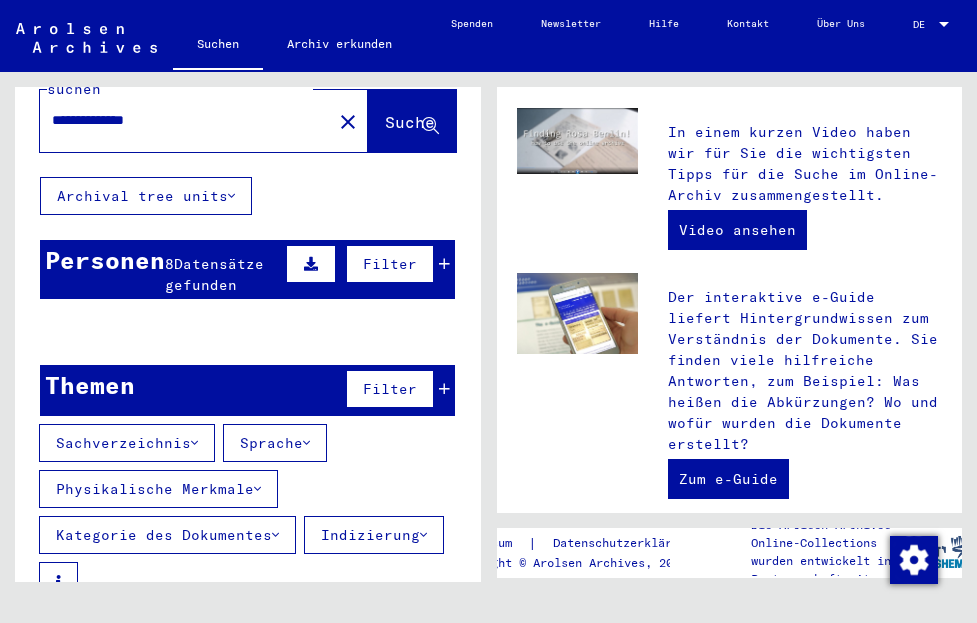 click on "Suche" 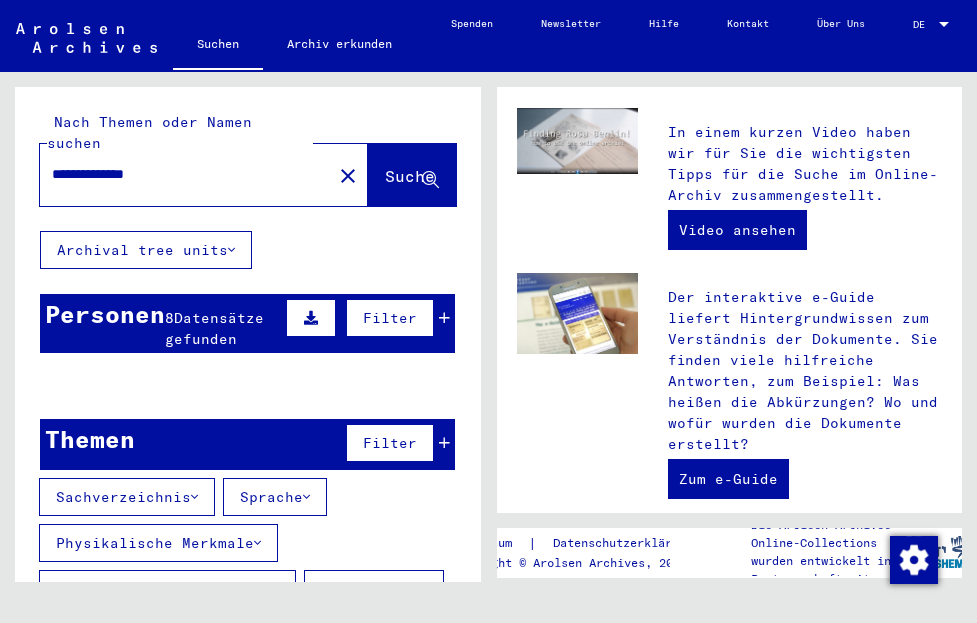 click on "Suchen" 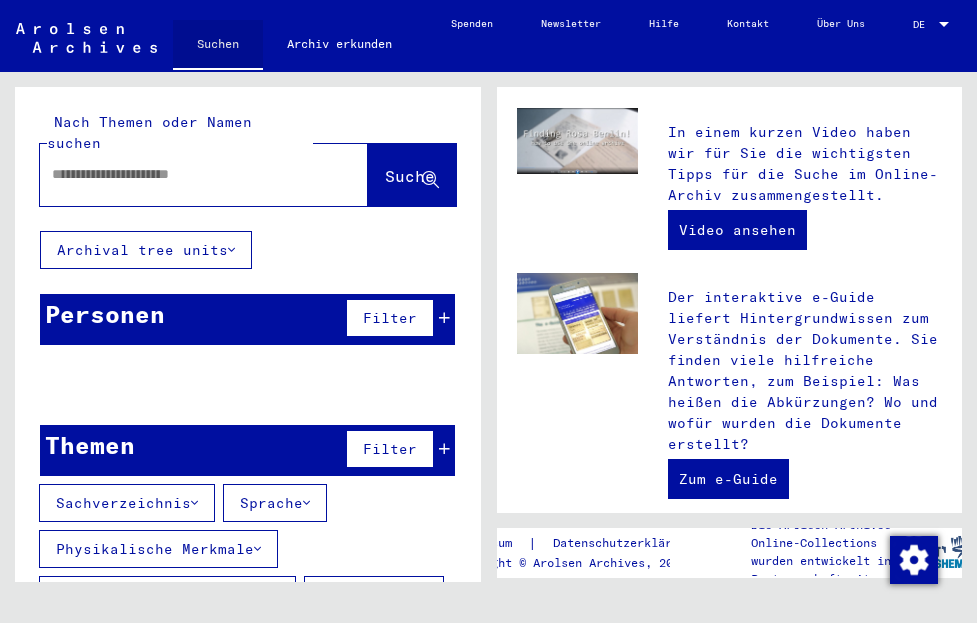 click on "Suchen" 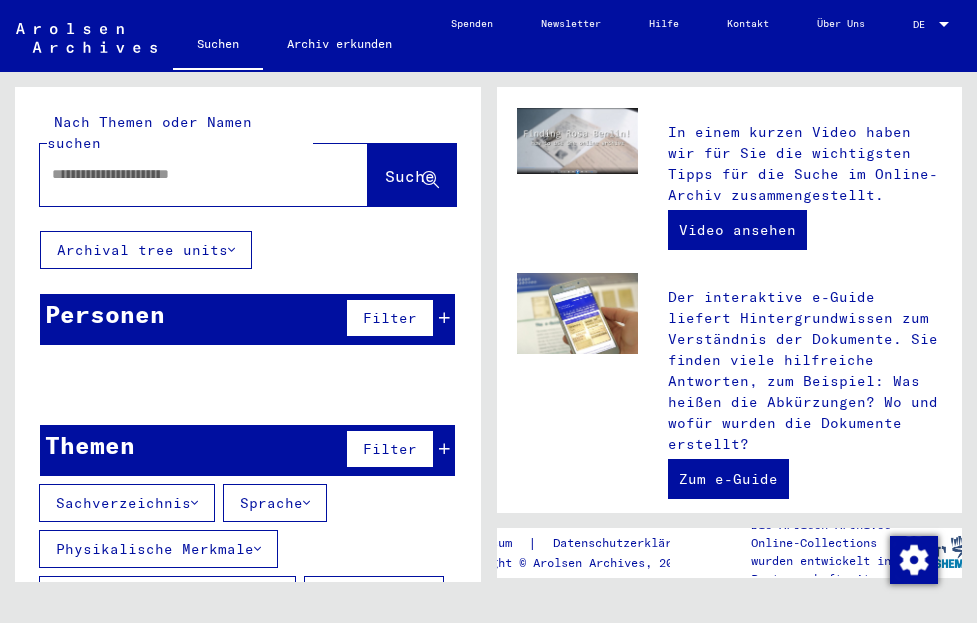 click at bounding box center (444, 449) 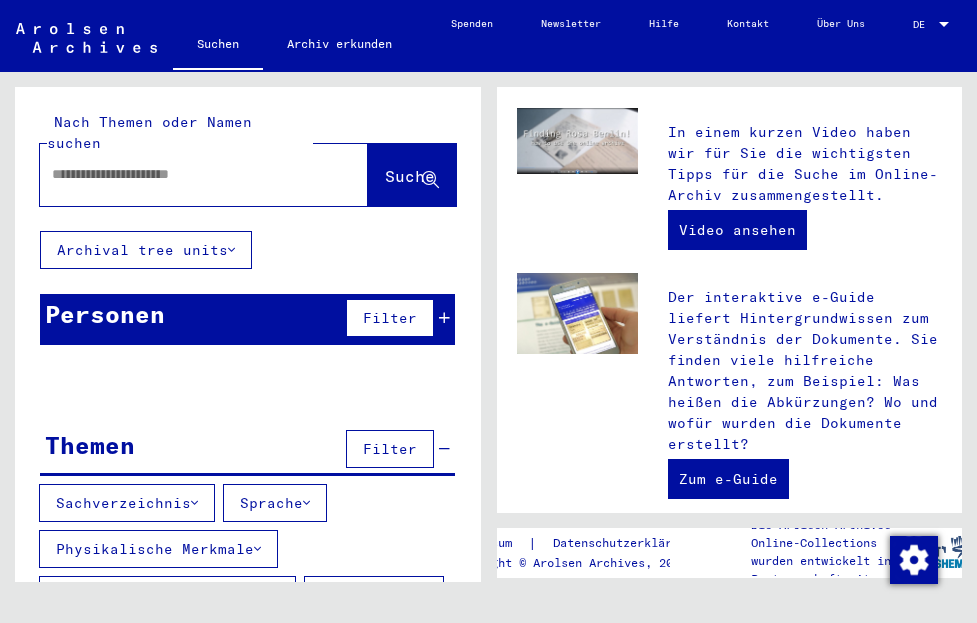click at bounding box center [180, 174] 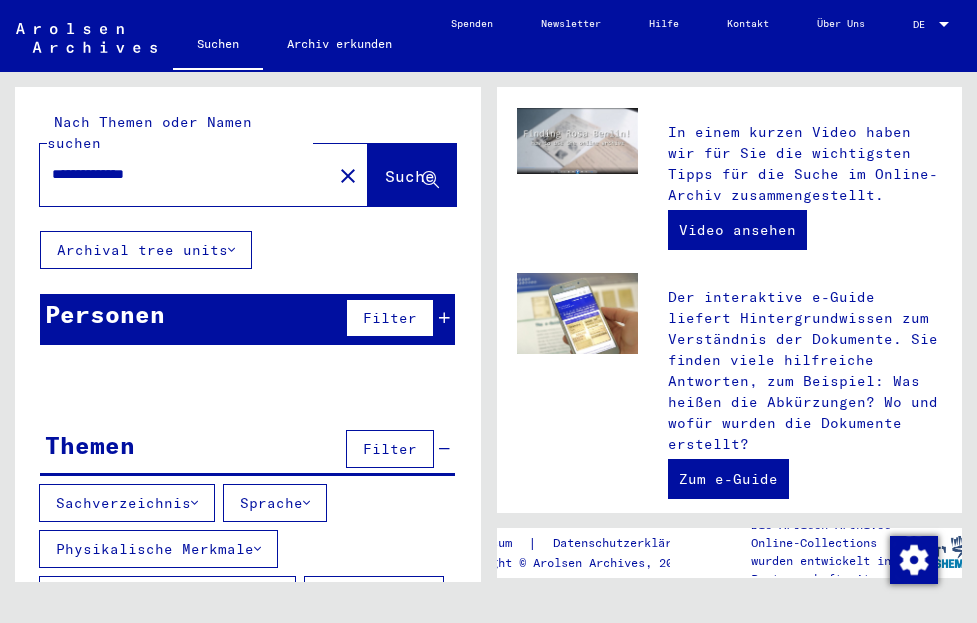 type on "**********" 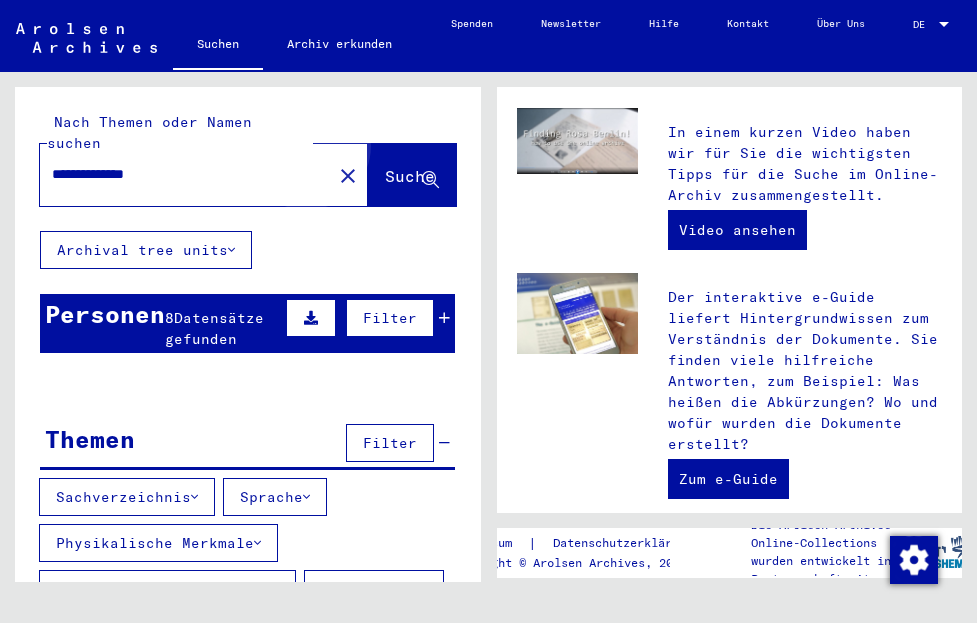 click on "Suche" 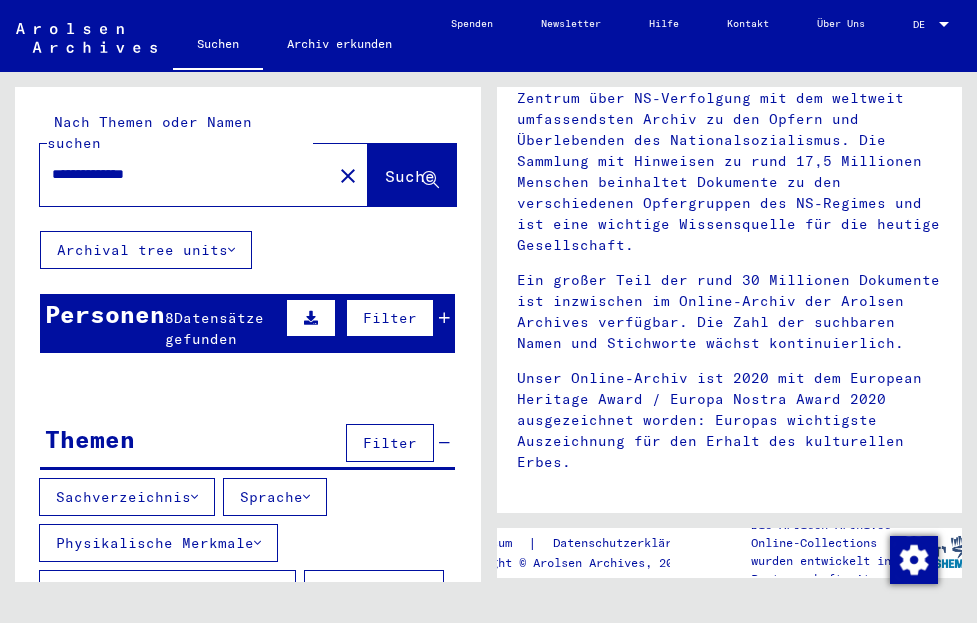 scroll, scrollTop: 0, scrollLeft: 0, axis: both 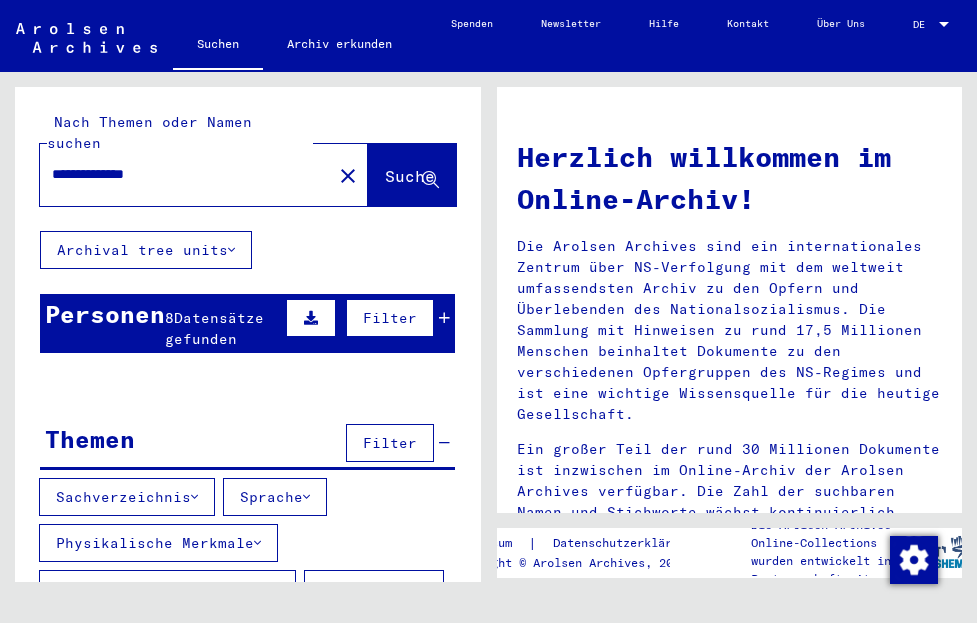 click on "**********" 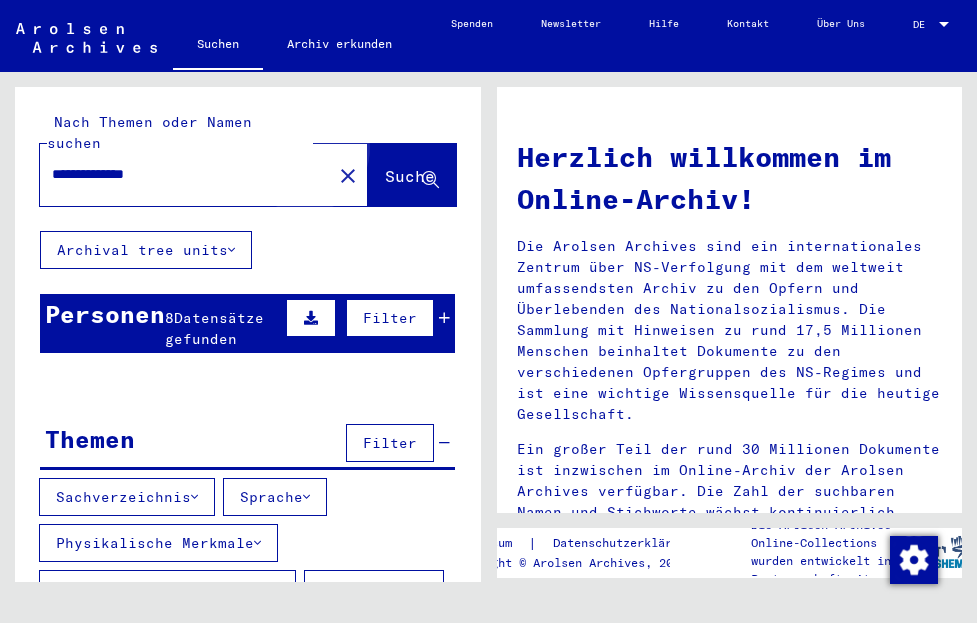 click on "Suche" 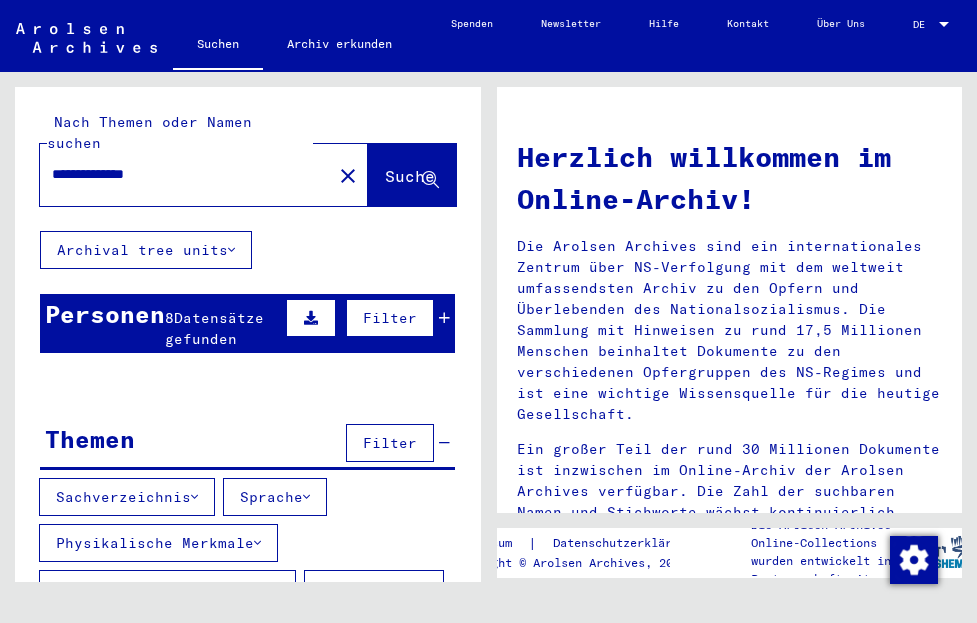 click on "Personen" at bounding box center [105, 314] 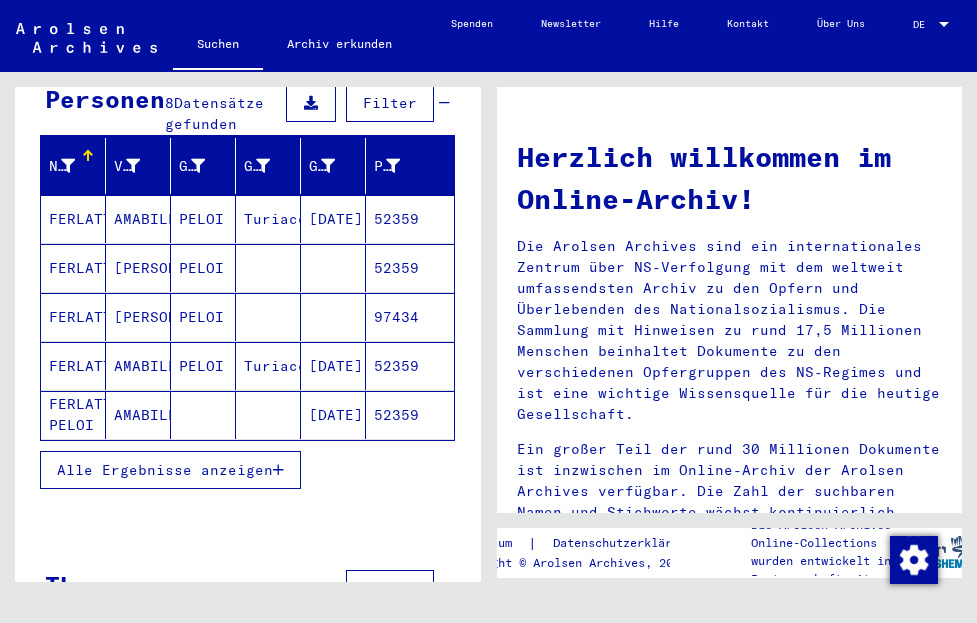 scroll, scrollTop: 216, scrollLeft: 0, axis: vertical 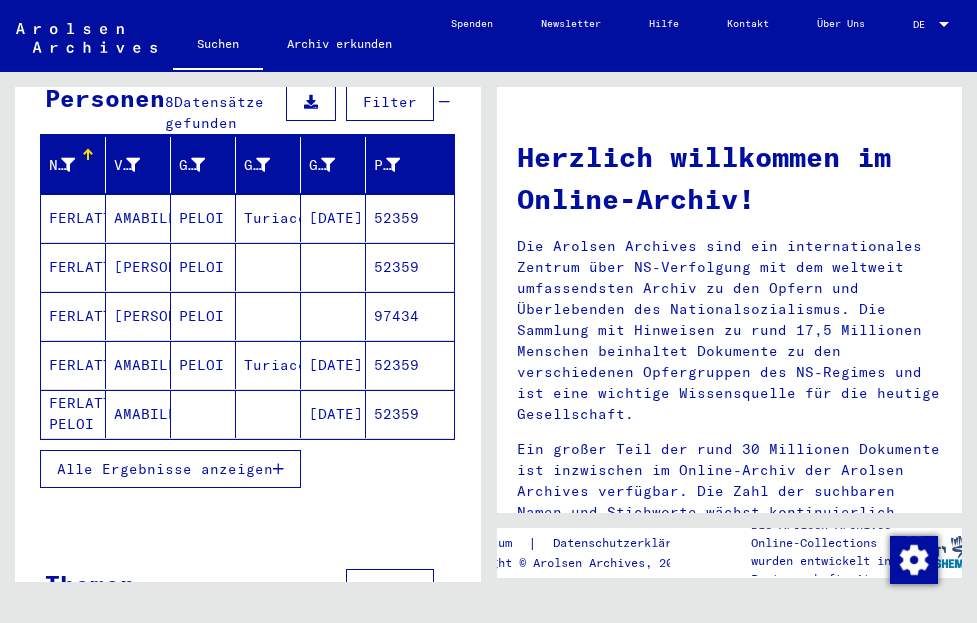 click on "FERLATTI" at bounding box center (73, 267) 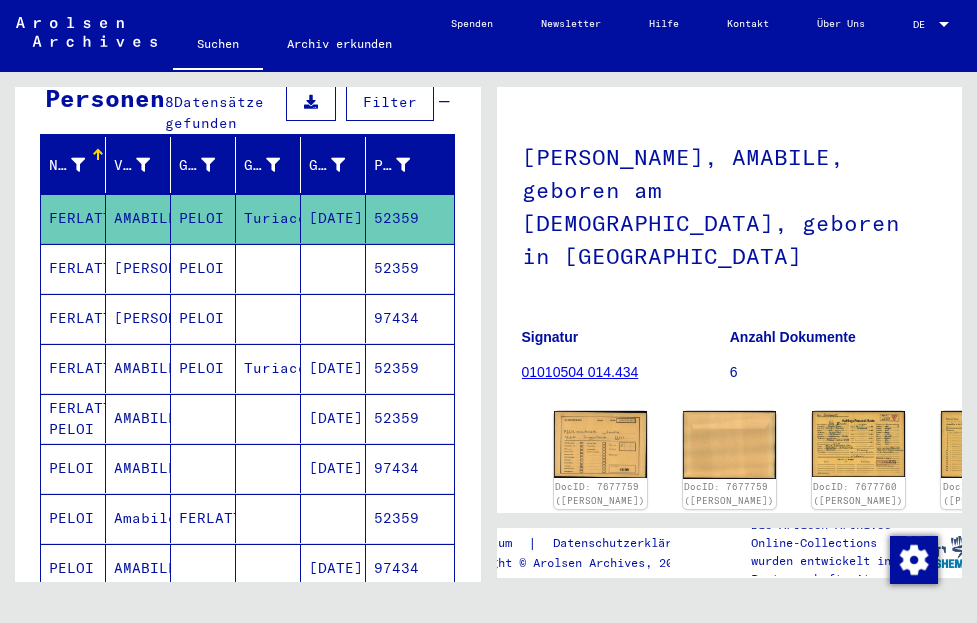 scroll, scrollTop: 108, scrollLeft: 0, axis: vertical 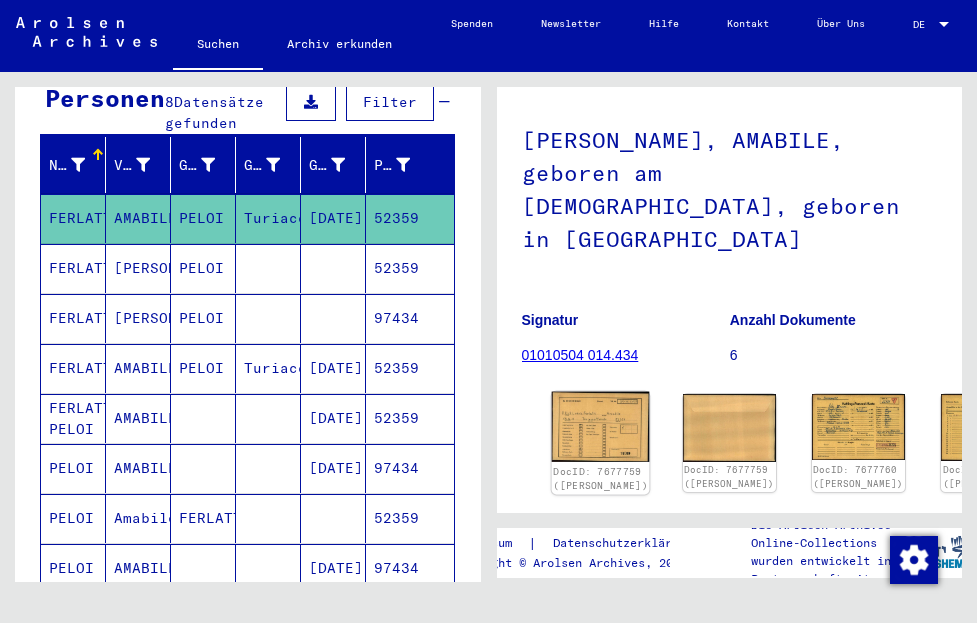 click 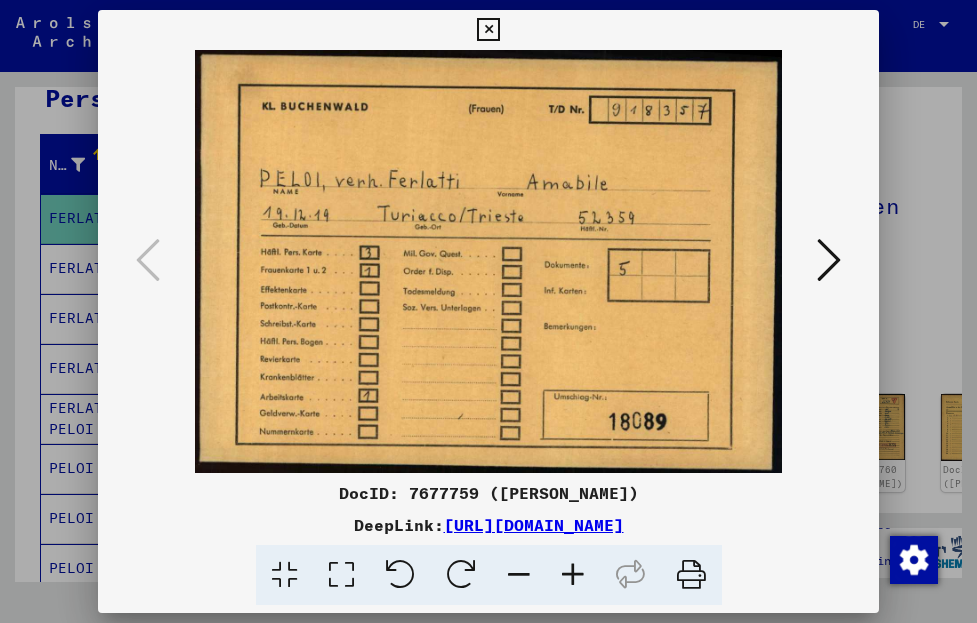 click at bounding box center (829, 260) 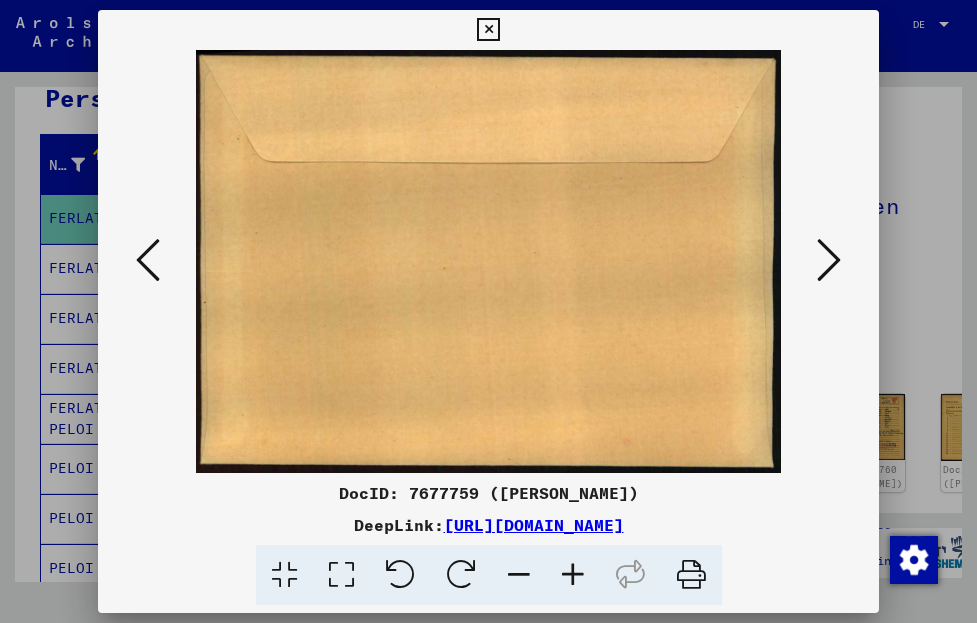click at bounding box center [829, 260] 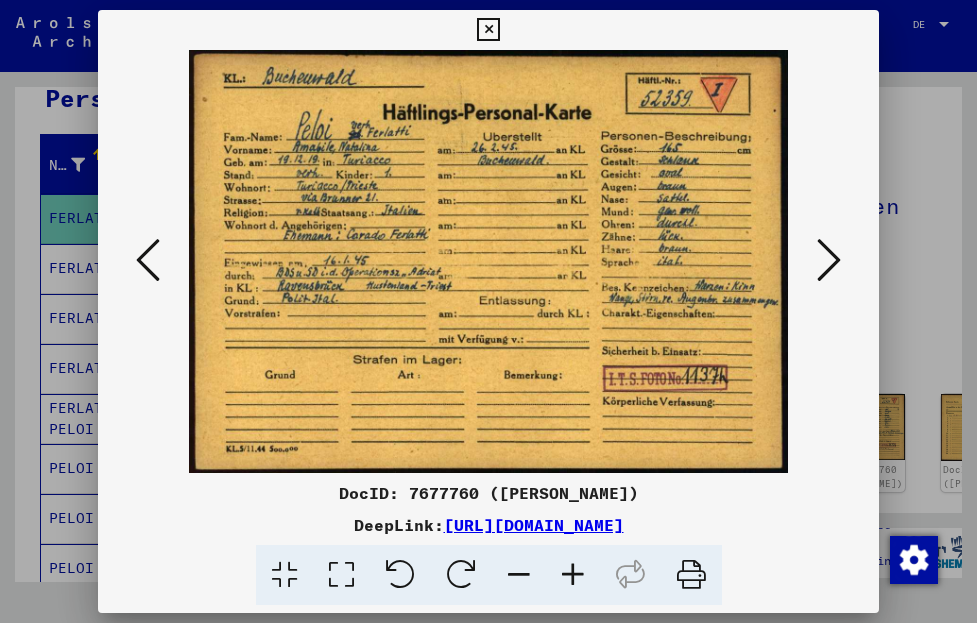 click at bounding box center [829, 260] 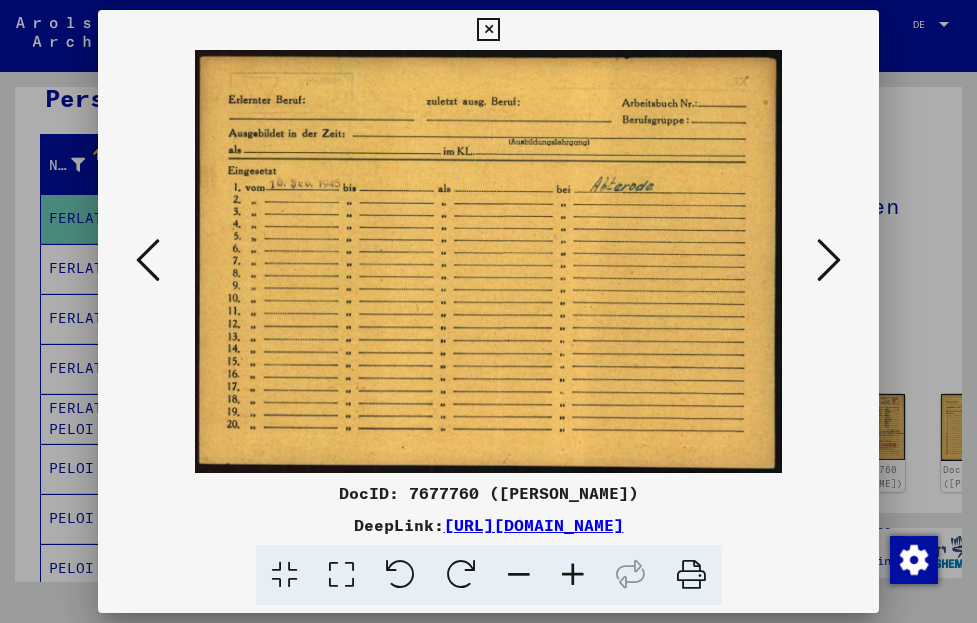 click at bounding box center [829, 260] 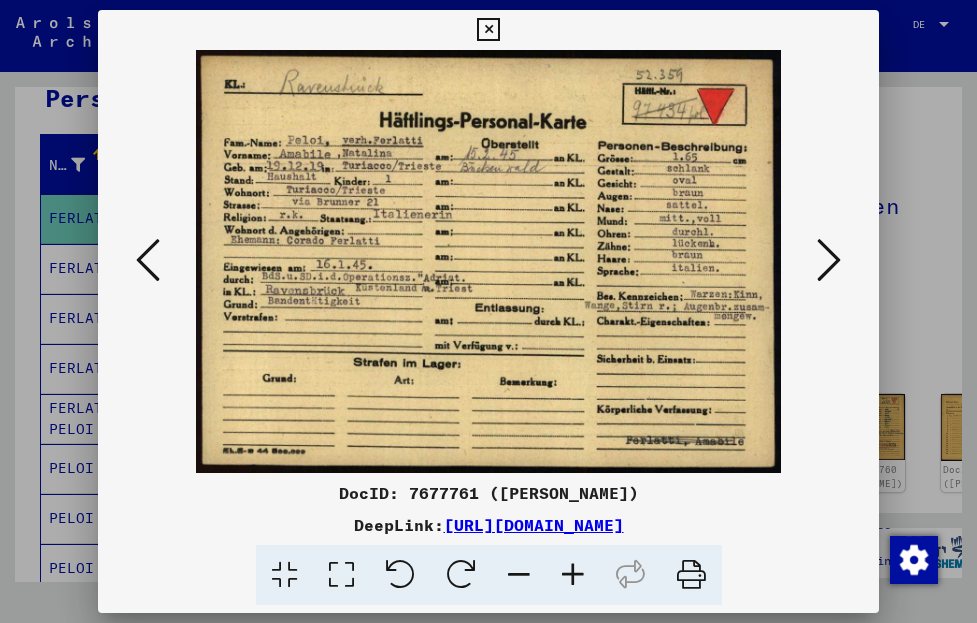 click at bounding box center (829, 260) 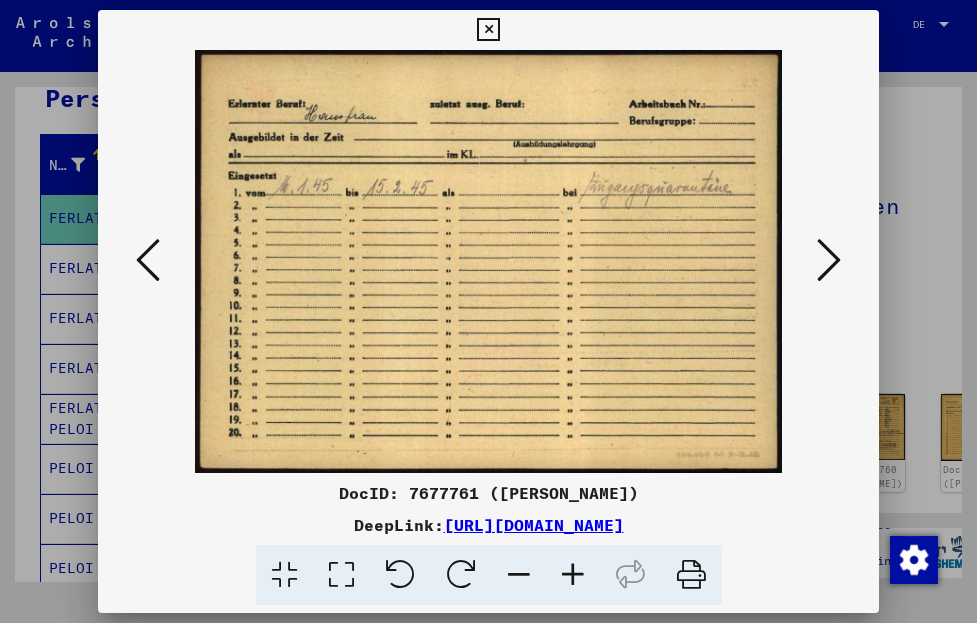 click at bounding box center [829, 260] 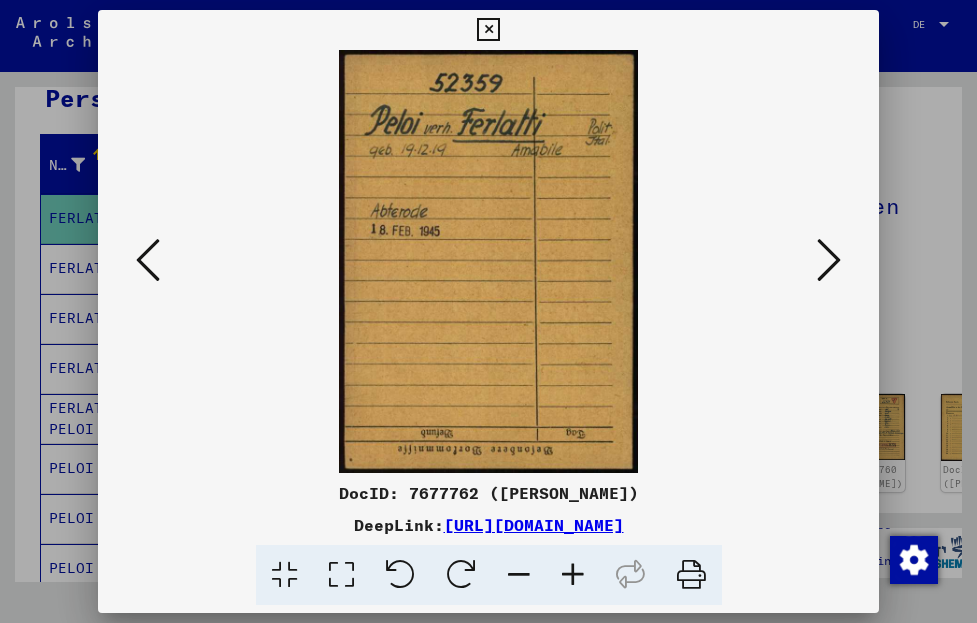 click at bounding box center (829, 260) 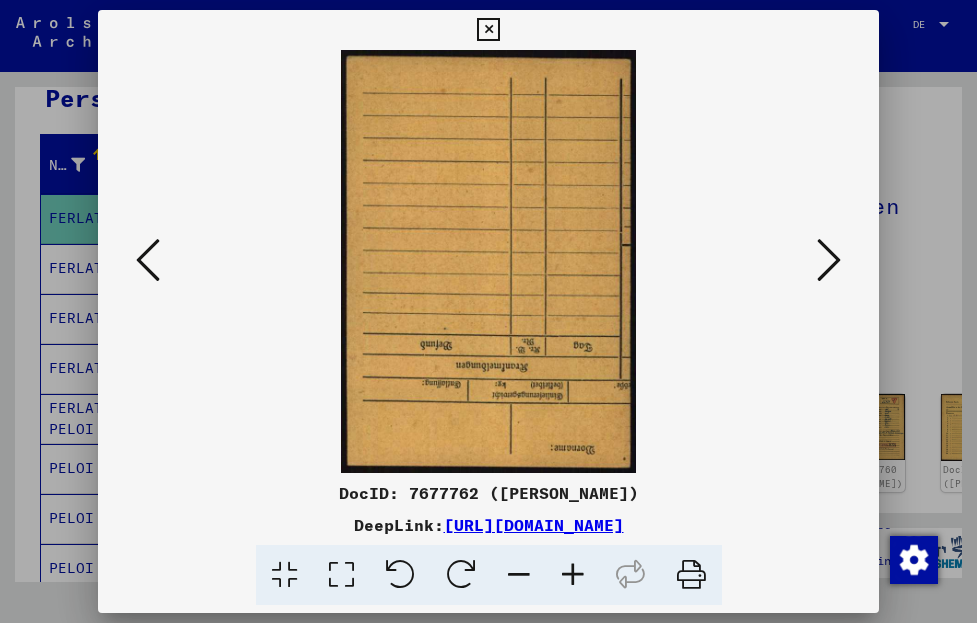 click at bounding box center (829, 260) 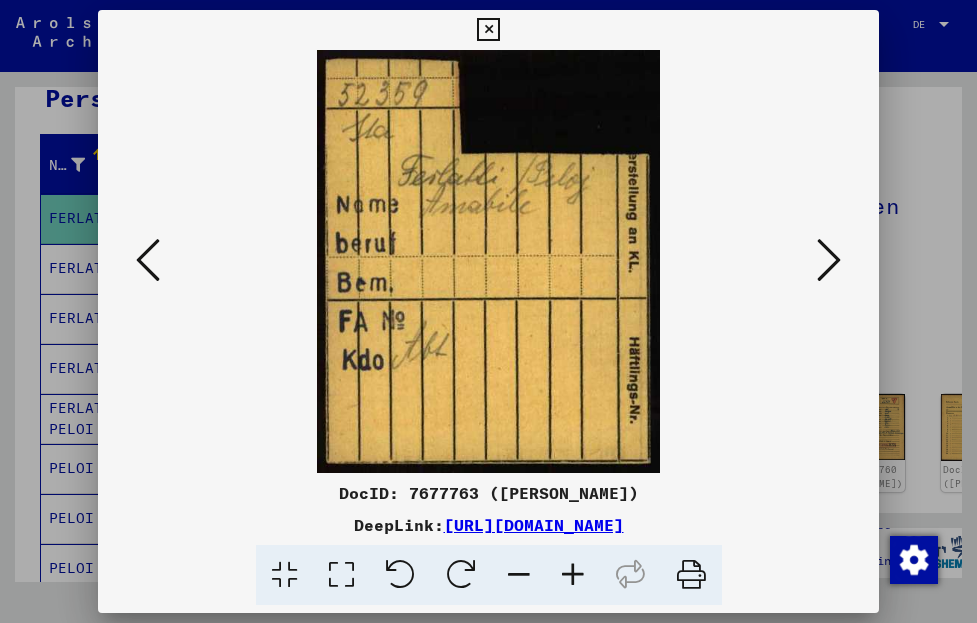 click at bounding box center [829, 260] 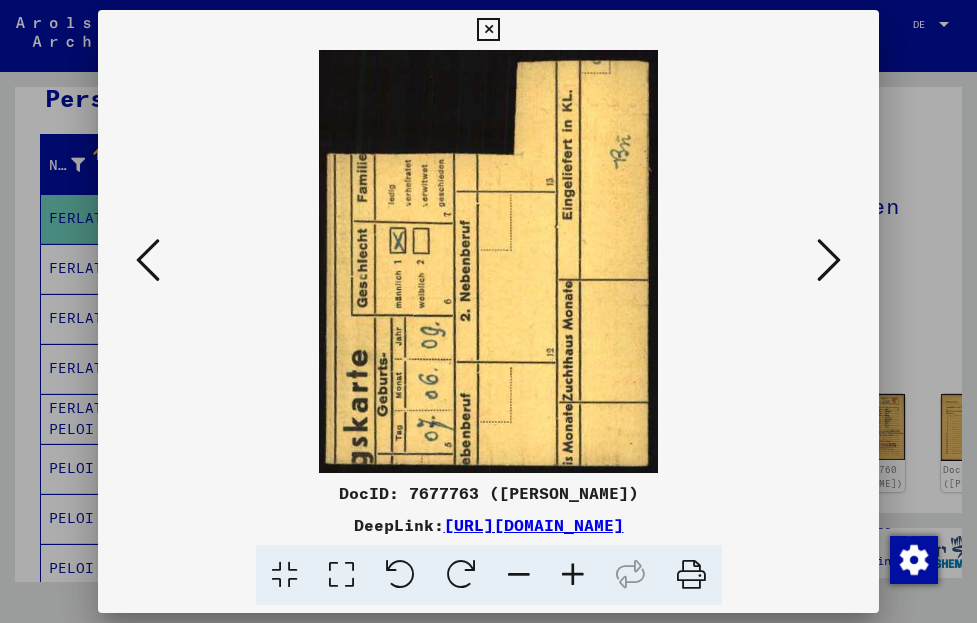 click at bounding box center [829, 260] 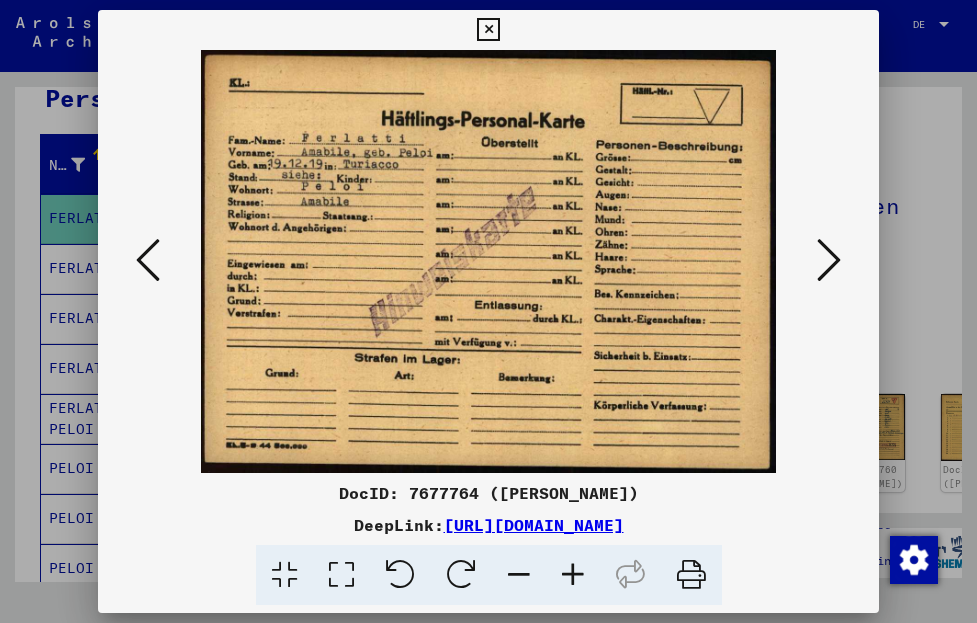 click at bounding box center (829, 260) 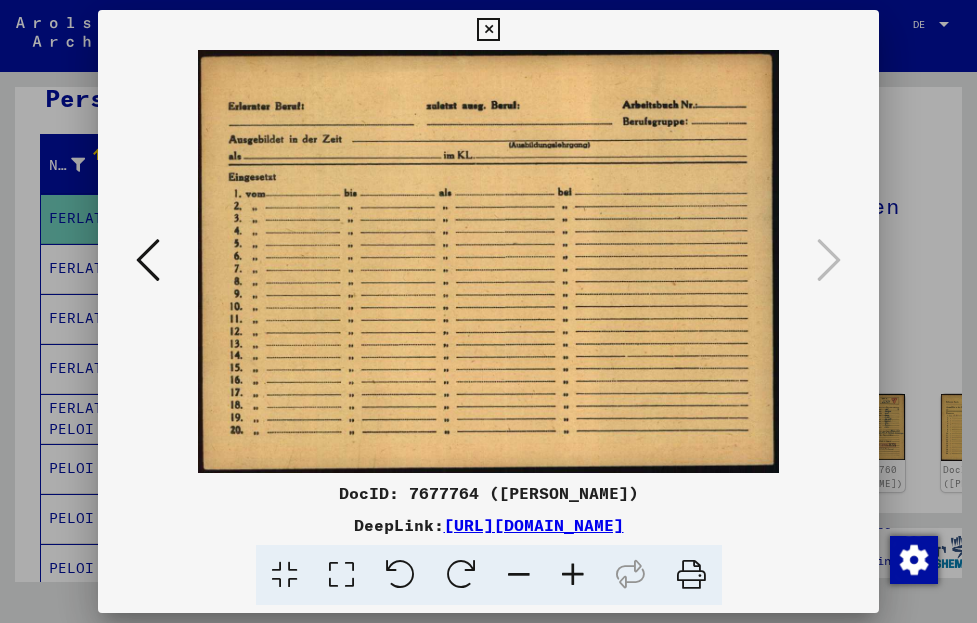 click at bounding box center (488, 30) 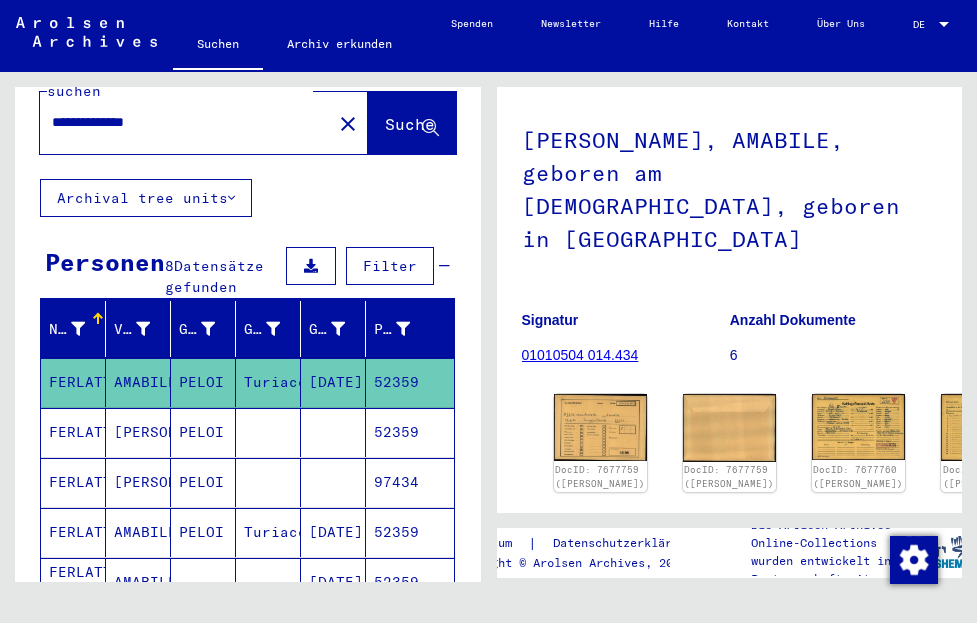 scroll, scrollTop: 0, scrollLeft: 0, axis: both 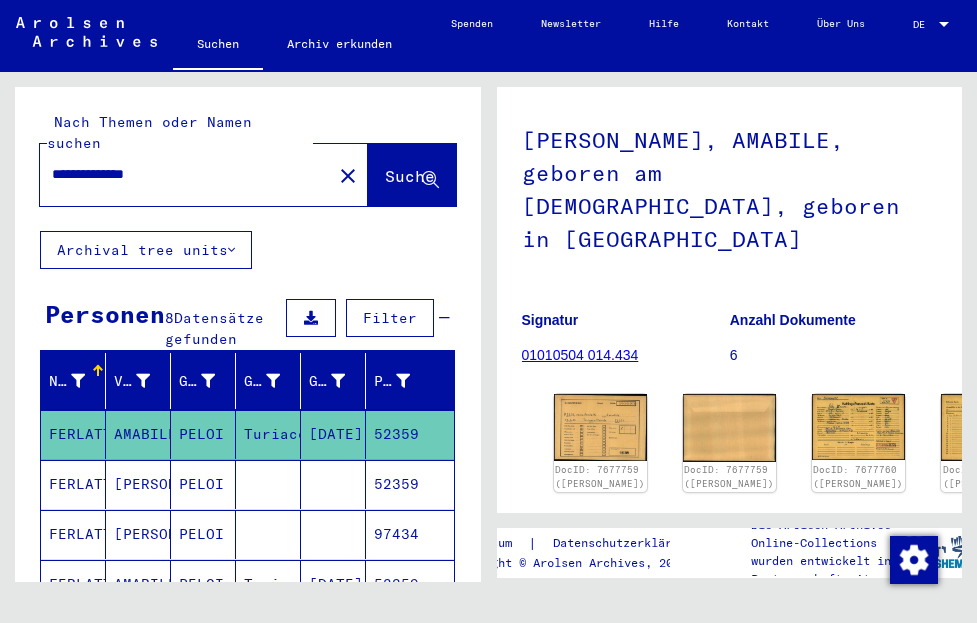 click on "close" 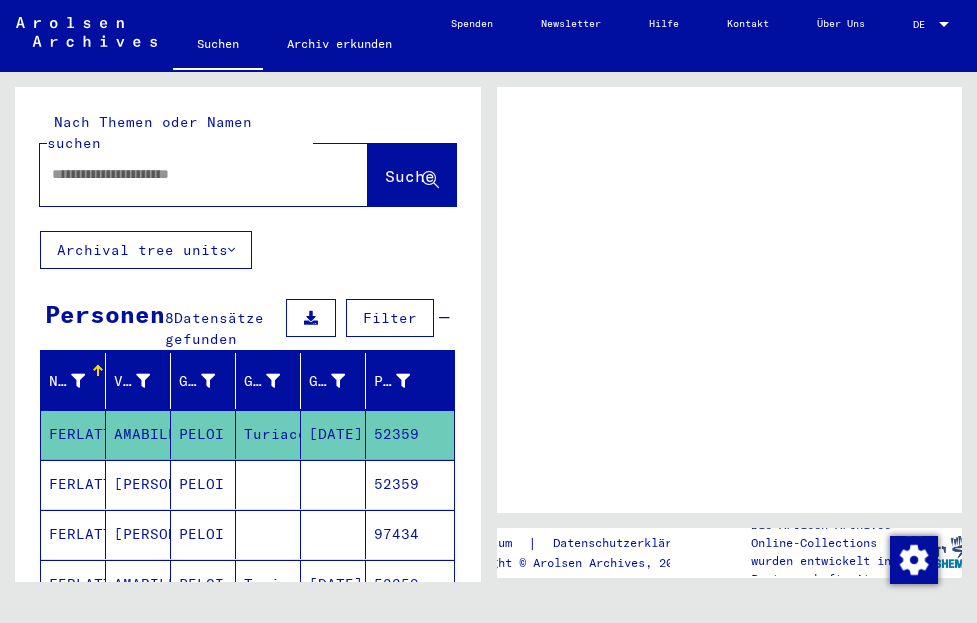 scroll, scrollTop: 0, scrollLeft: 0, axis: both 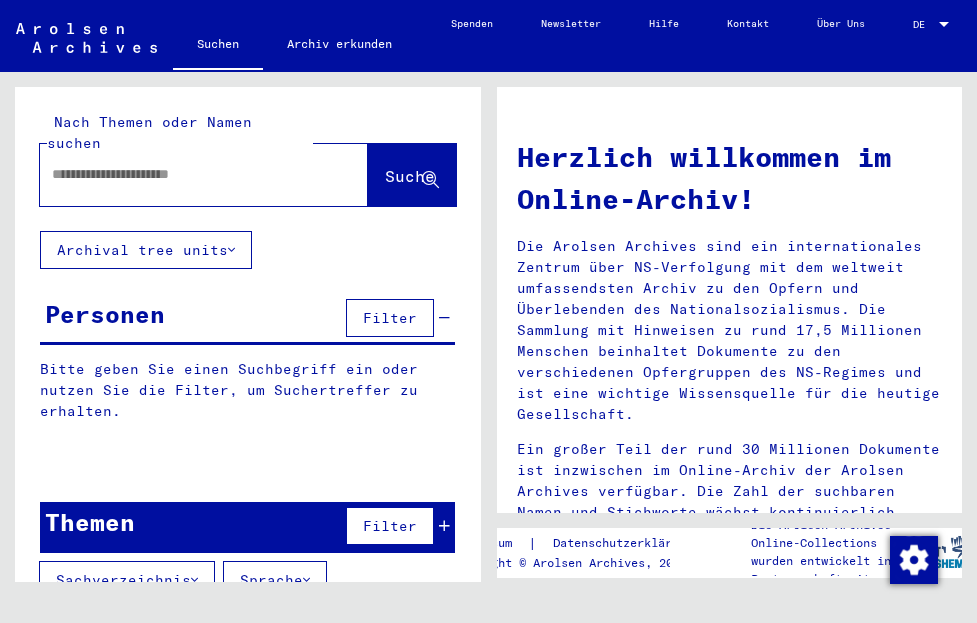drag, startPoint x: 55, startPoint y: 149, endPoint x: 59, endPoint y: 138, distance: 11.7046995 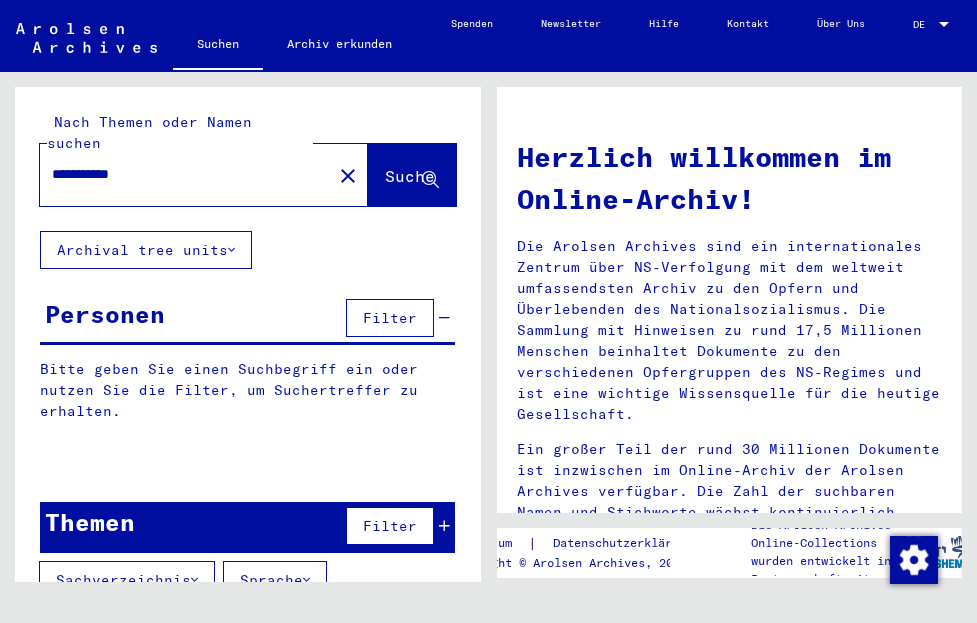 click on "Suche" 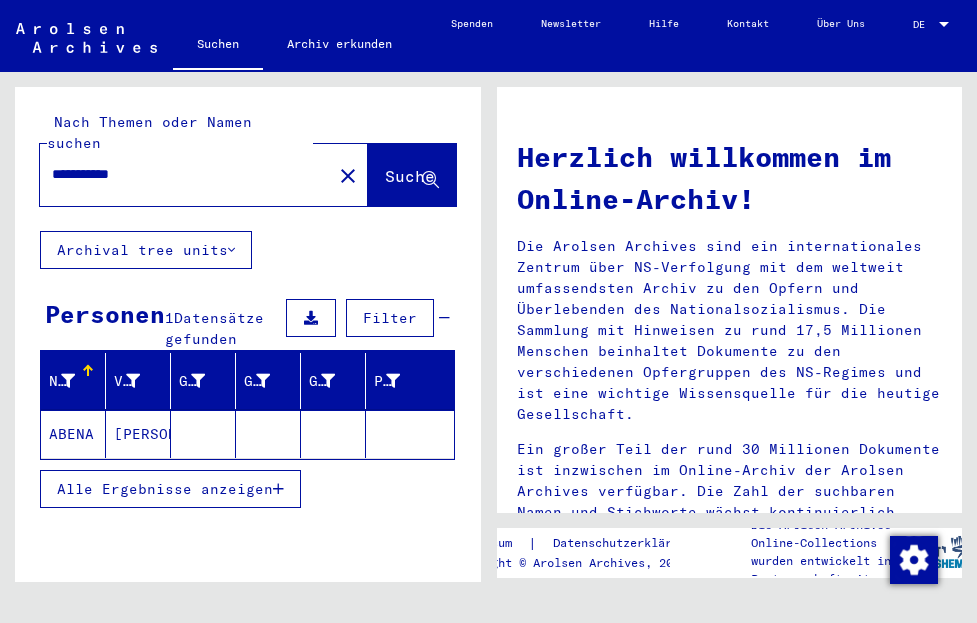 click on "Alle Ergebnisse anzeigen" at bounding box center (165, 489) 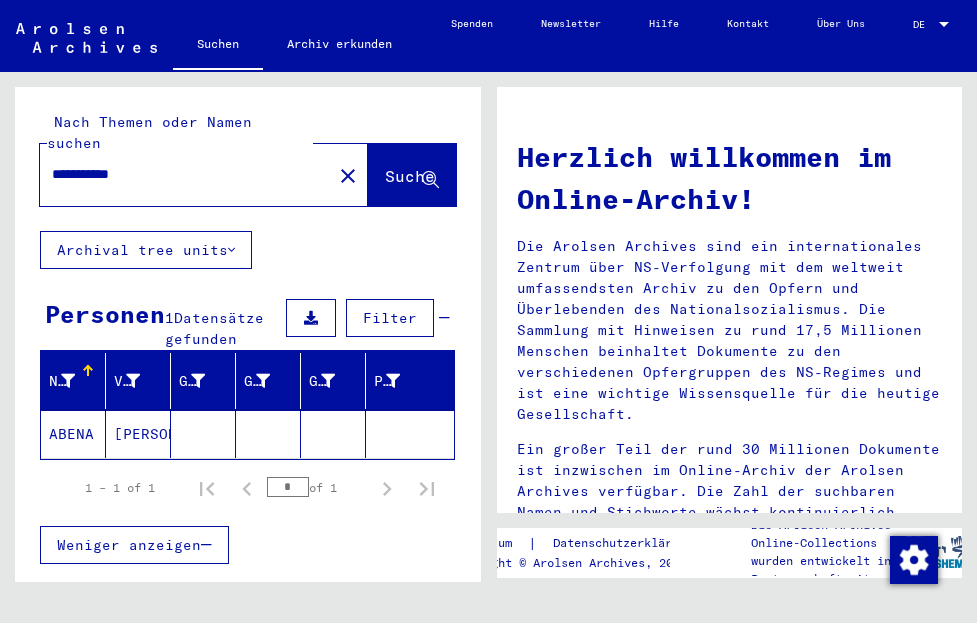 click on "ABENA" 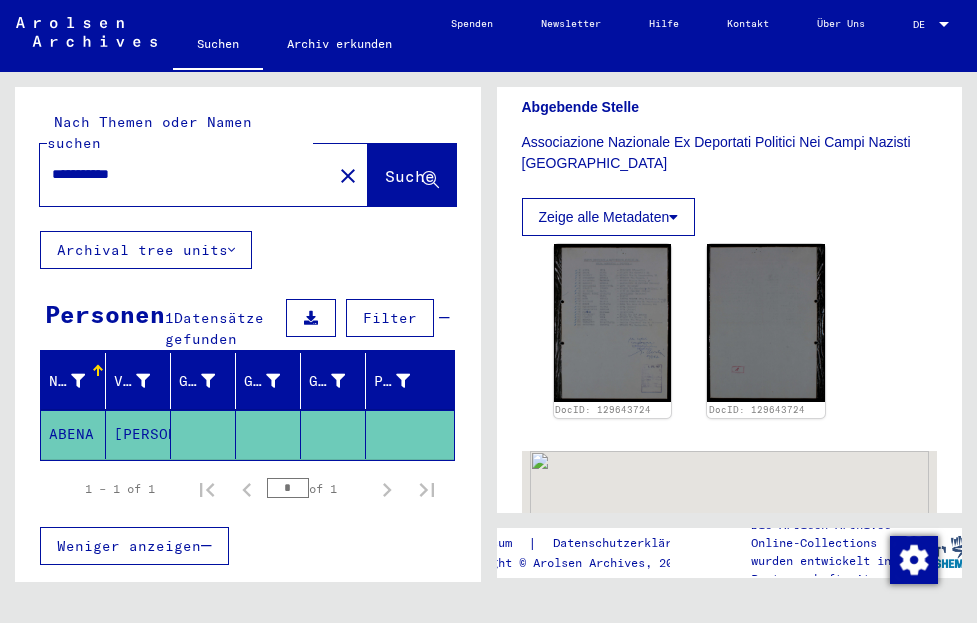 scroll, scrollTop: 581, scrollLeft: 0, axis: vertical 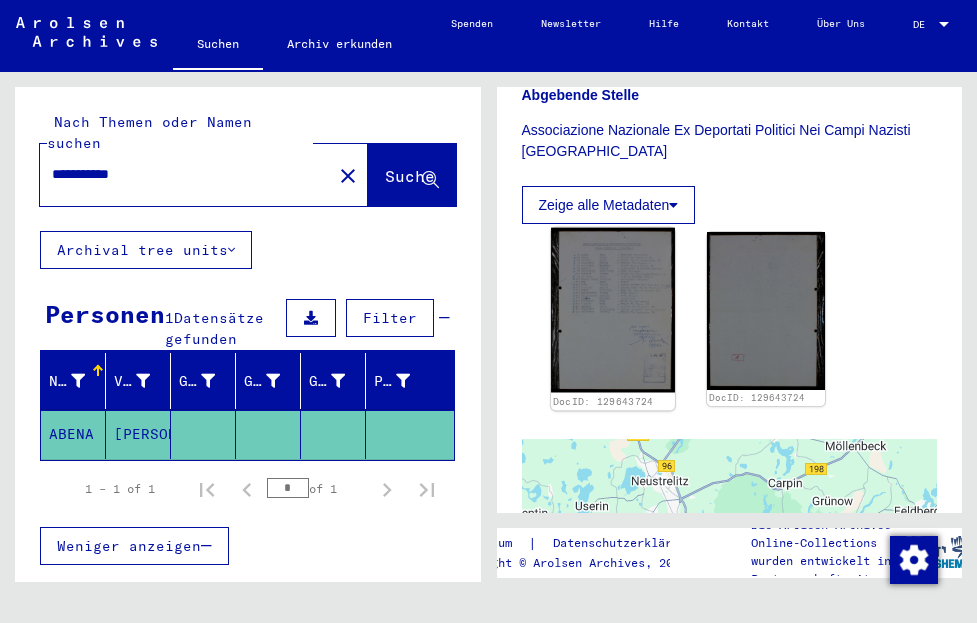 click 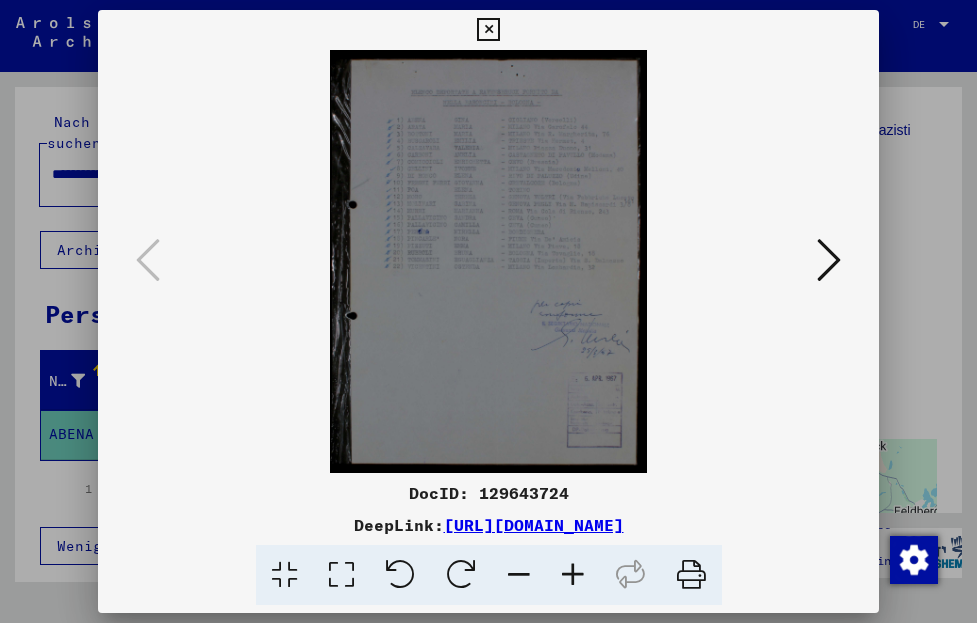 click at bounding box center (573, 575) 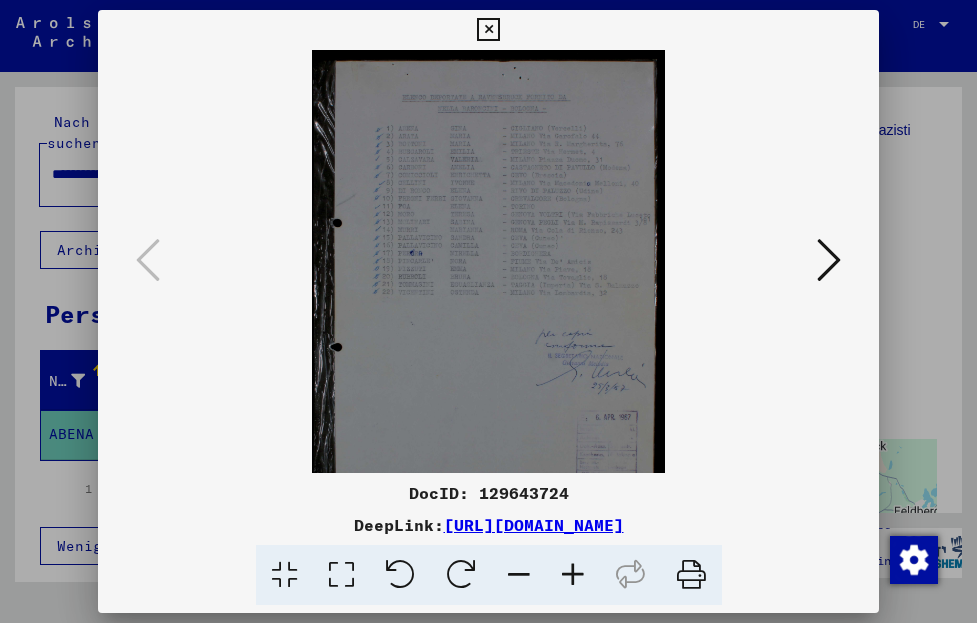 click at bounding box center [573, 575] 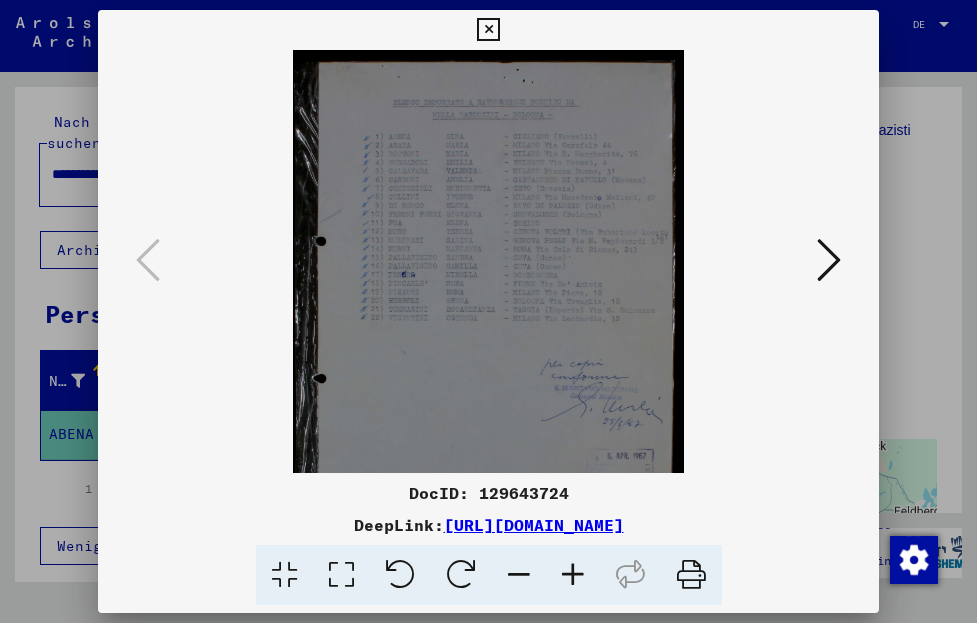 click at bounding box center [573, 575] 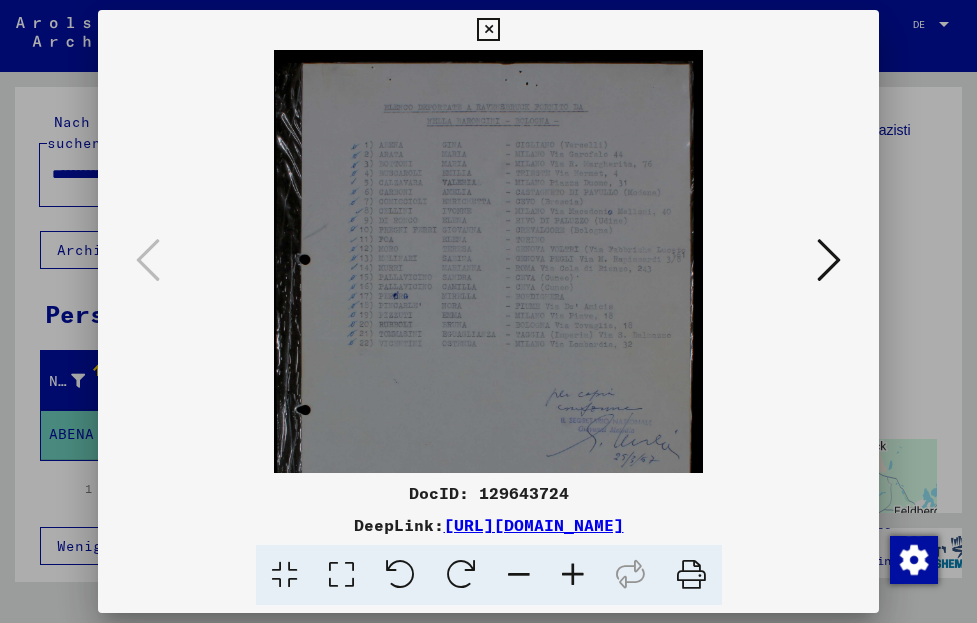 click at bounding box center [573, 575] 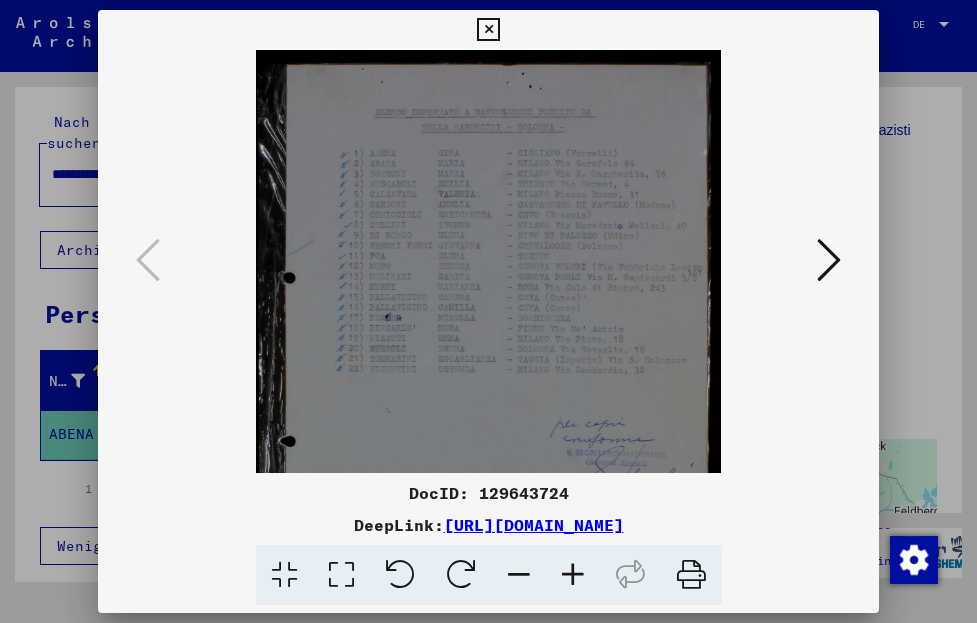 click at bounding box center [573, 575] 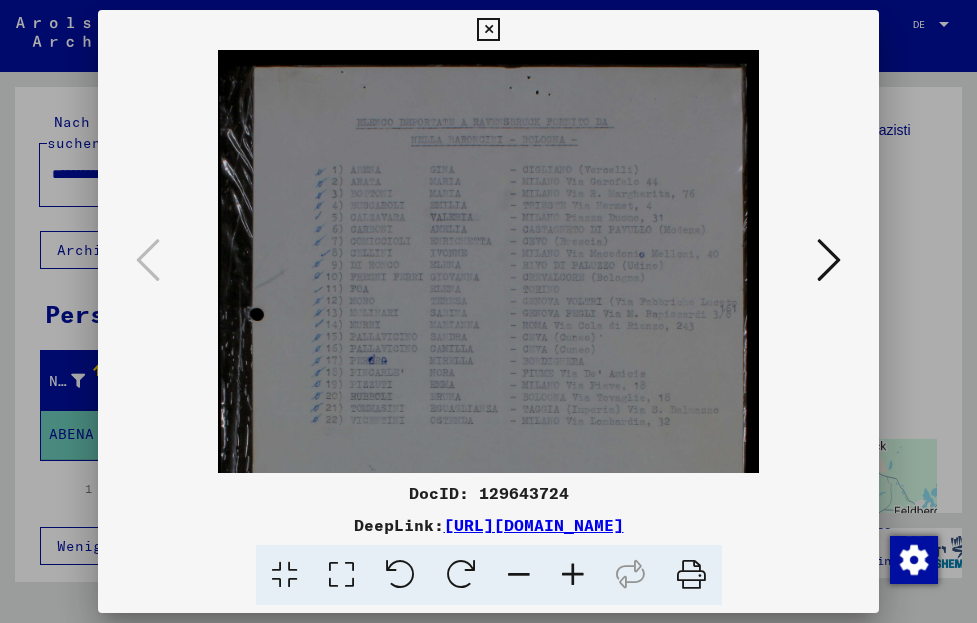 click at bounding box center [573, 575] 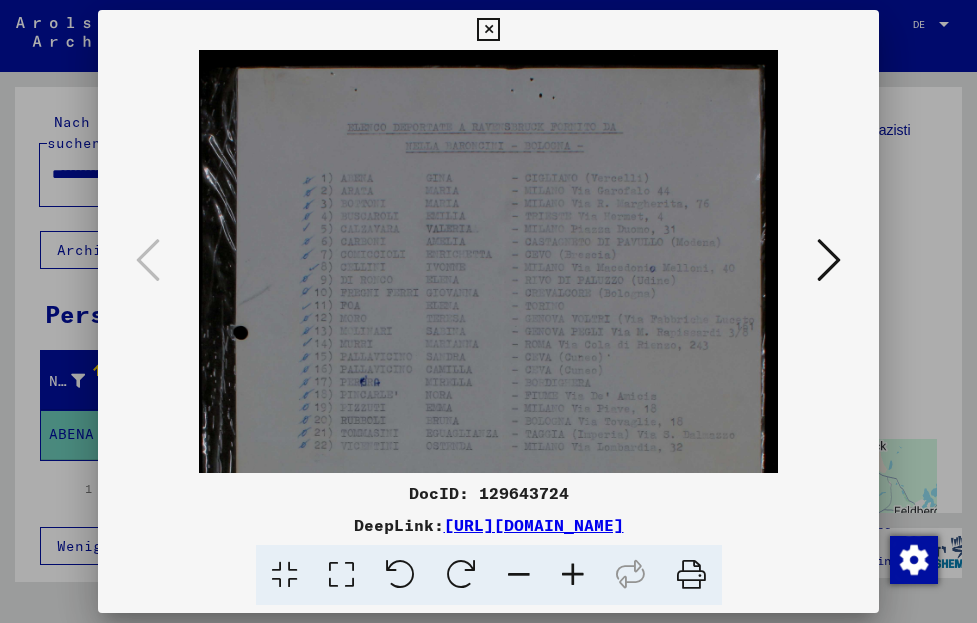 click at bounding box center (573, 575) 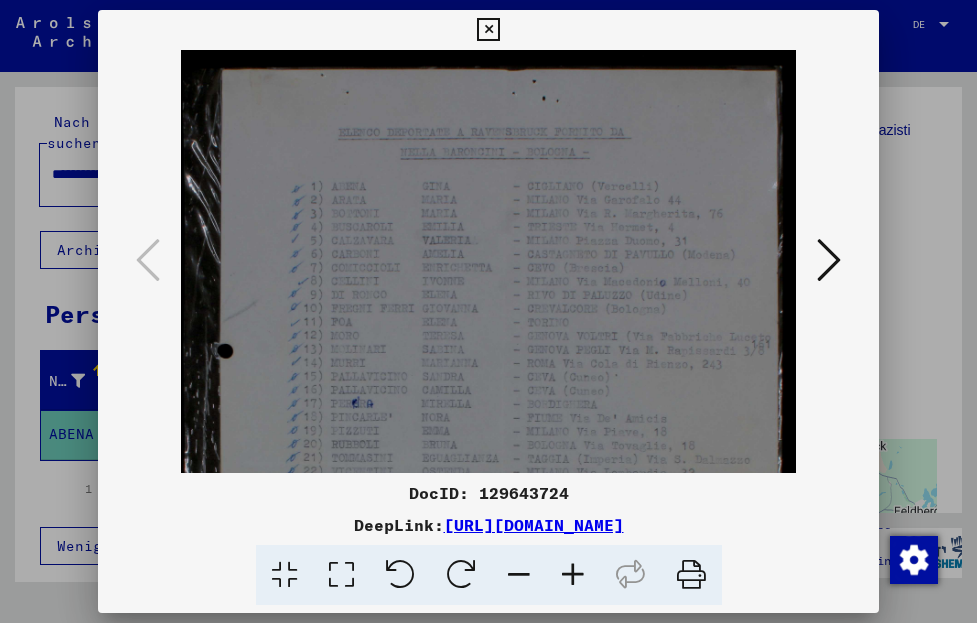 click at bounding box center [573, 575] 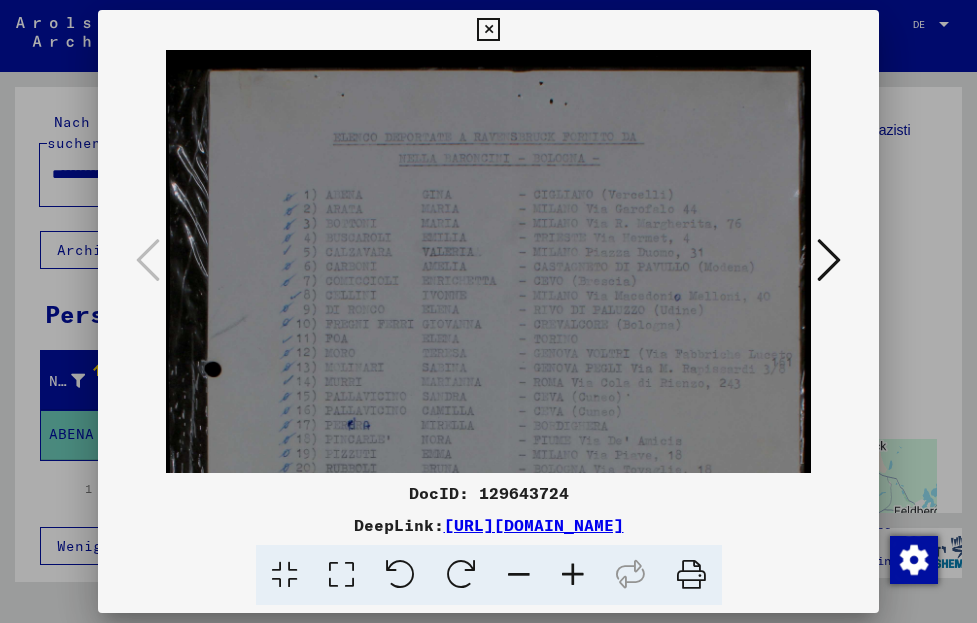 click at bounding box center [573, 575] 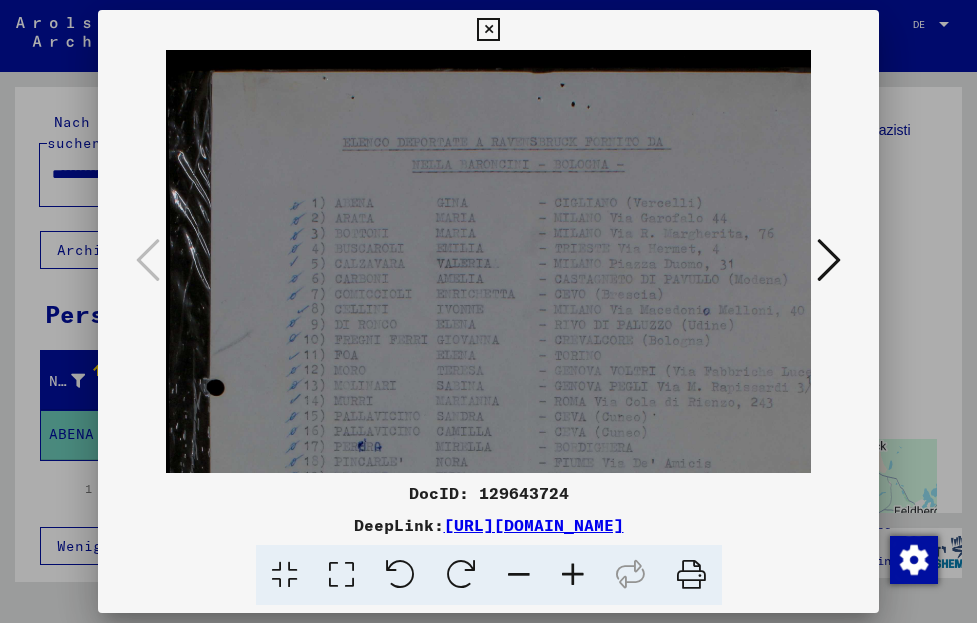 click at bounding box center [573, 575] 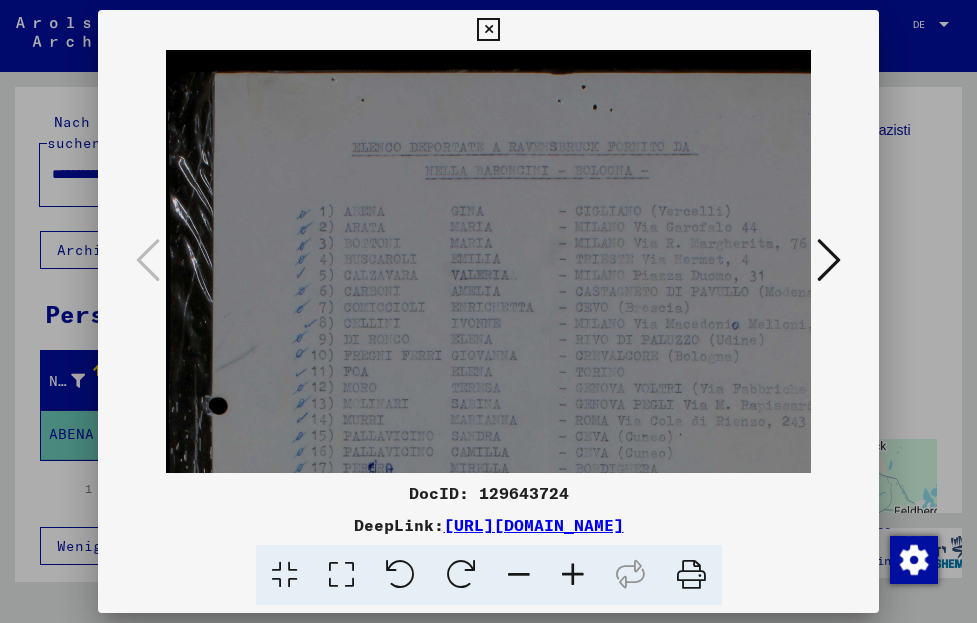 click at bounding box center (573, 575) 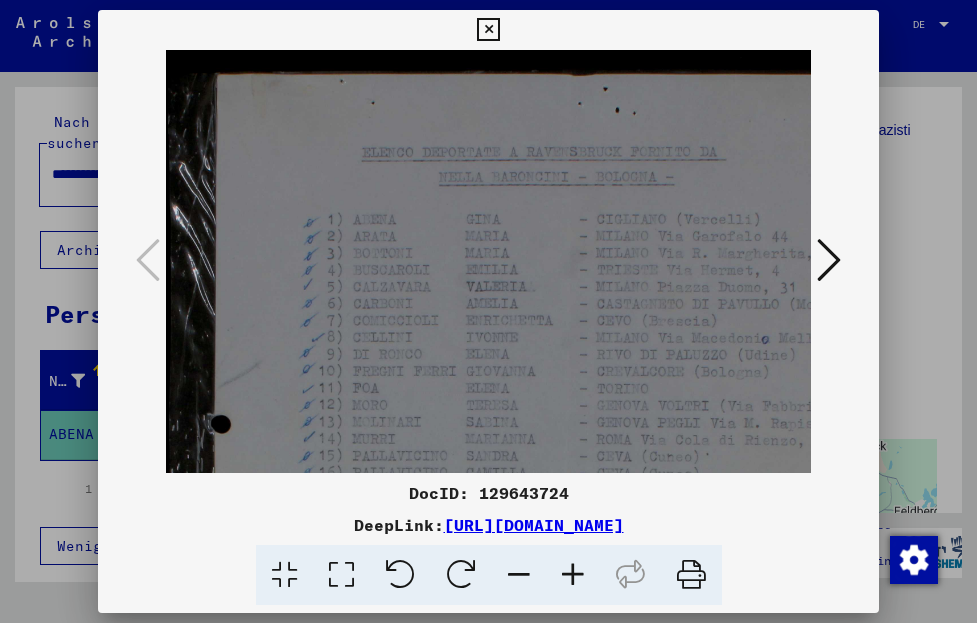 click at bounding box center (573, 575) 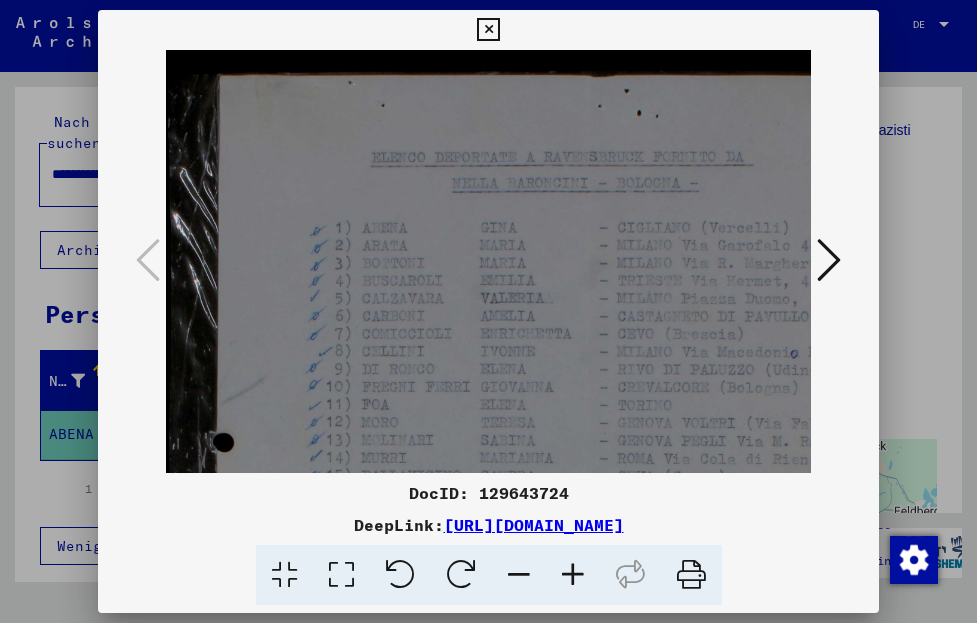 click at bounding box center [573, 575] 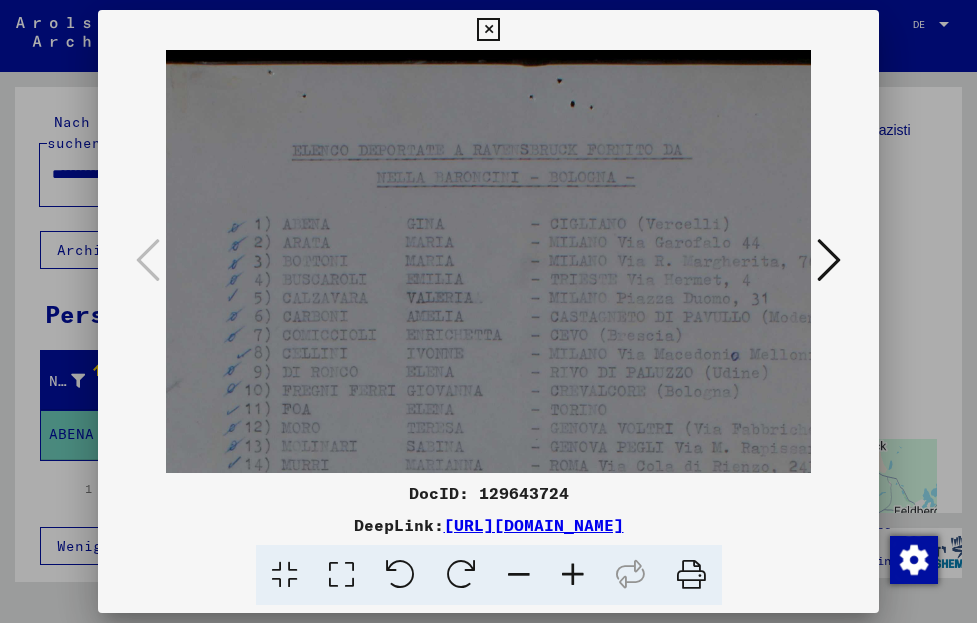 scroll, scrollTop: 22, scrollLeft: 116, axis: both 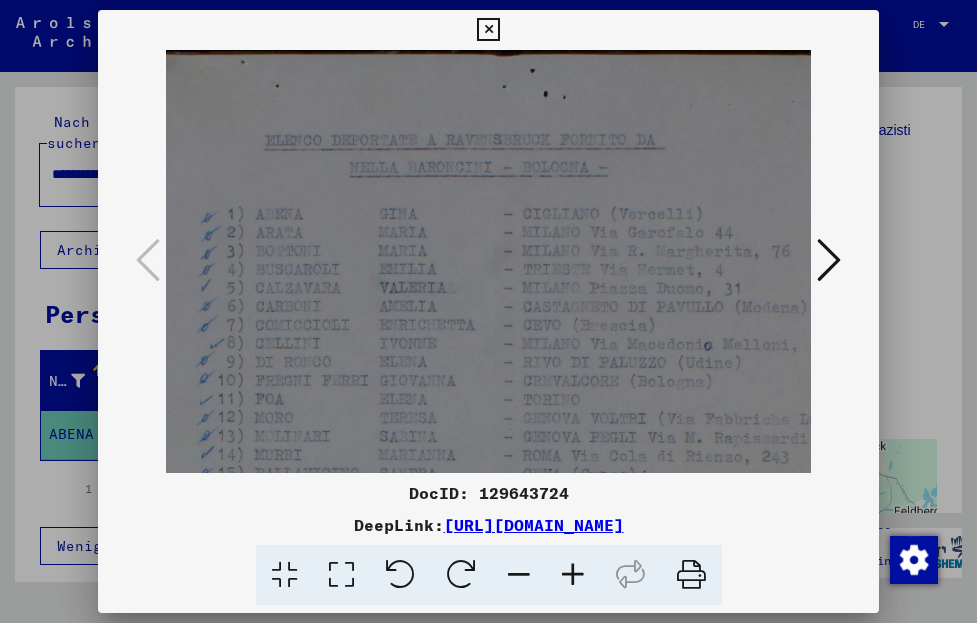 drag, startPoint x: 724, startPoint y: 265, endPoint x: 610, endPoint y: 252, distance: 114.73883 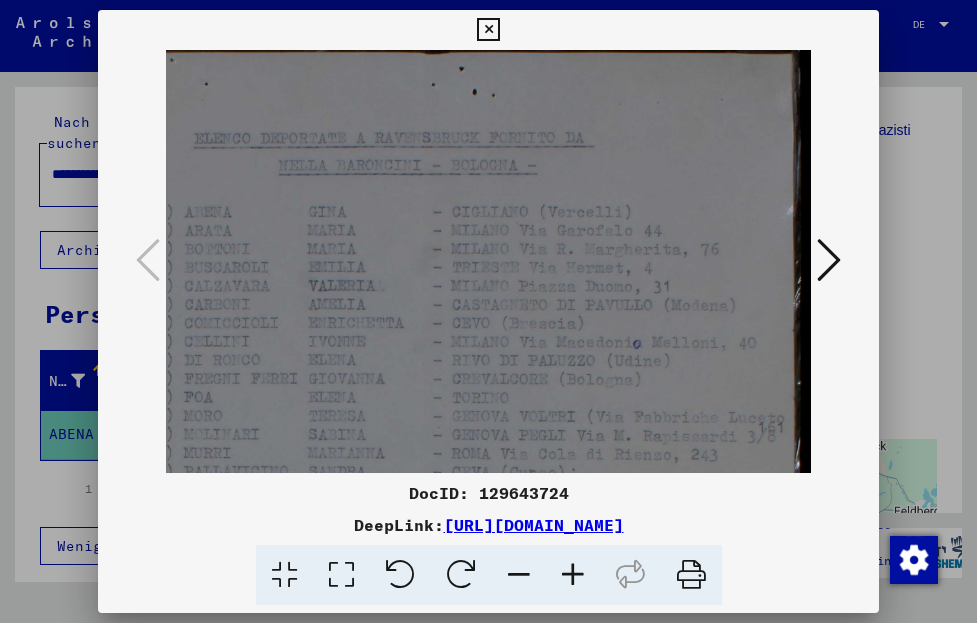 drag, startPoint x: 592, startPoint y: 244, endPoint x: 466, endPoint y: 241, distance: 126.035706 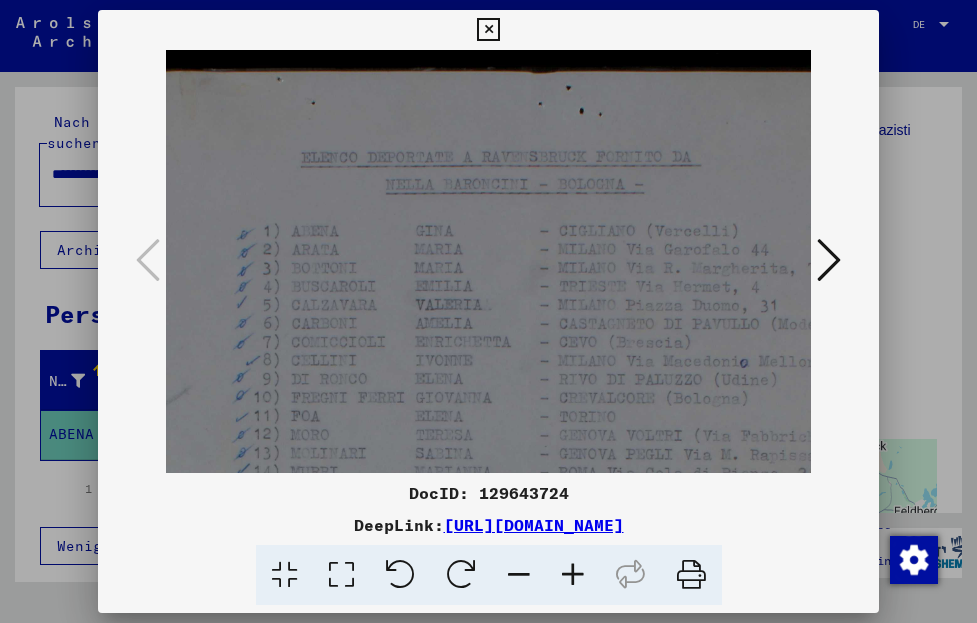 scroll, scrollTop: 0, scrollLeft: 5, axis: horizontal 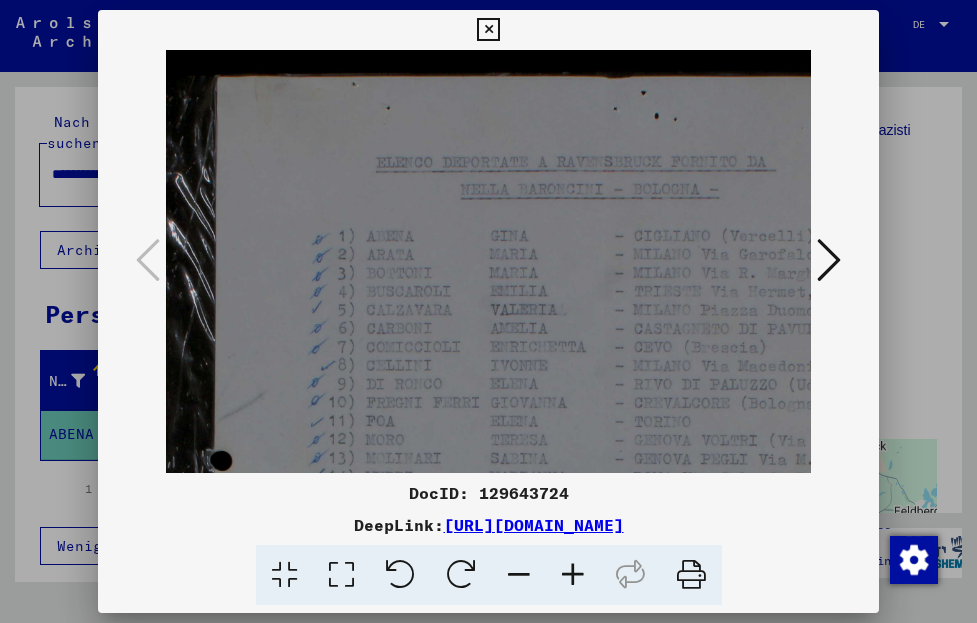drag, startPoint x: 512, startPoint y: 233, endPoint x: 693, endPoint y: 280, distance: 187.00267 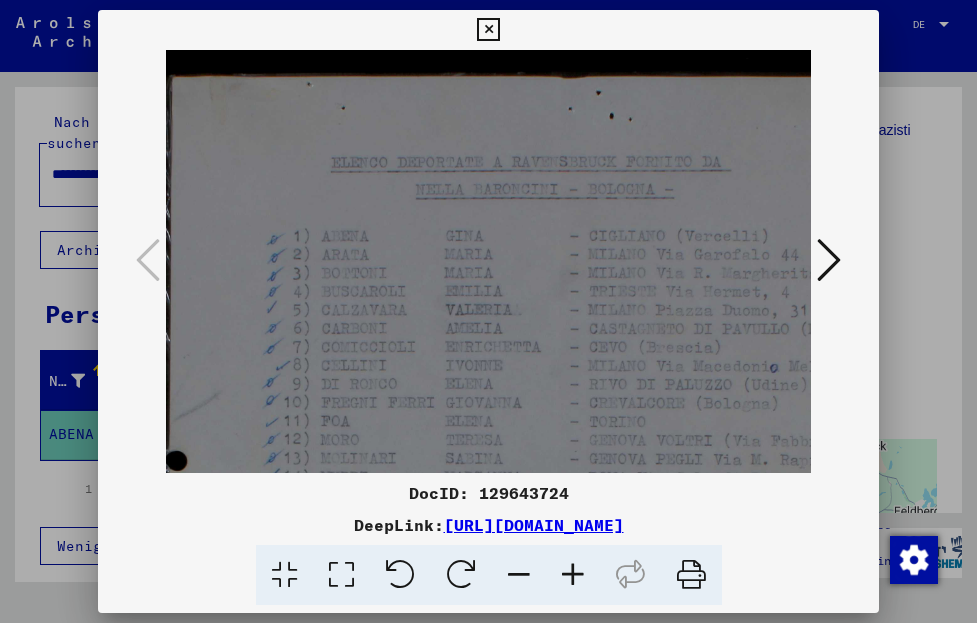 scroll, scrollTop: 0, scrollLeft: 61, axis: horizontal 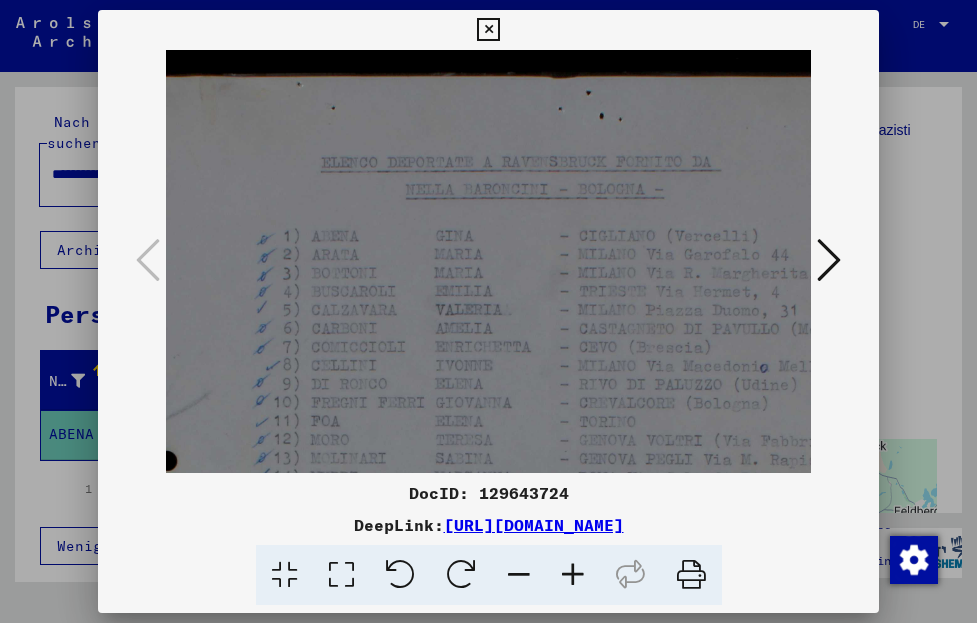 drag, startPoint x: 665, startPoint y: 264, endPoint x: 608, endPoint y: 277, distance: 58.463665 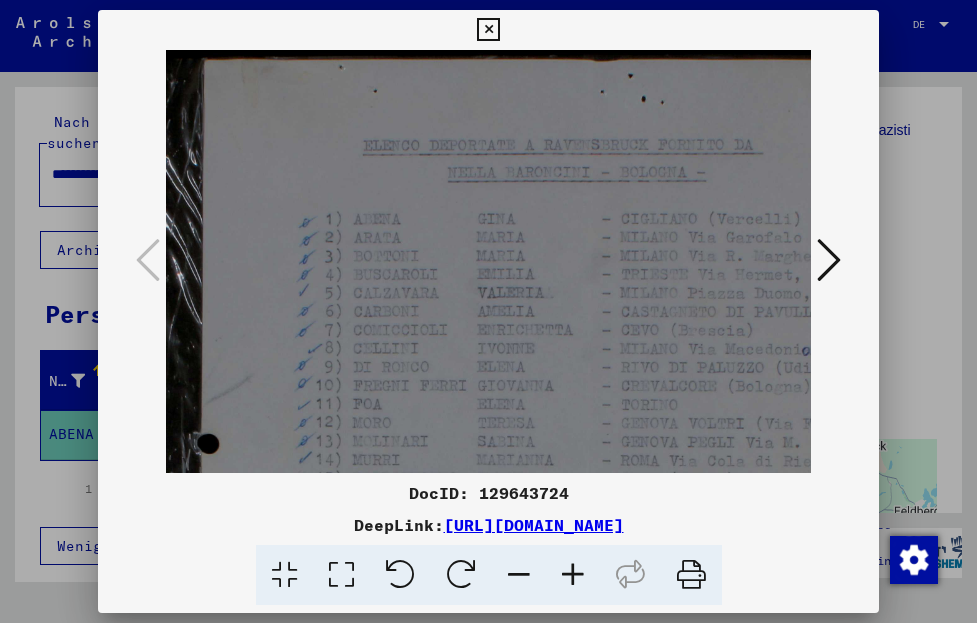scroll, scrollTop: 24, scrollLeft: 0, axis: vertical 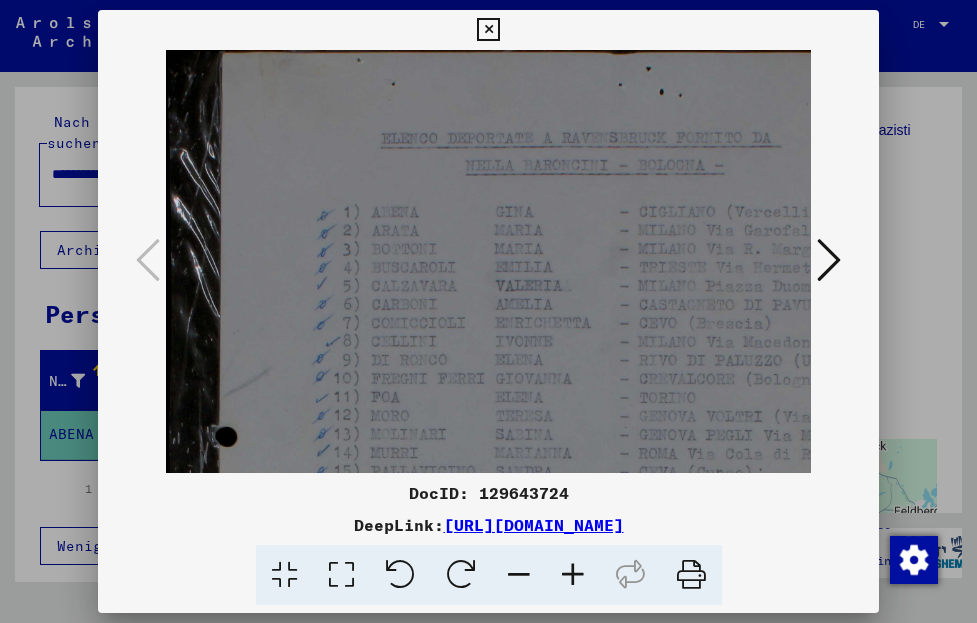 drag, startPoint x: 568, startPoint y: 273, endPoint x: 636, endPoint y: 249, distance: 72.11102 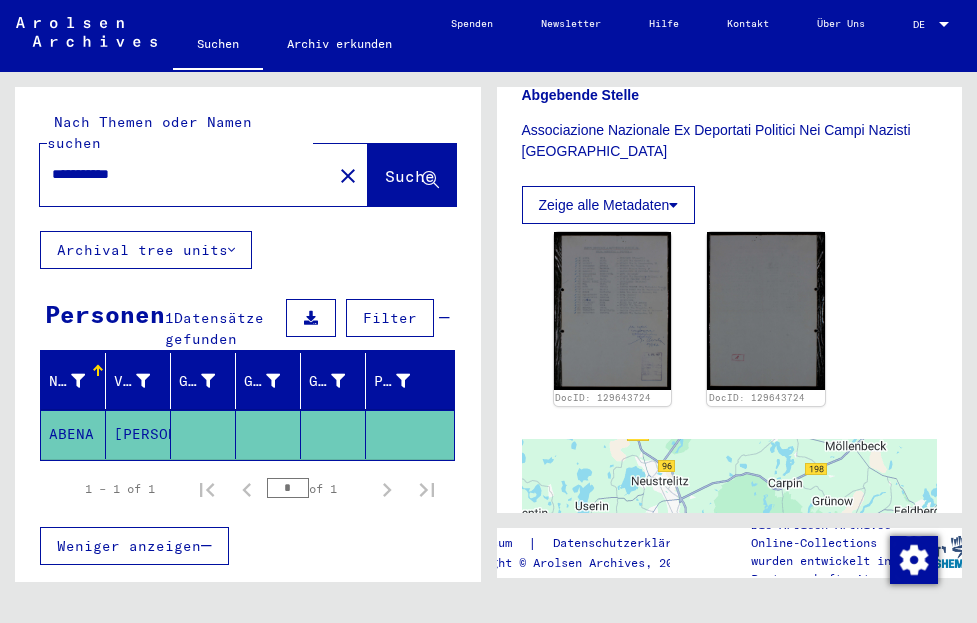 click on "**********" at bounding box center (186, 174) 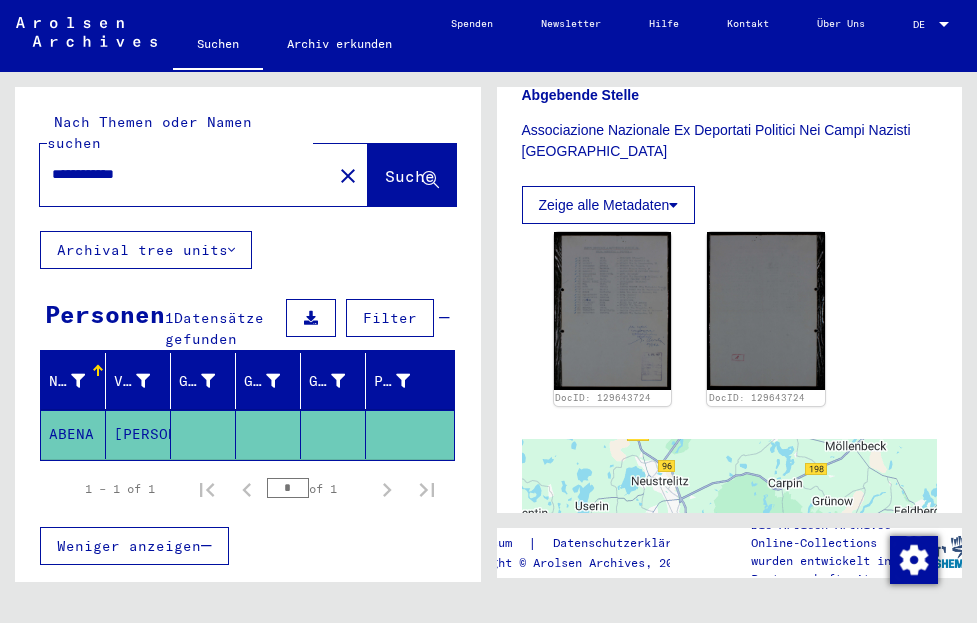 click on "**********" at bounding box center [186, 174] 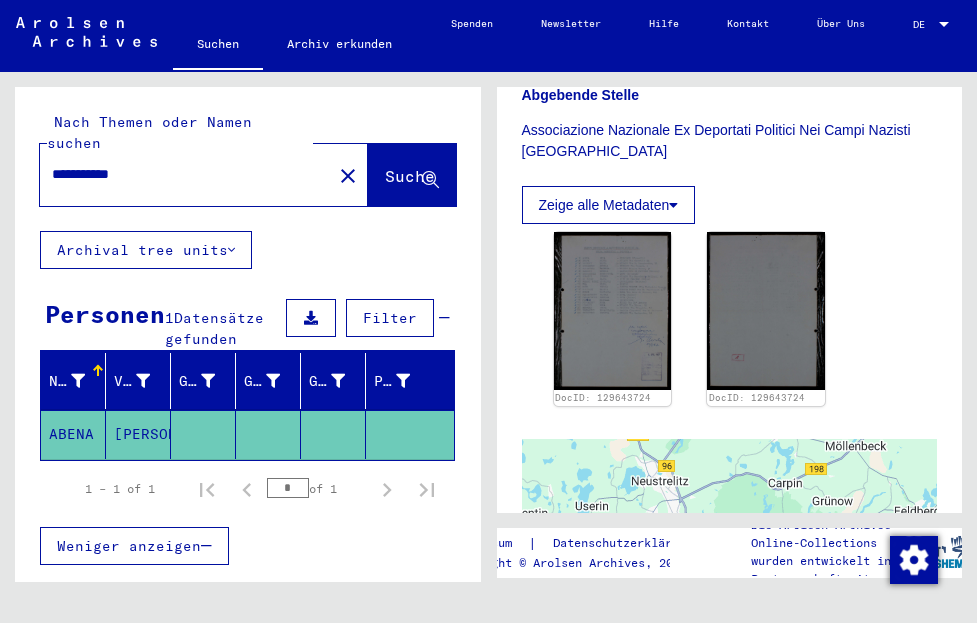 click on "**********" at bounding box center [186, 174] 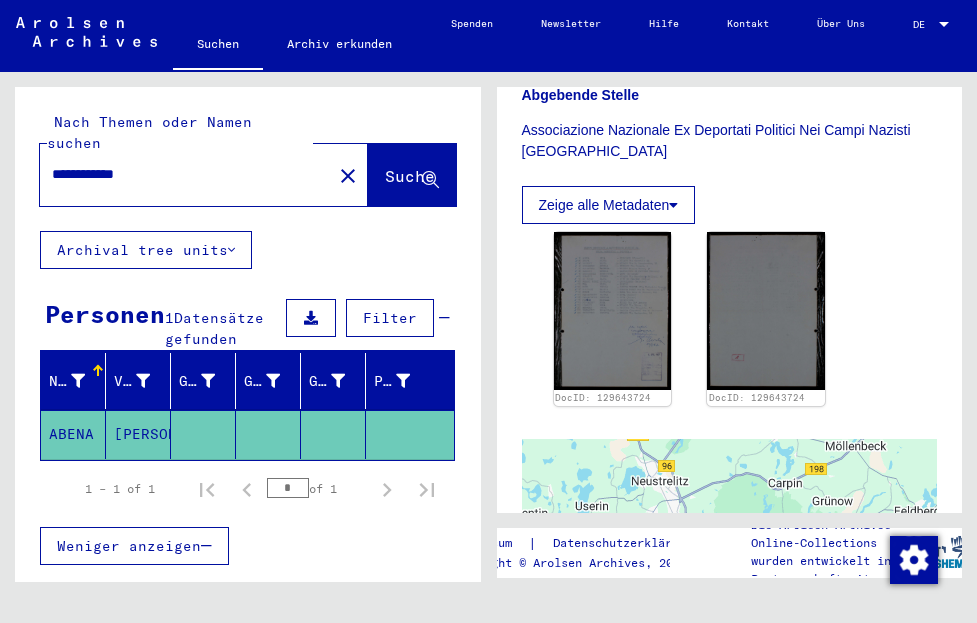 type on "**********" 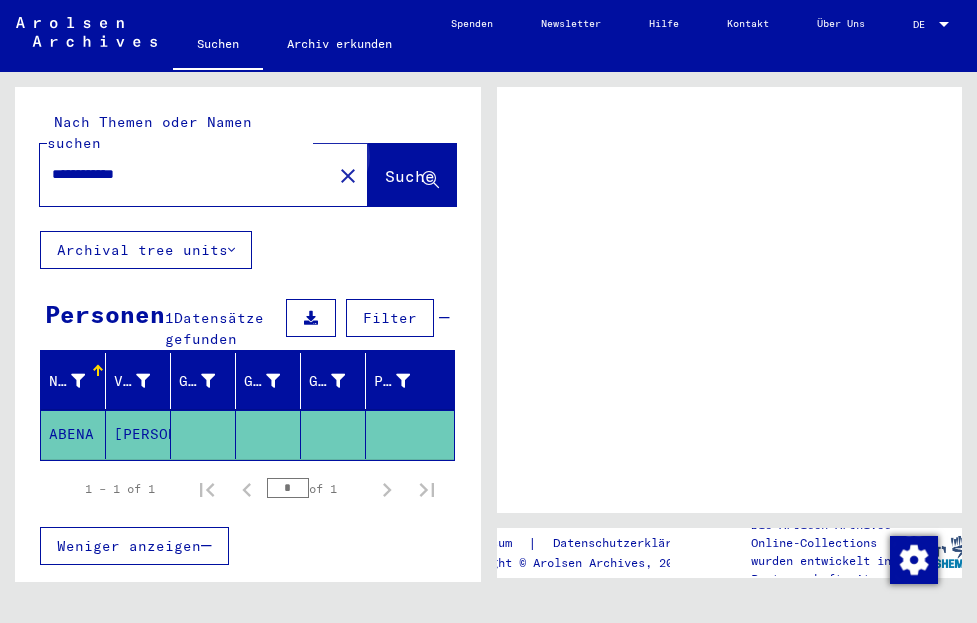 scroll, scrollTop: 0, scrollLeft: 0, axis: both 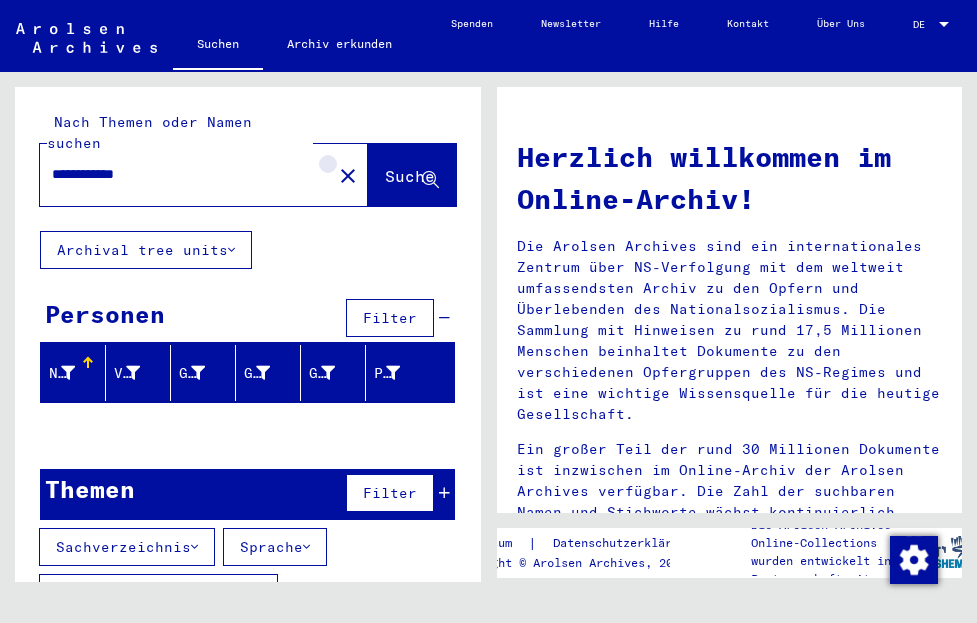 click on "close" 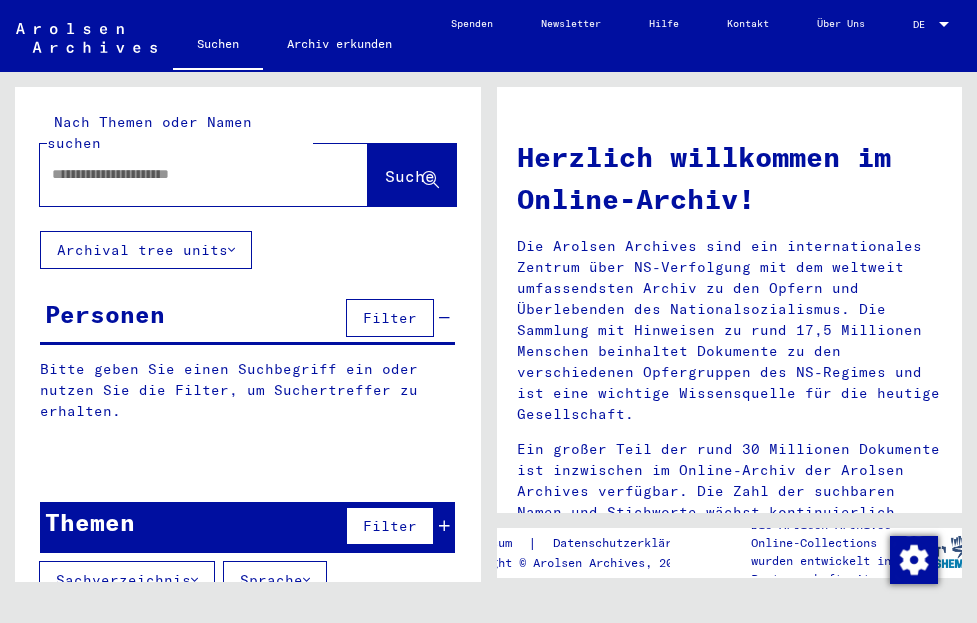 scroll, scrollTop: 108, scrollLeft: 0, axis: vertical 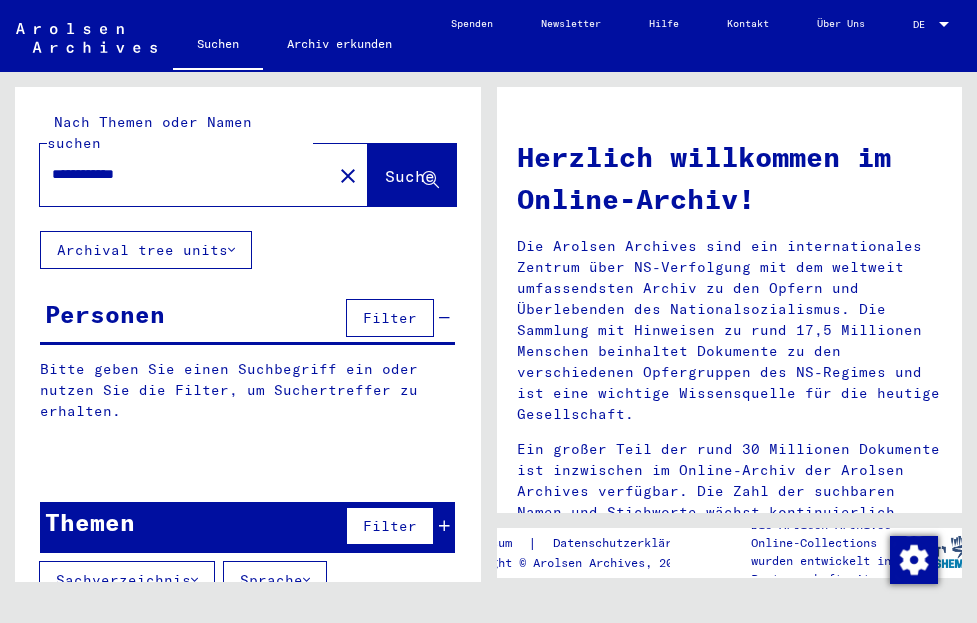 type on "**********" 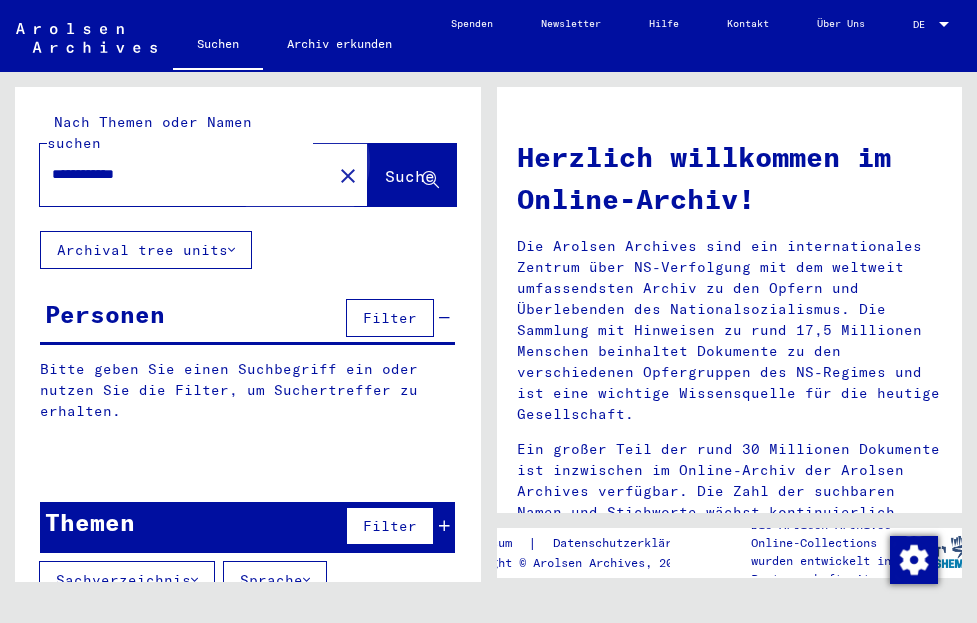 click on "Suche" 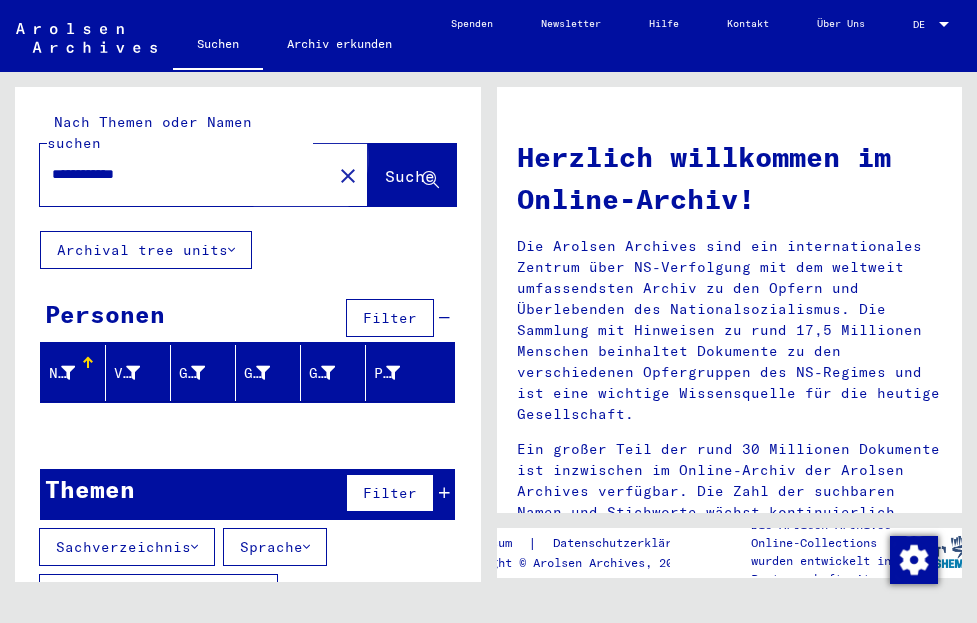 click on "Suche" 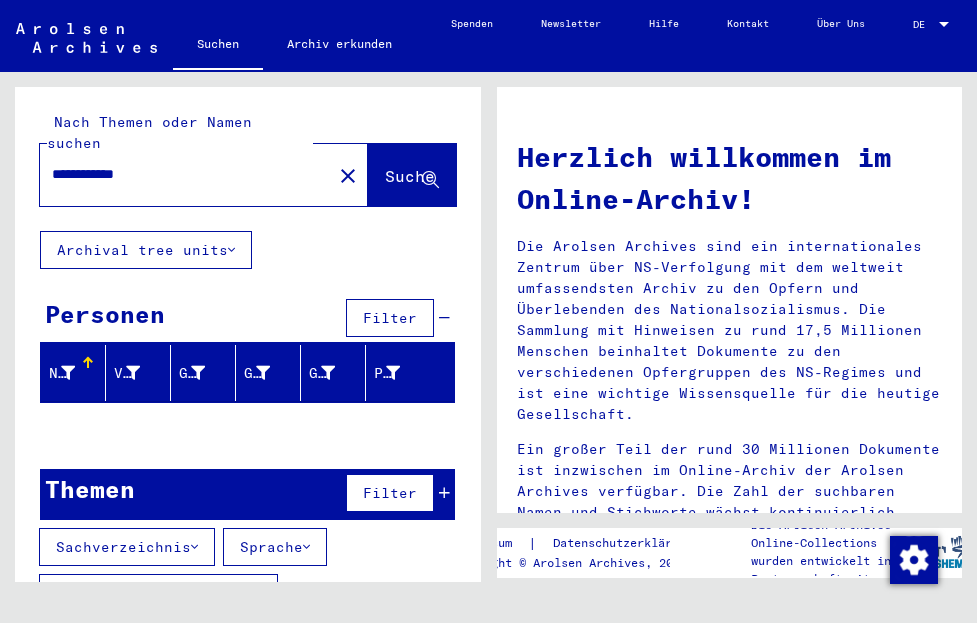 click on "close" 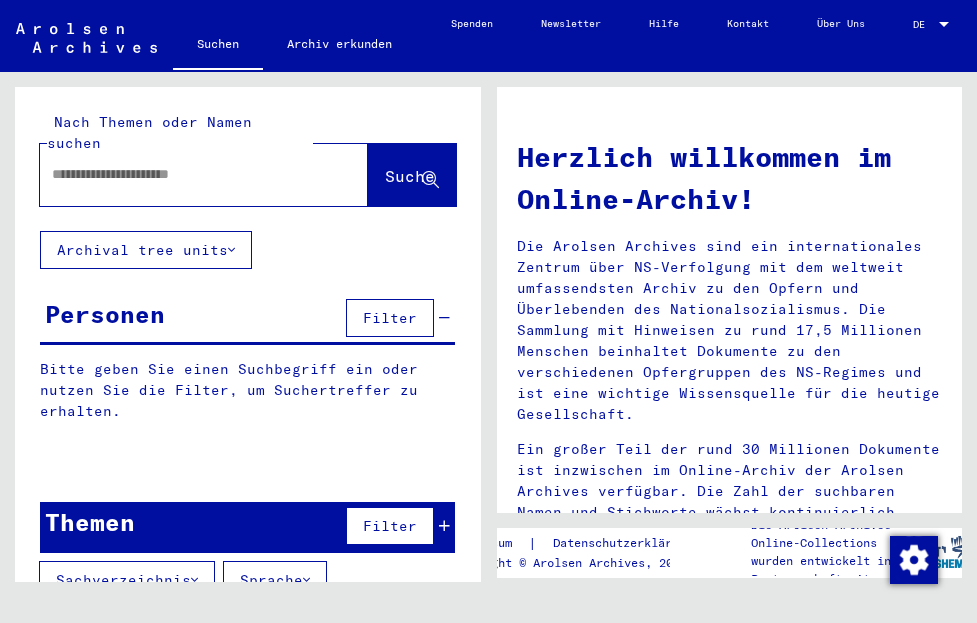 click at bounding box center [180, 174] 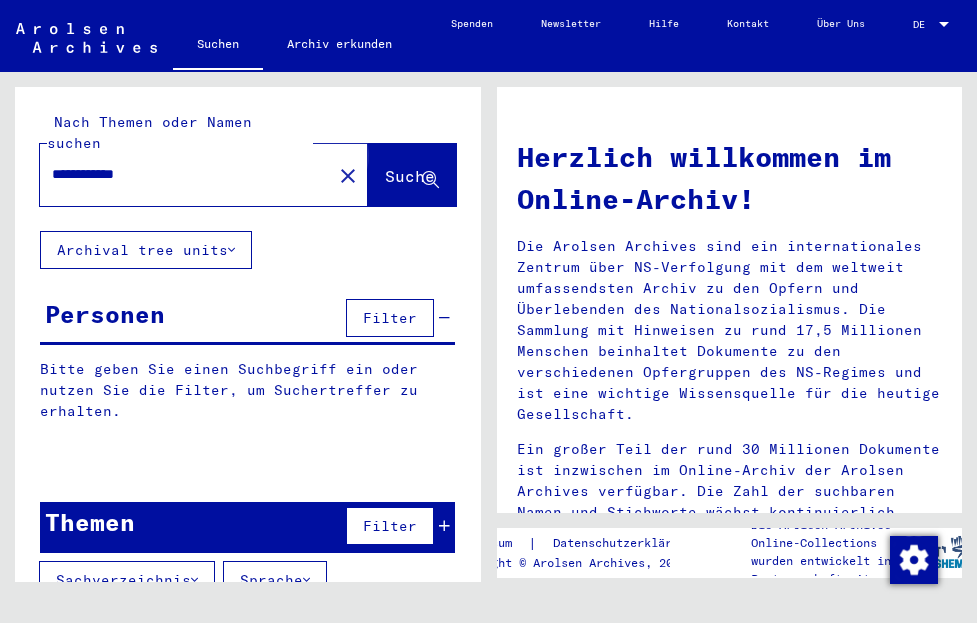 click on "Suche" 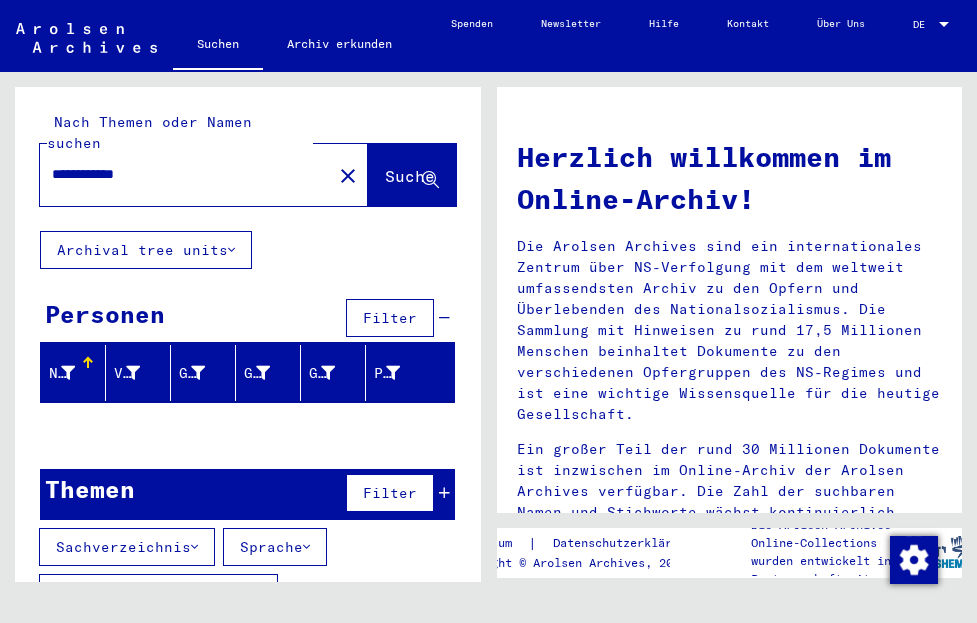 click on "**********" at bounding box center [180, 174] 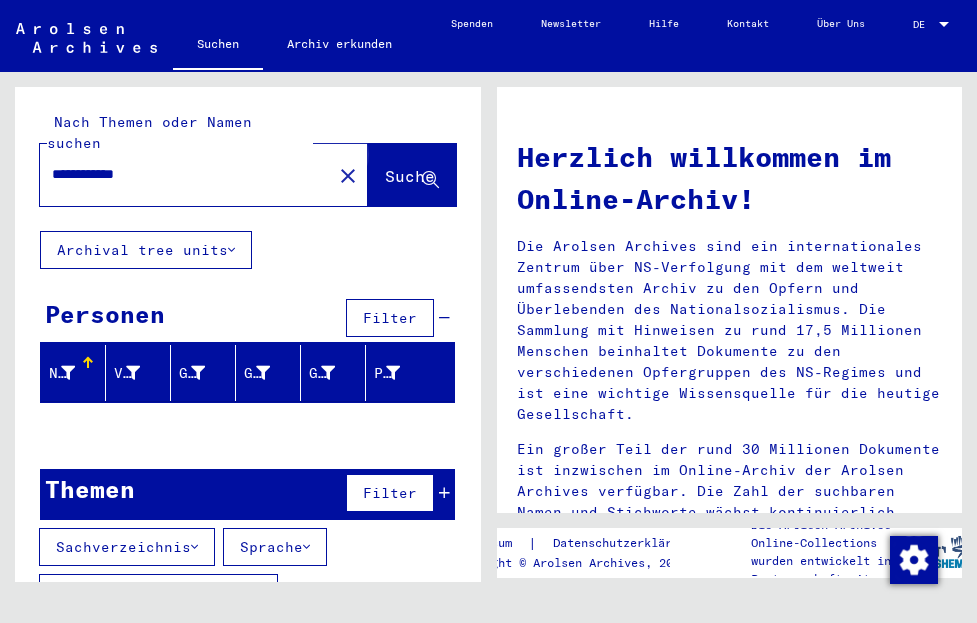click on "Suche" 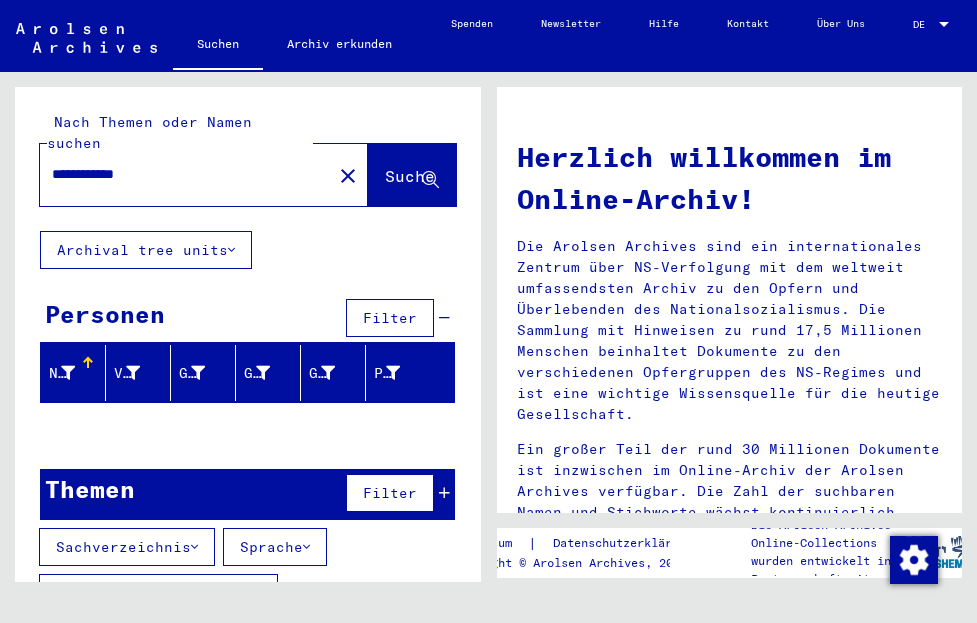 click on "**********" at bounding box center [180, 174] 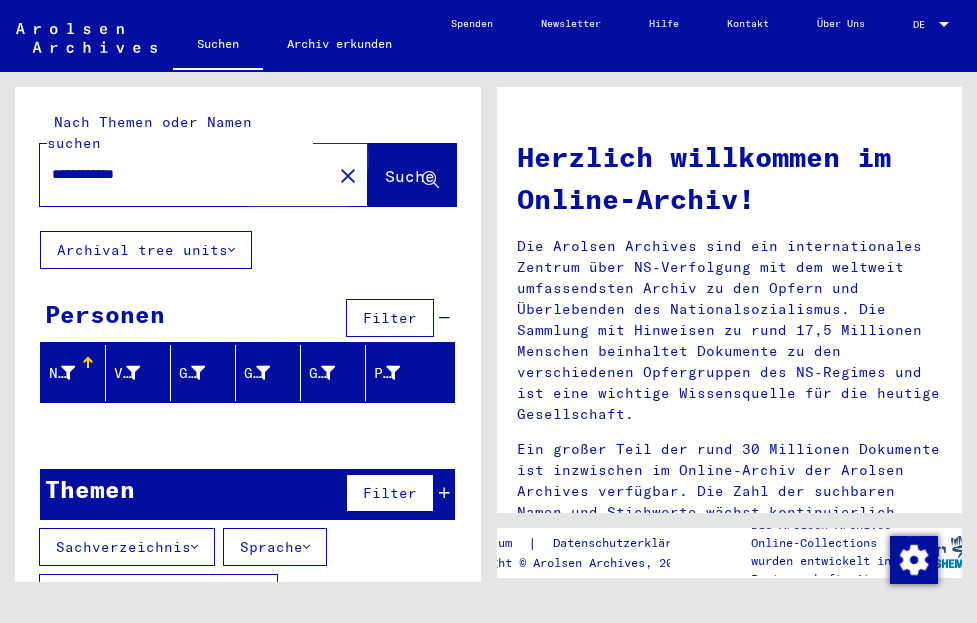 click on "Suche" 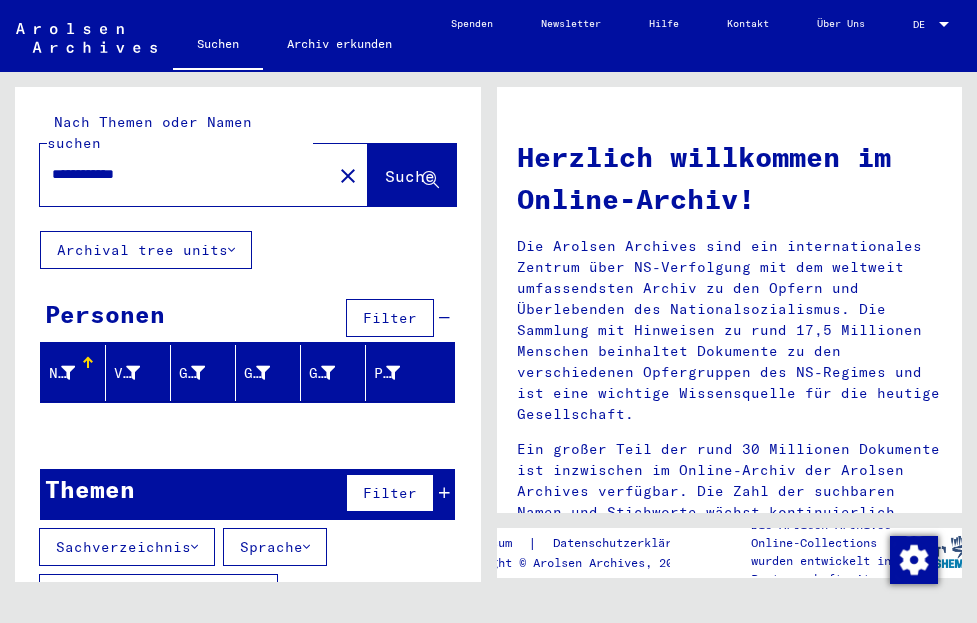 click on "close" 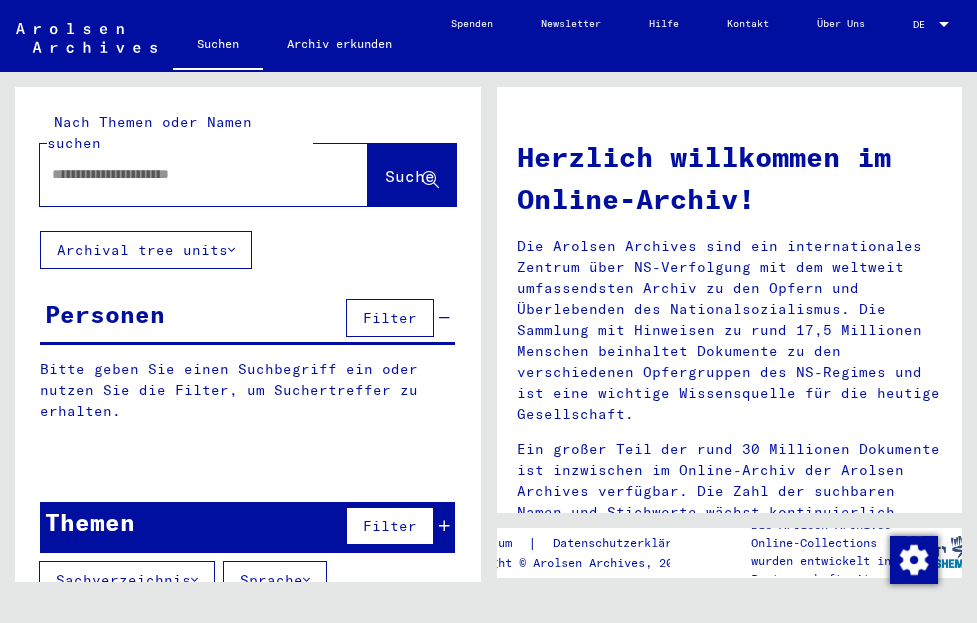 click at bounding box center (180, 174) 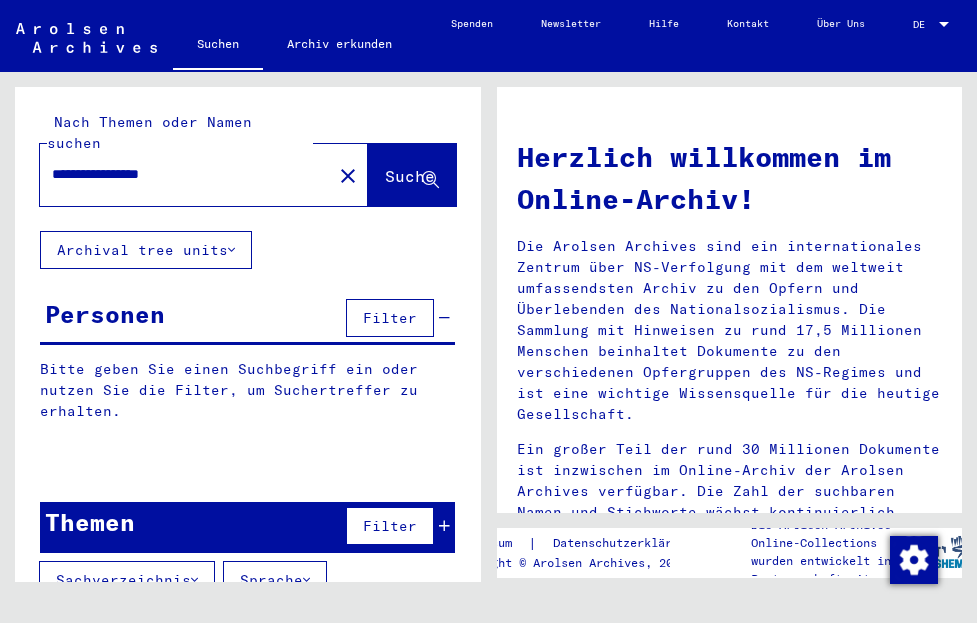 type on "**********" 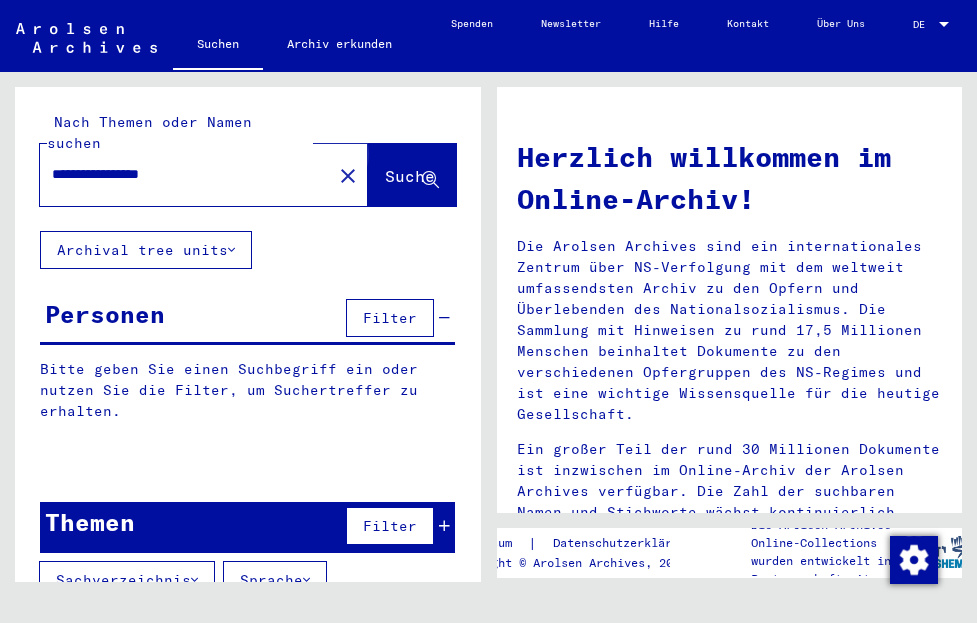 click on "Suche" 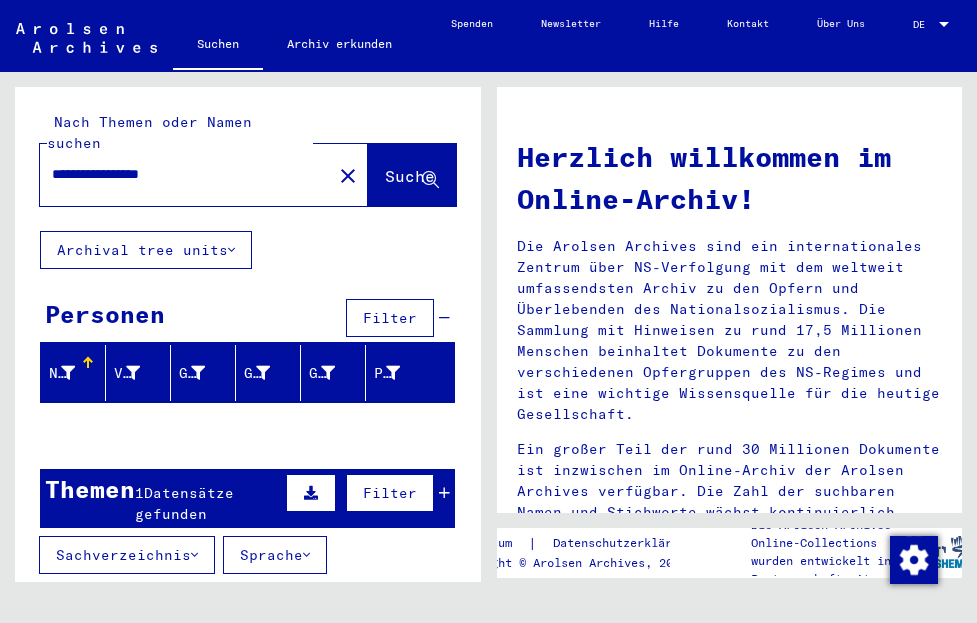 click on "Suche" 